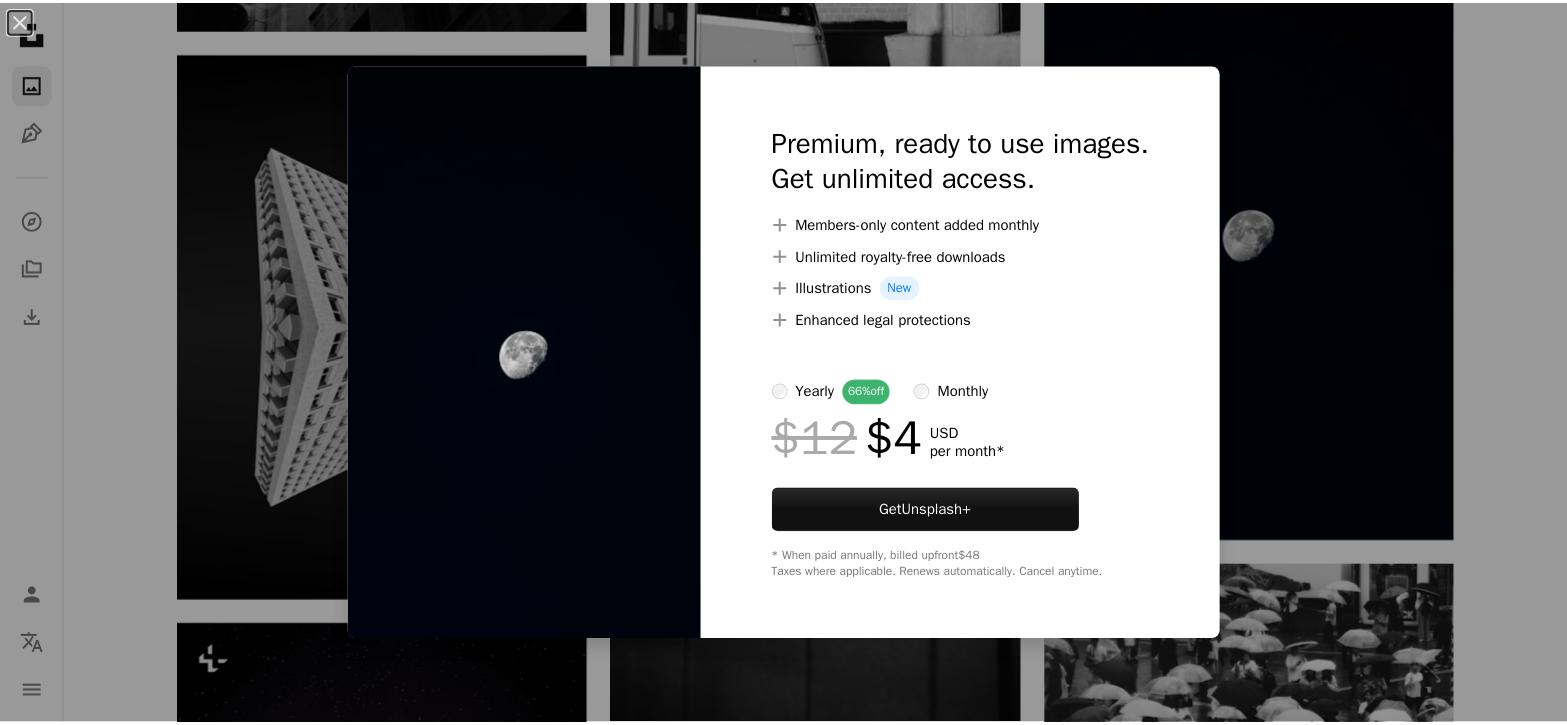 scroll, scrollTop: 2499, scrollLeft: 0, axis: vertical 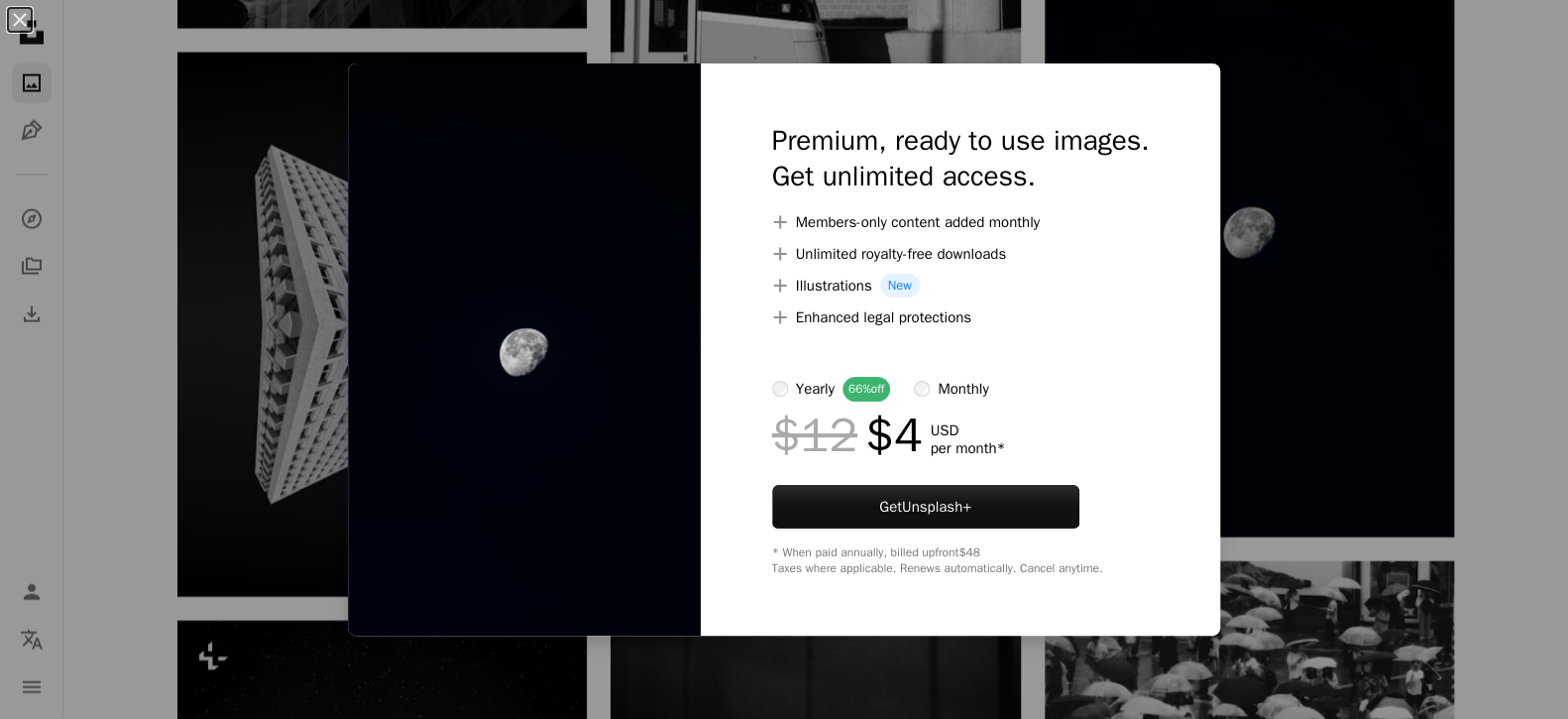 click at bounding box center [524, 349] 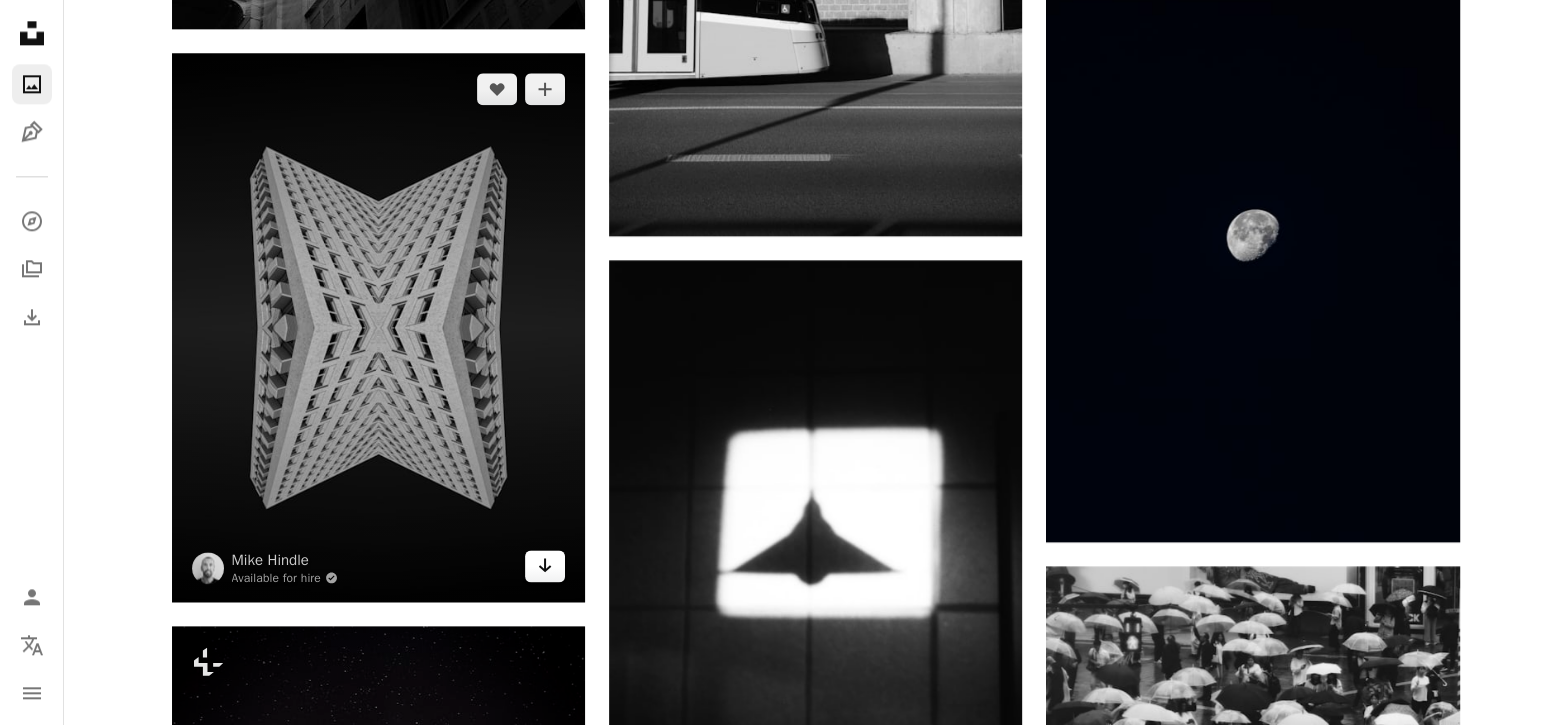 click on "Arrow pointing down" at bounding box center (545, 566) 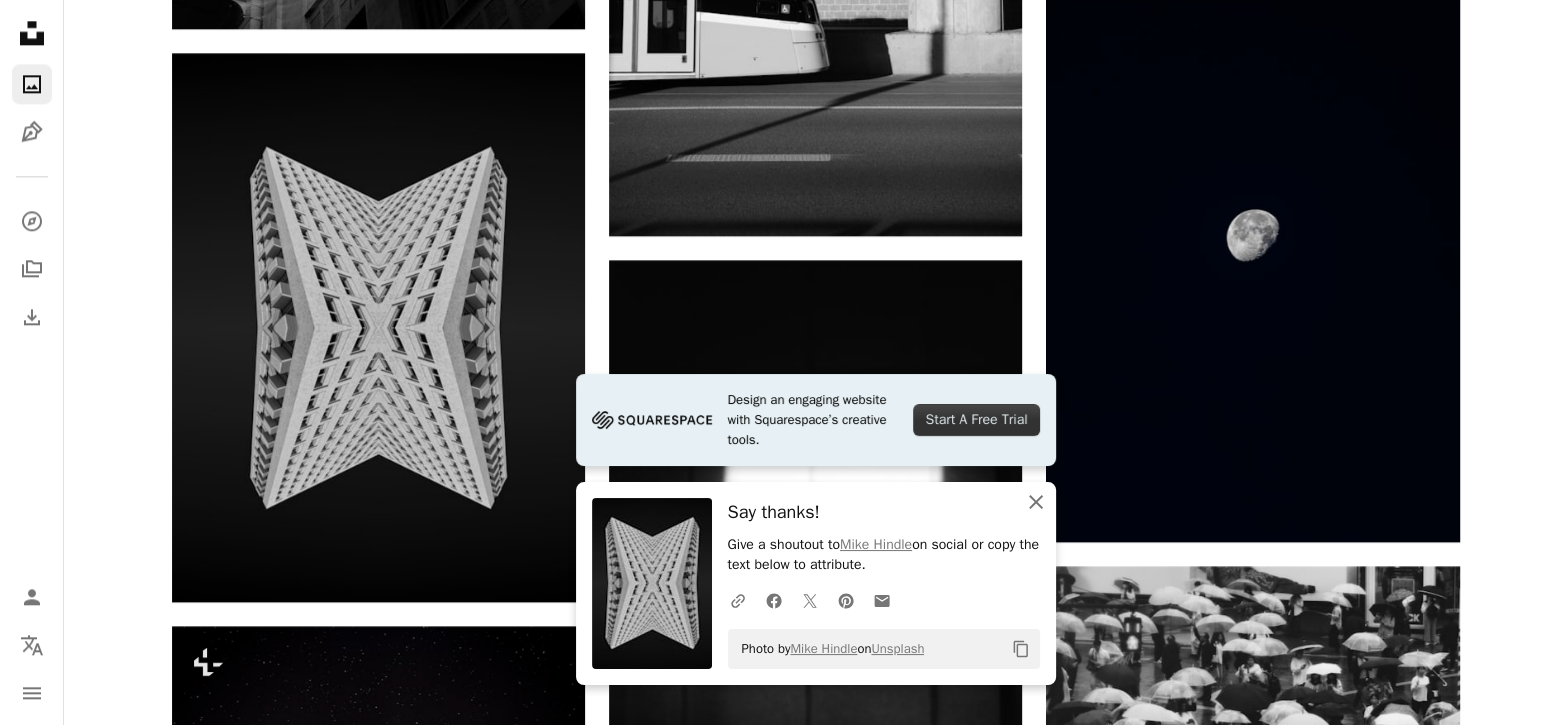 click 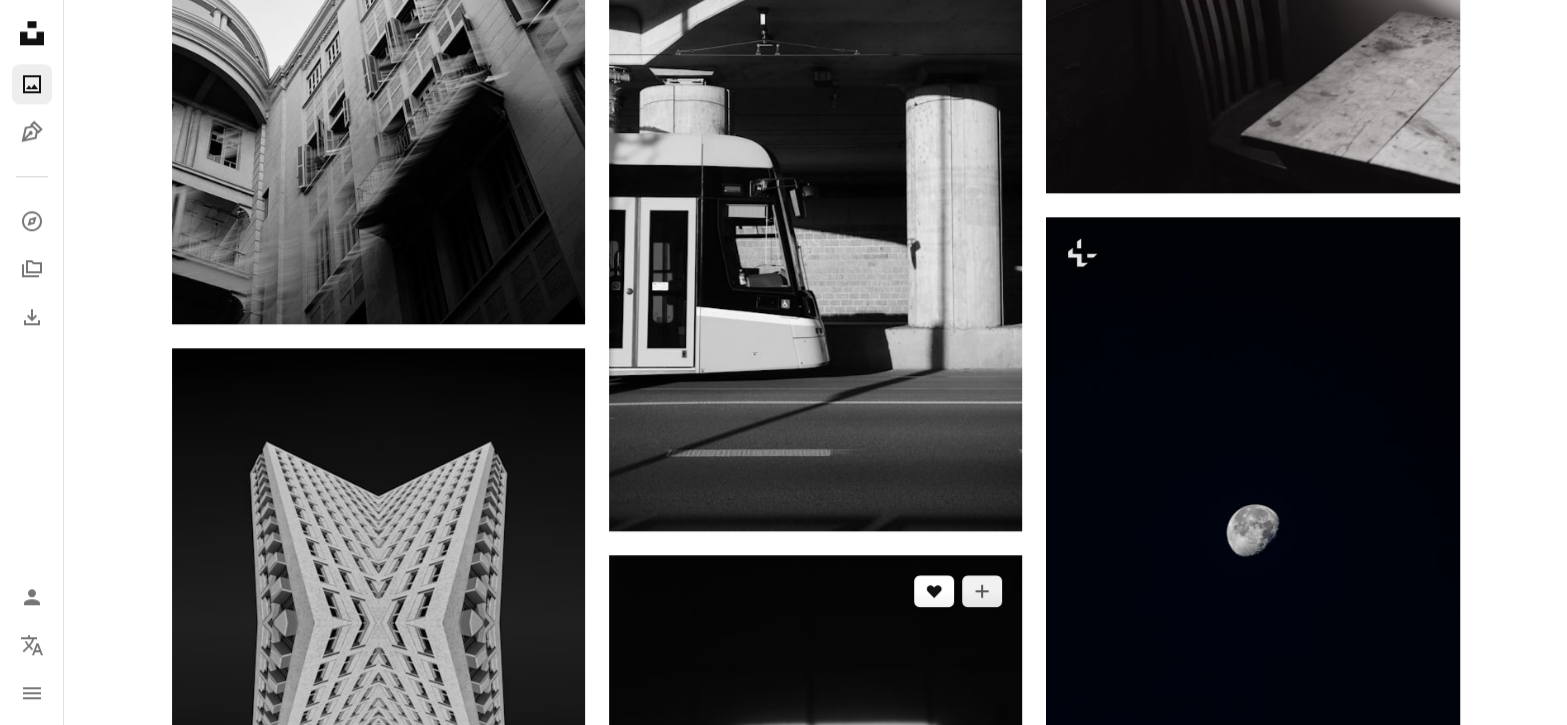 scroll, scrollTop: 2166, scrollLeft: 0, axis: vertical 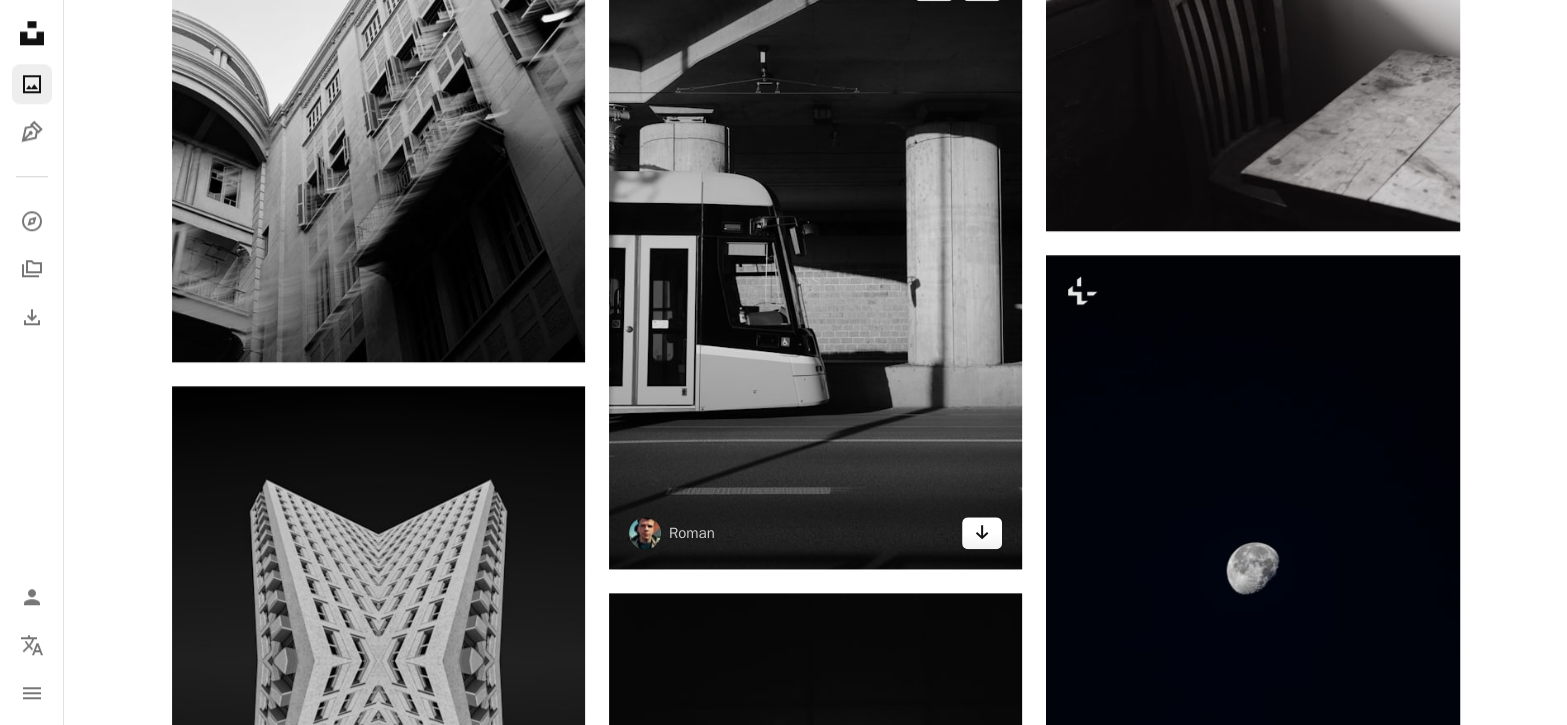click on "Arrow pointing down" at bounding box center (982, 533) 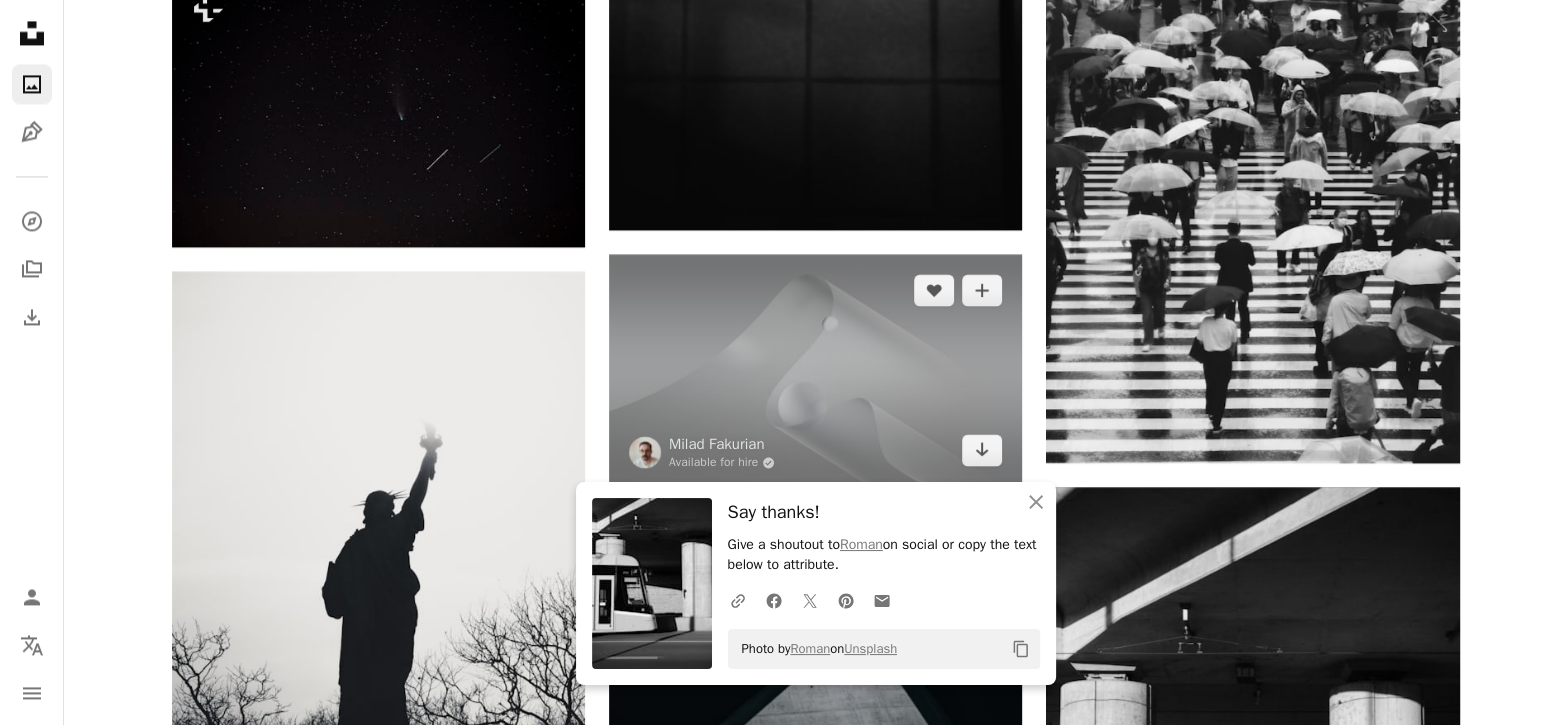 scroll, scrollTop: 3166, scrollLeft: 0, axis: vertical 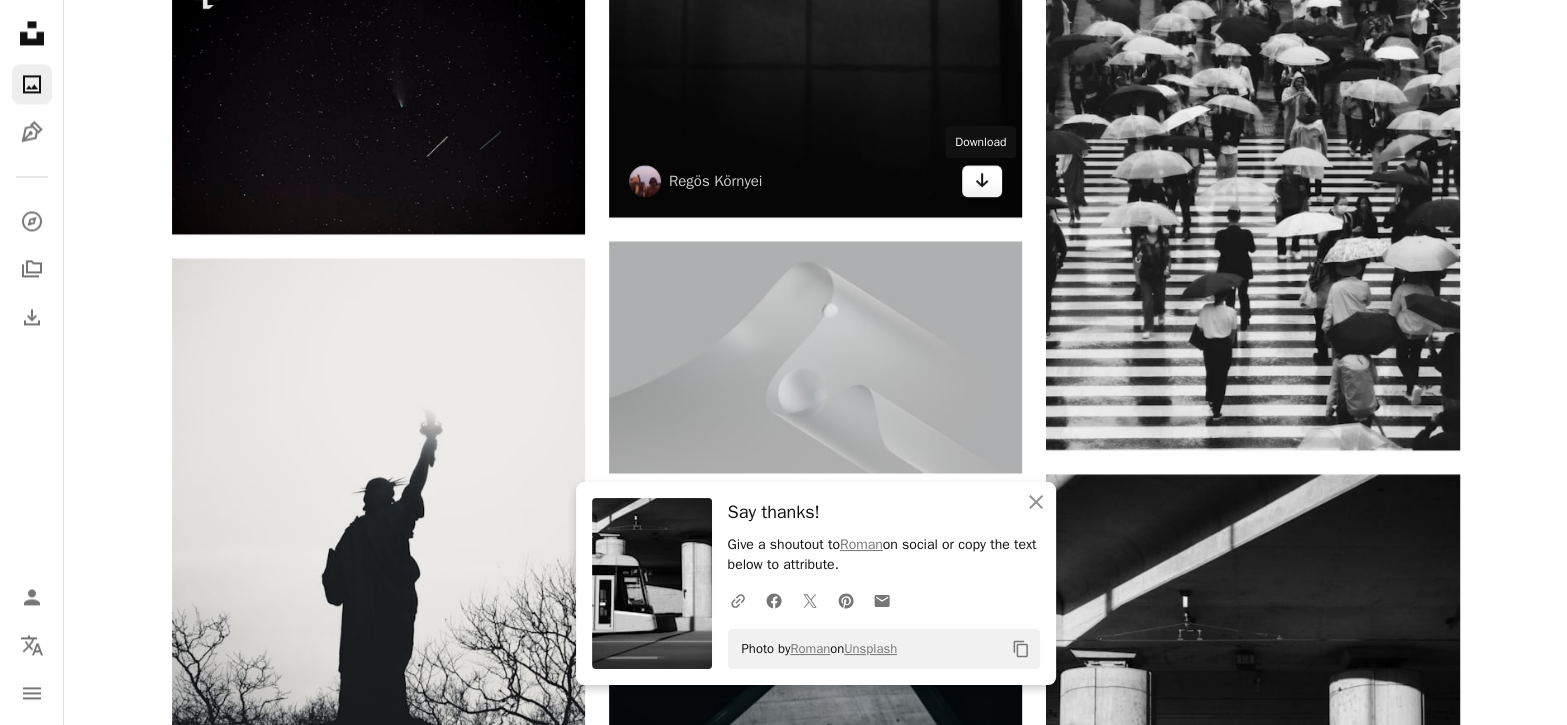 click on "Arrow pointing down" 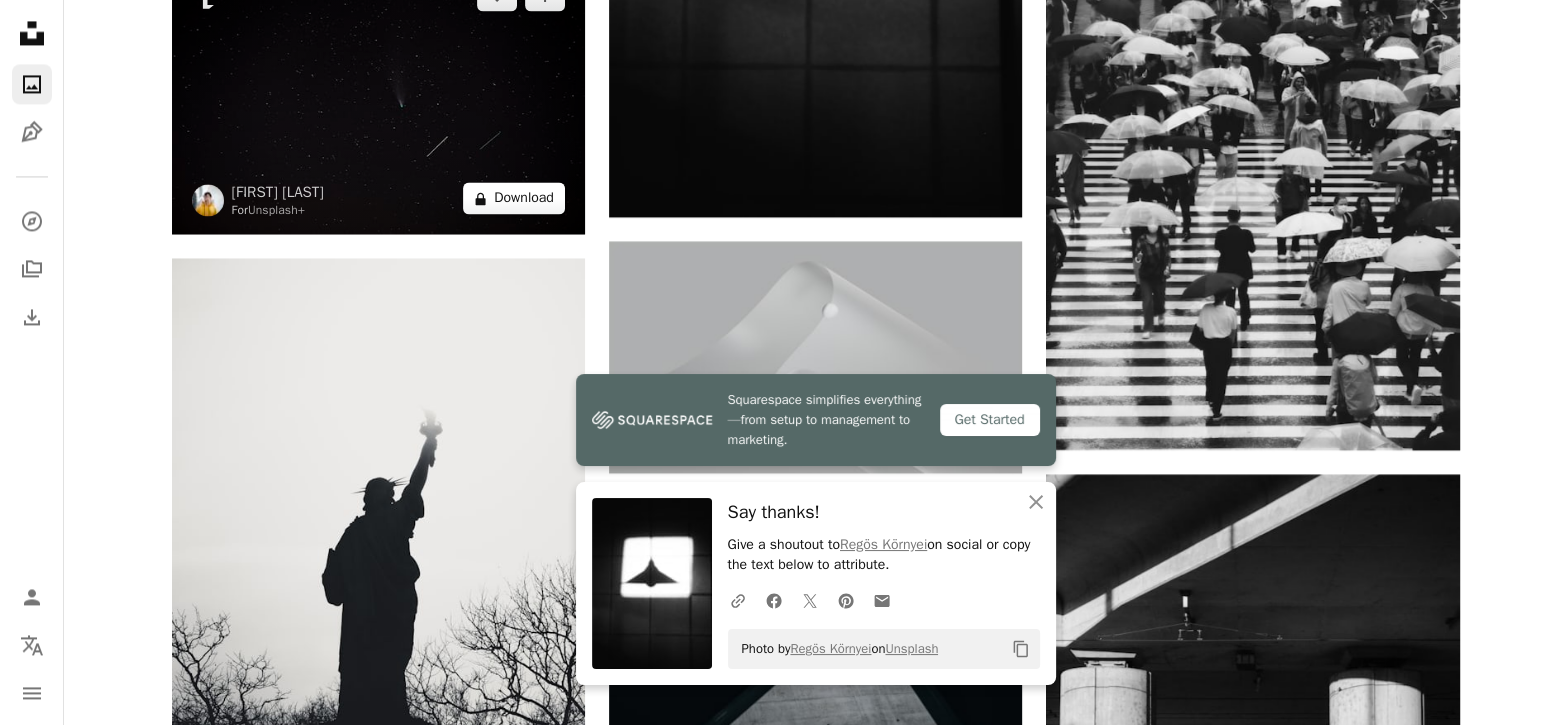 click on "A lock Download" at bounding box center (514, 198) 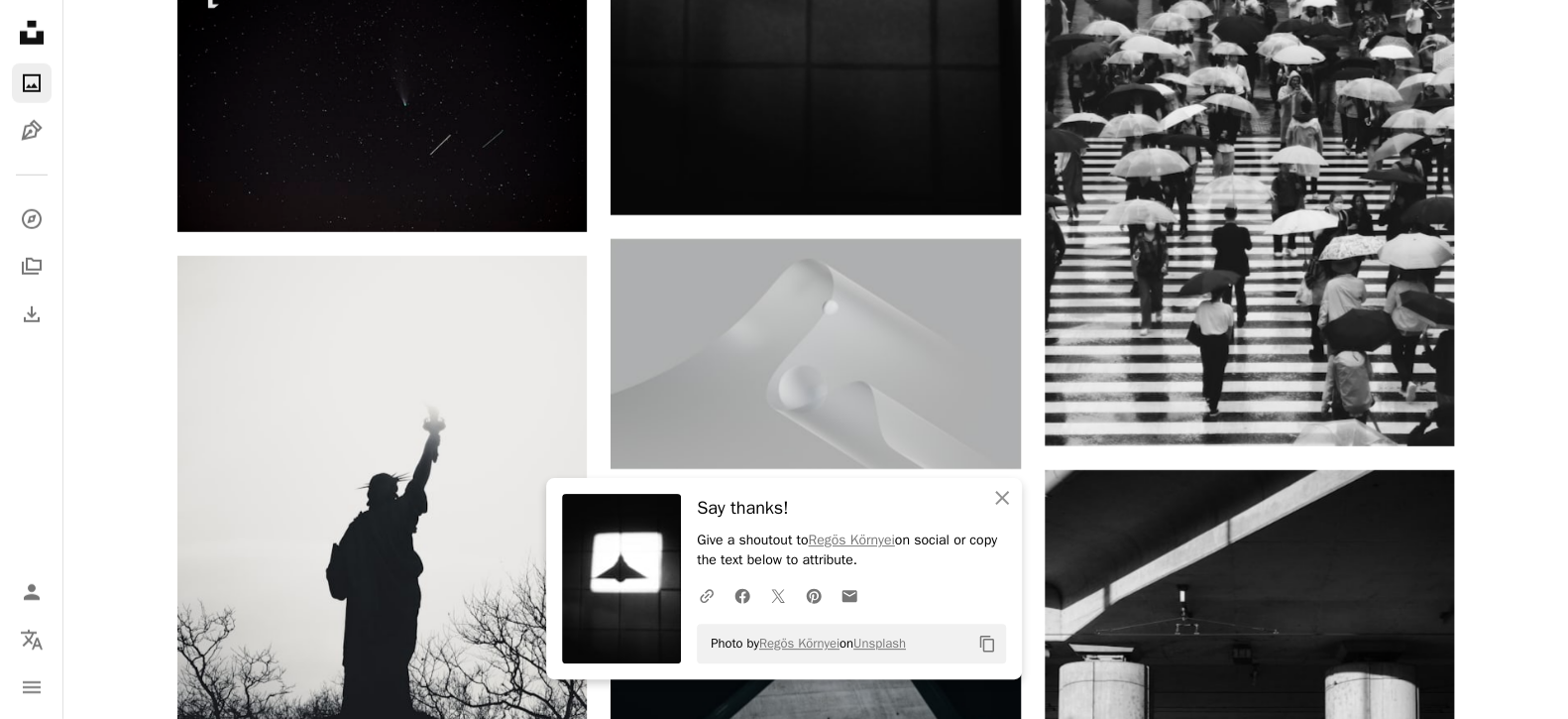 click on "Photo by [FIRST] [LAST] on Unsplash" at bounding box center (784, 3177) 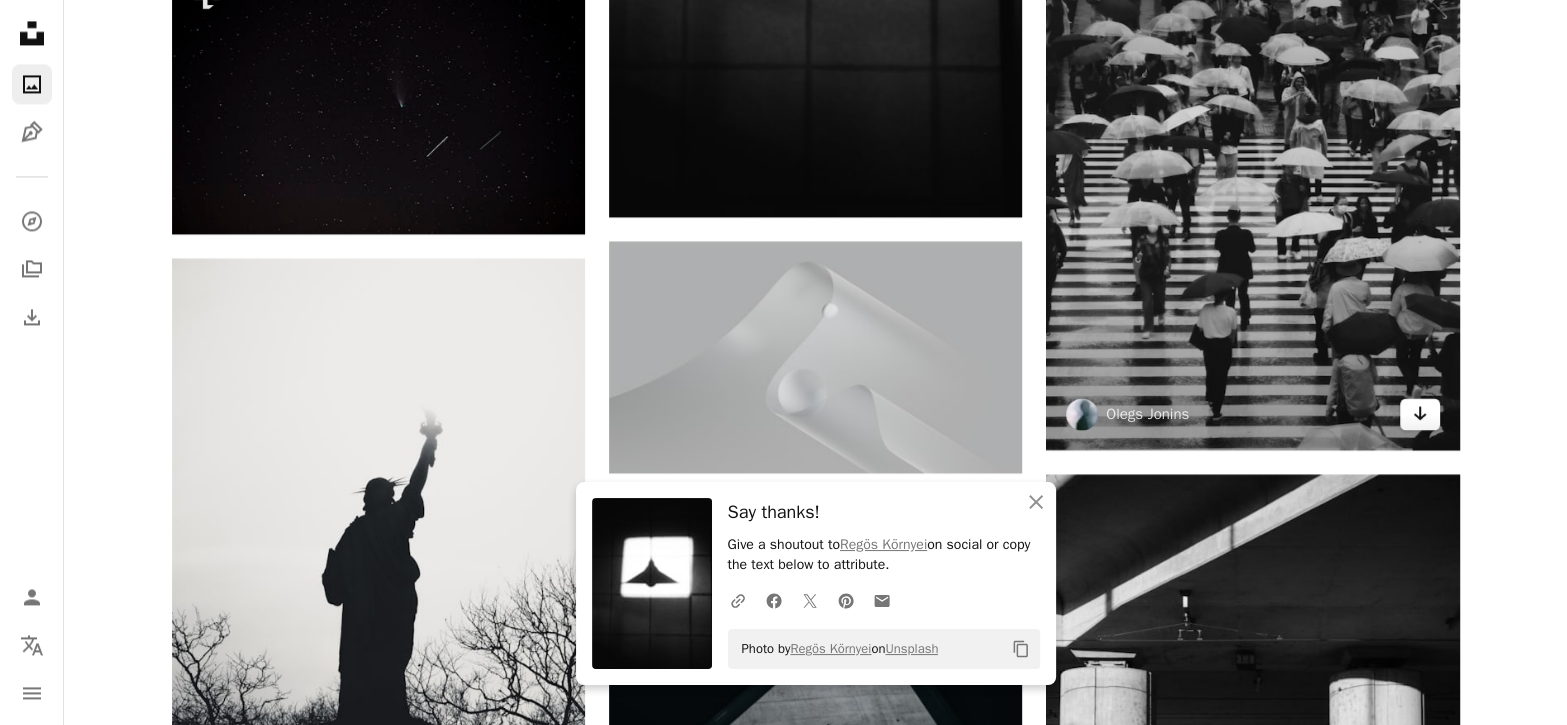 click on "Arrow pointing down" 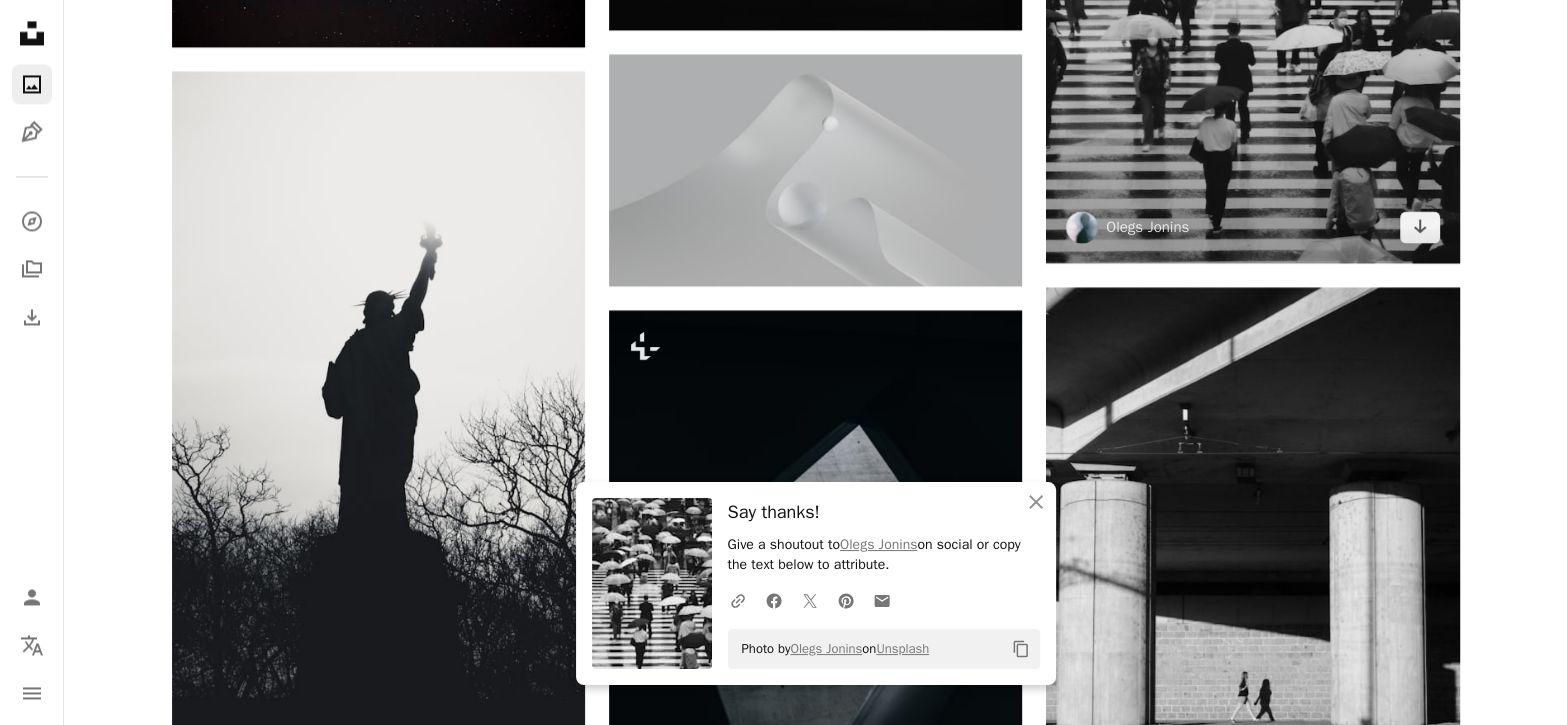 scroll, scrollTop: 3666, scrollLeft: 0, axis: vertical 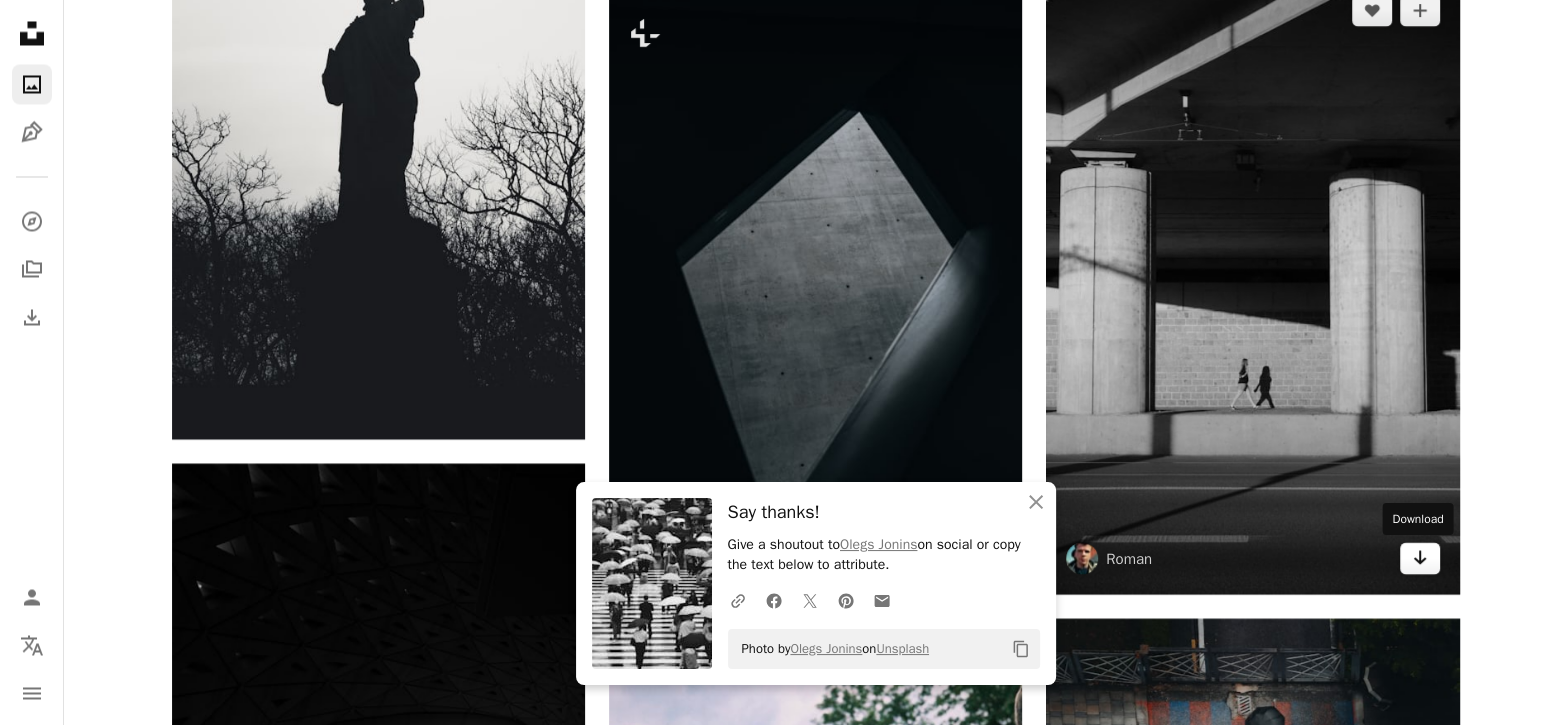 click on "Arrow pointing down" 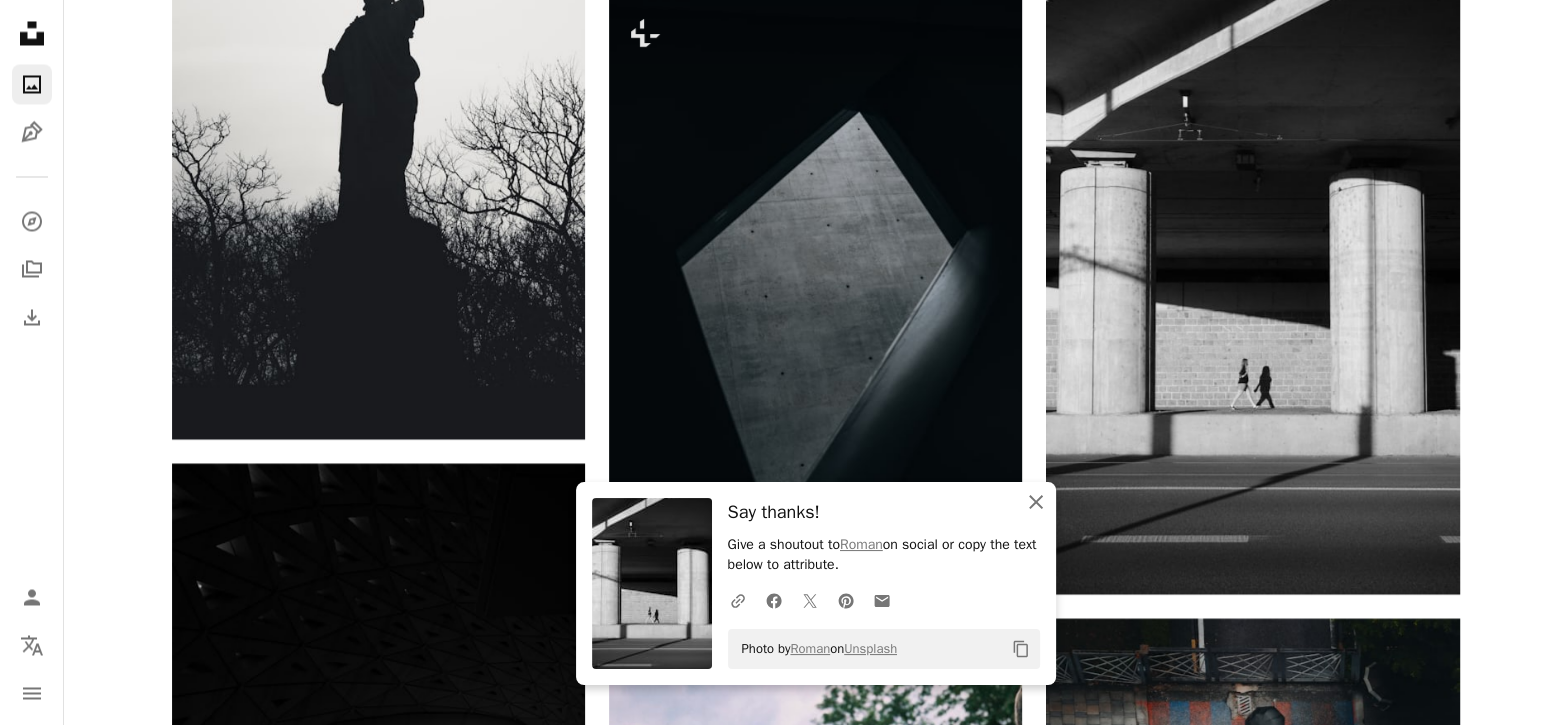 click on "An X shape" 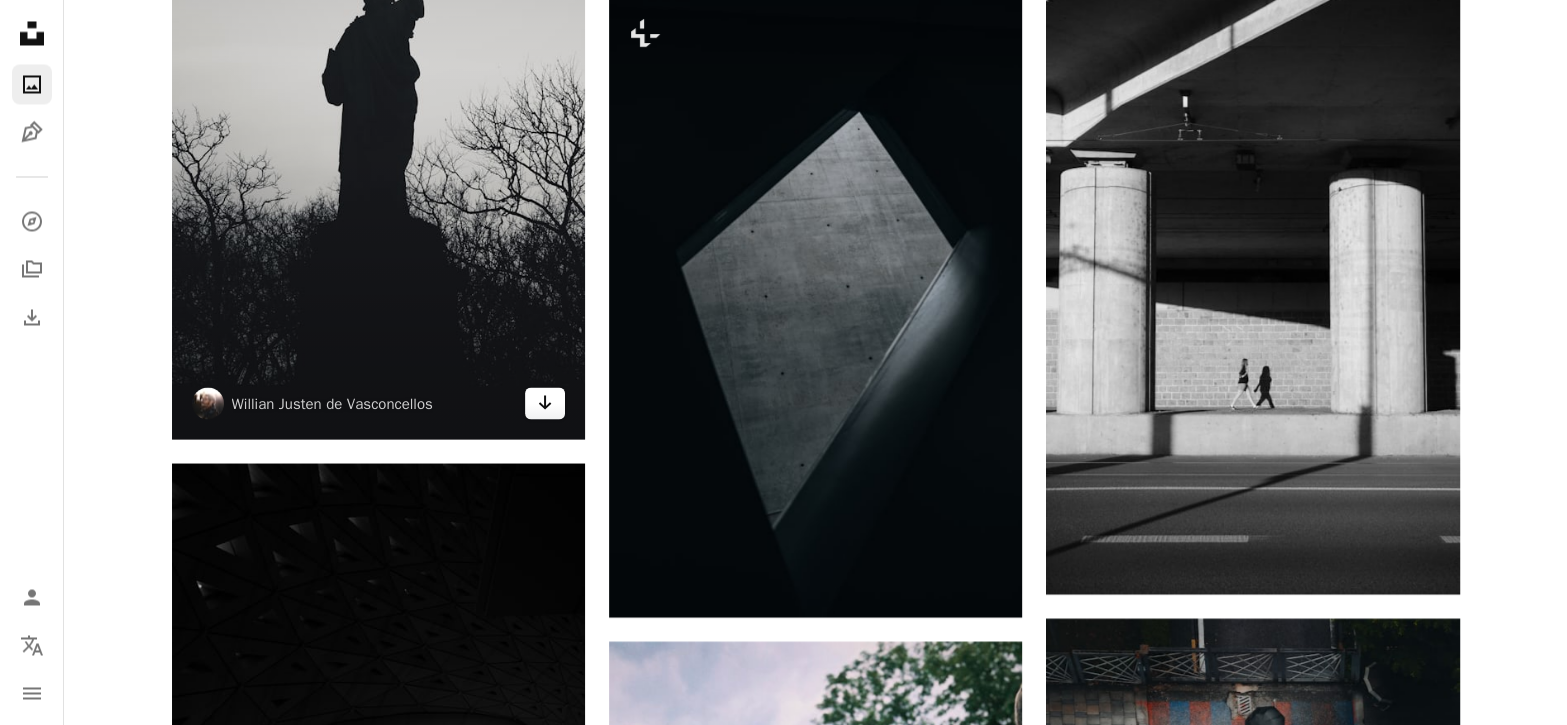 click 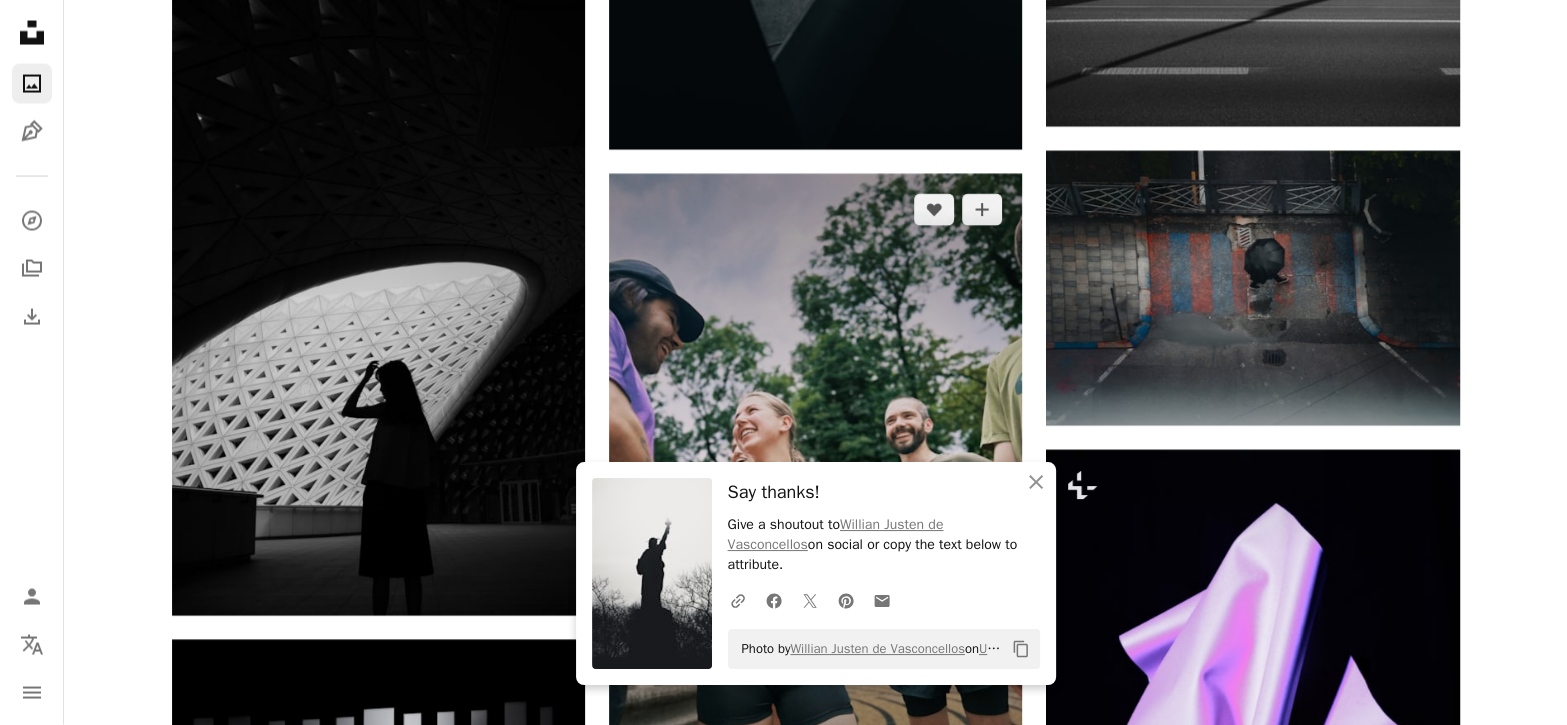 scroll, scrollTop: 4166, scrollLeft: 0, axis: vertical 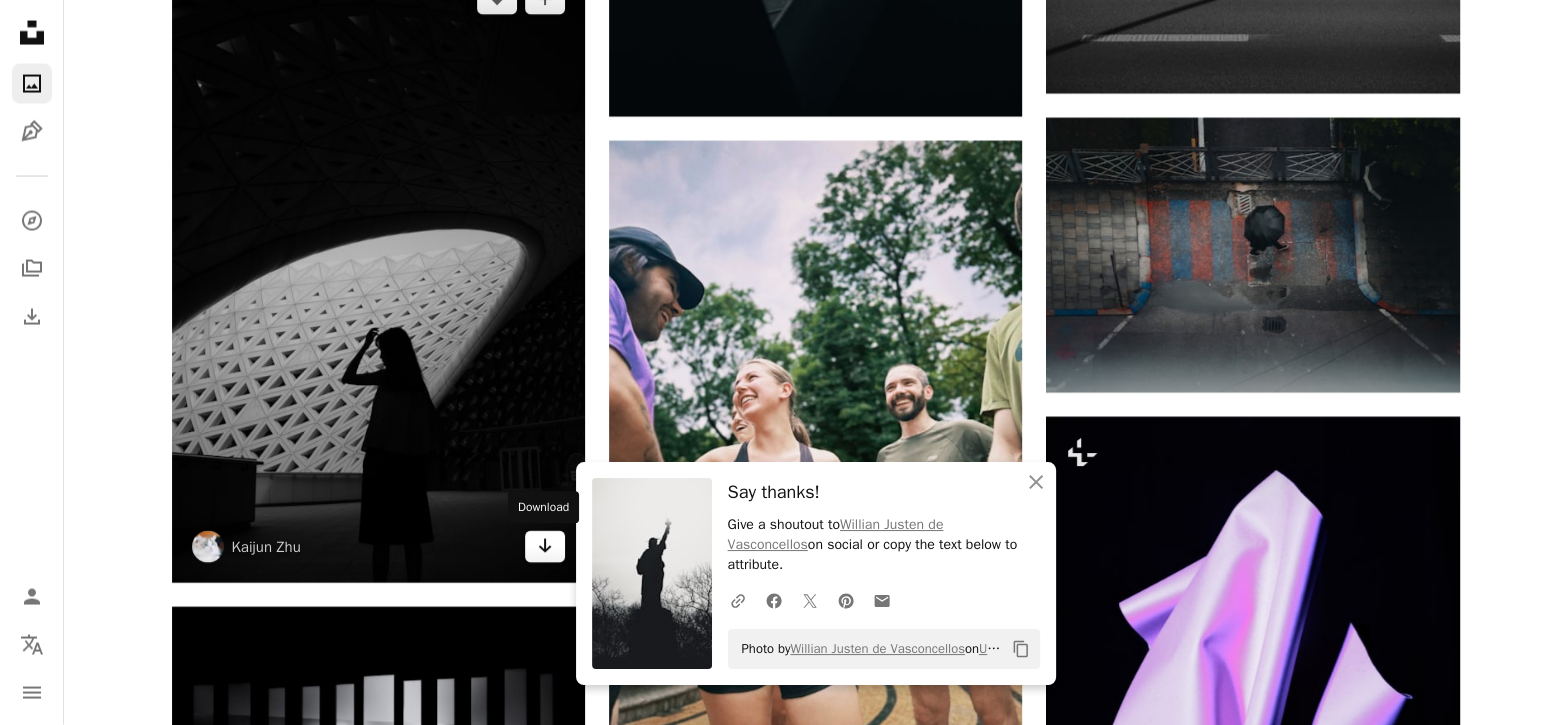 click on "Arrow pointing down" 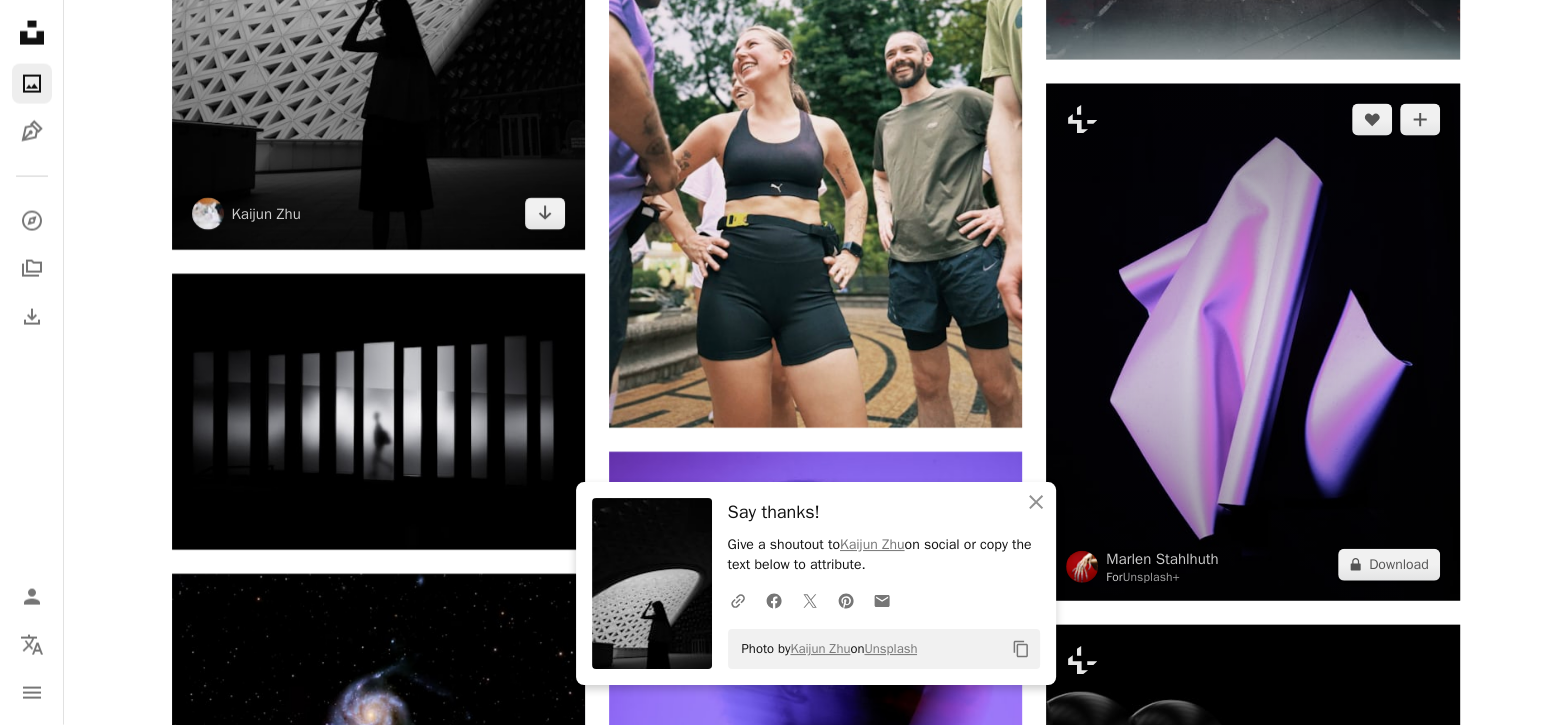 scroll, scrollTop: 4500, scrollLeft: 0, axis: vertical 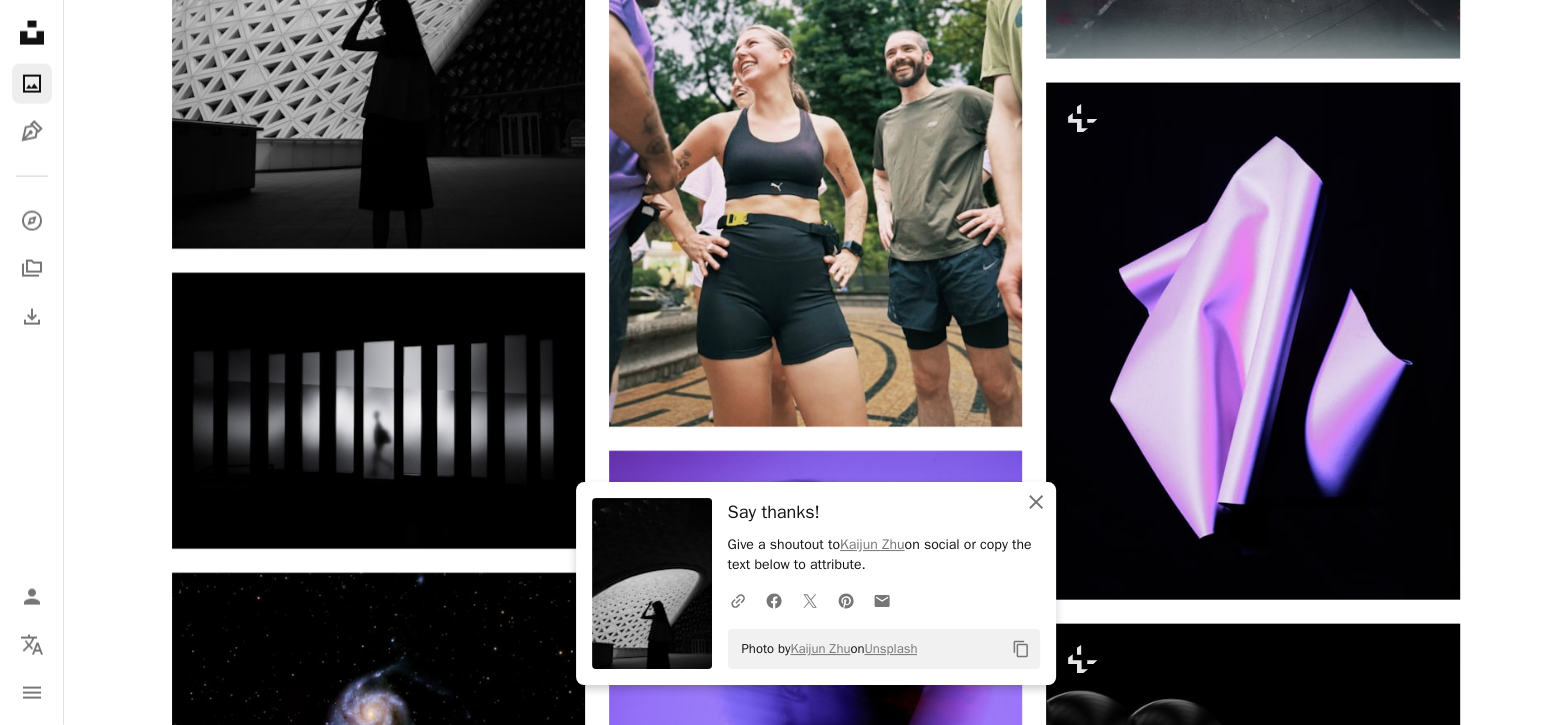 click 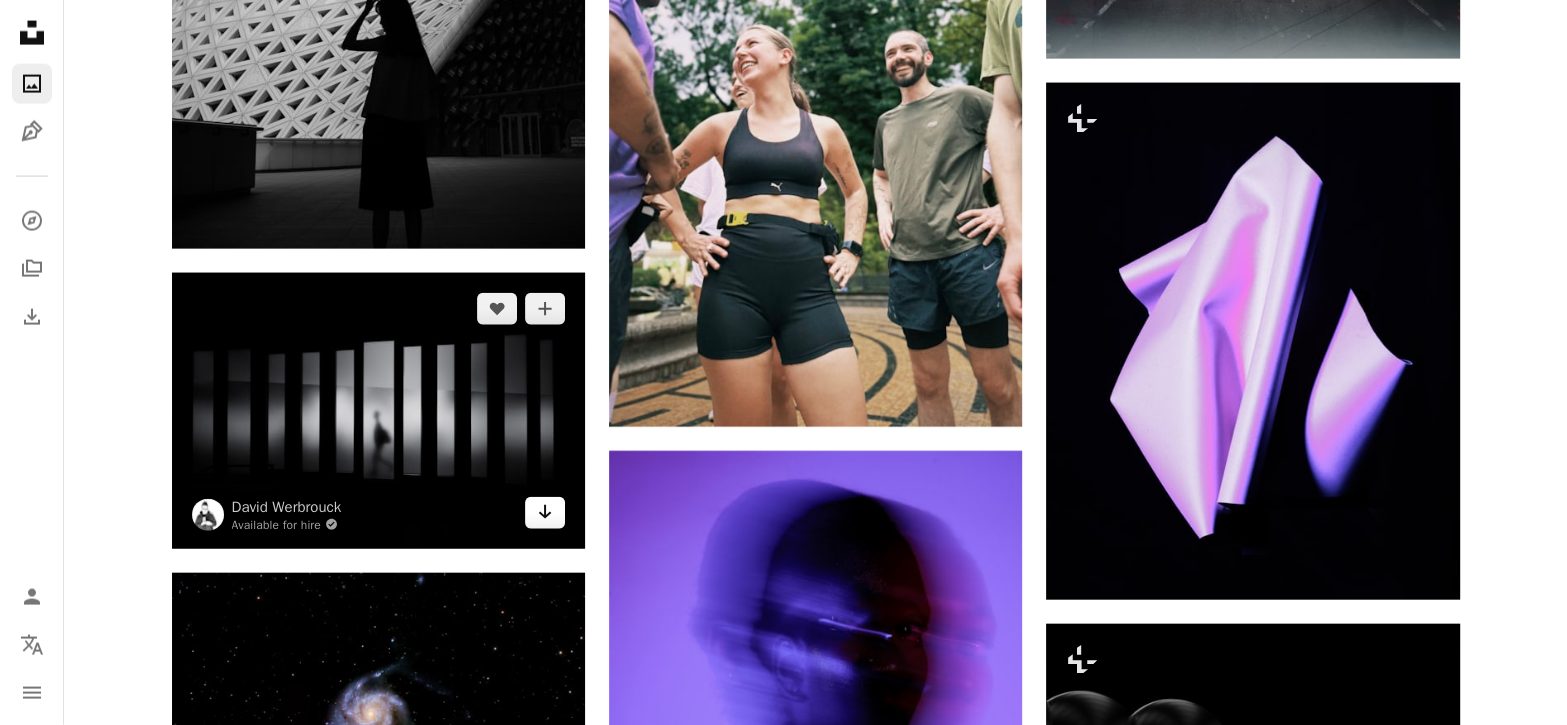 click on "Arrow pointing down" 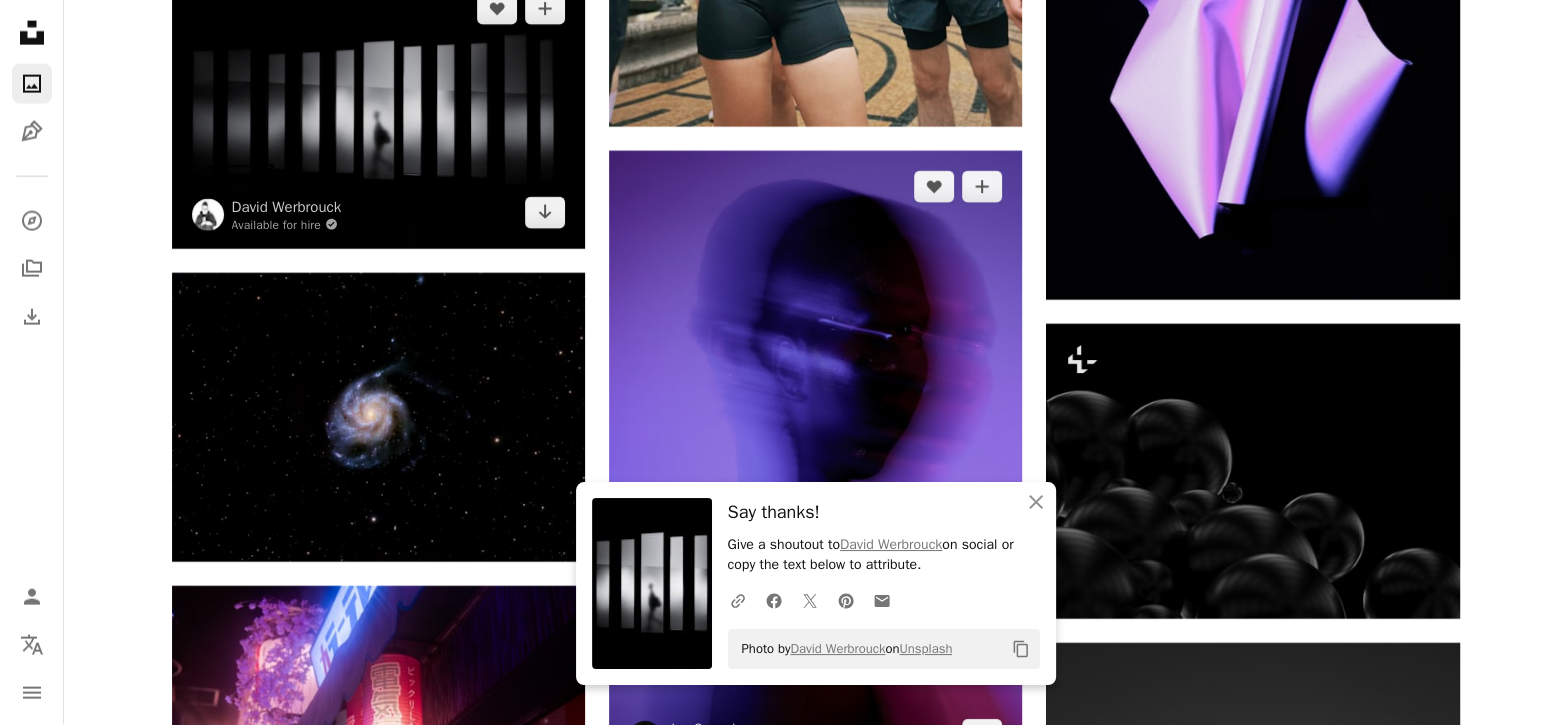 scroll, scrollTop: 4832, scrollLeft: 0, axis: vertical 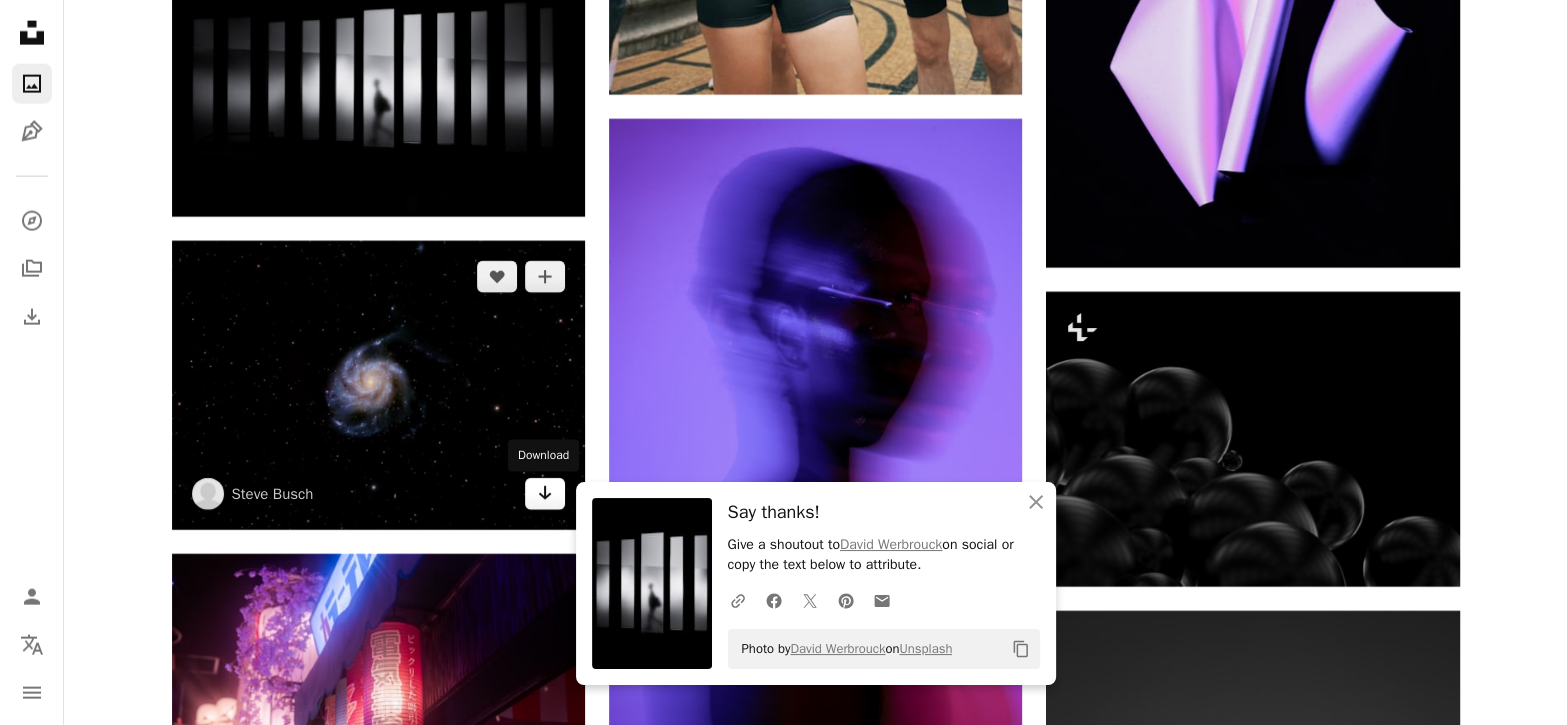 click on "Arrow pointing down" 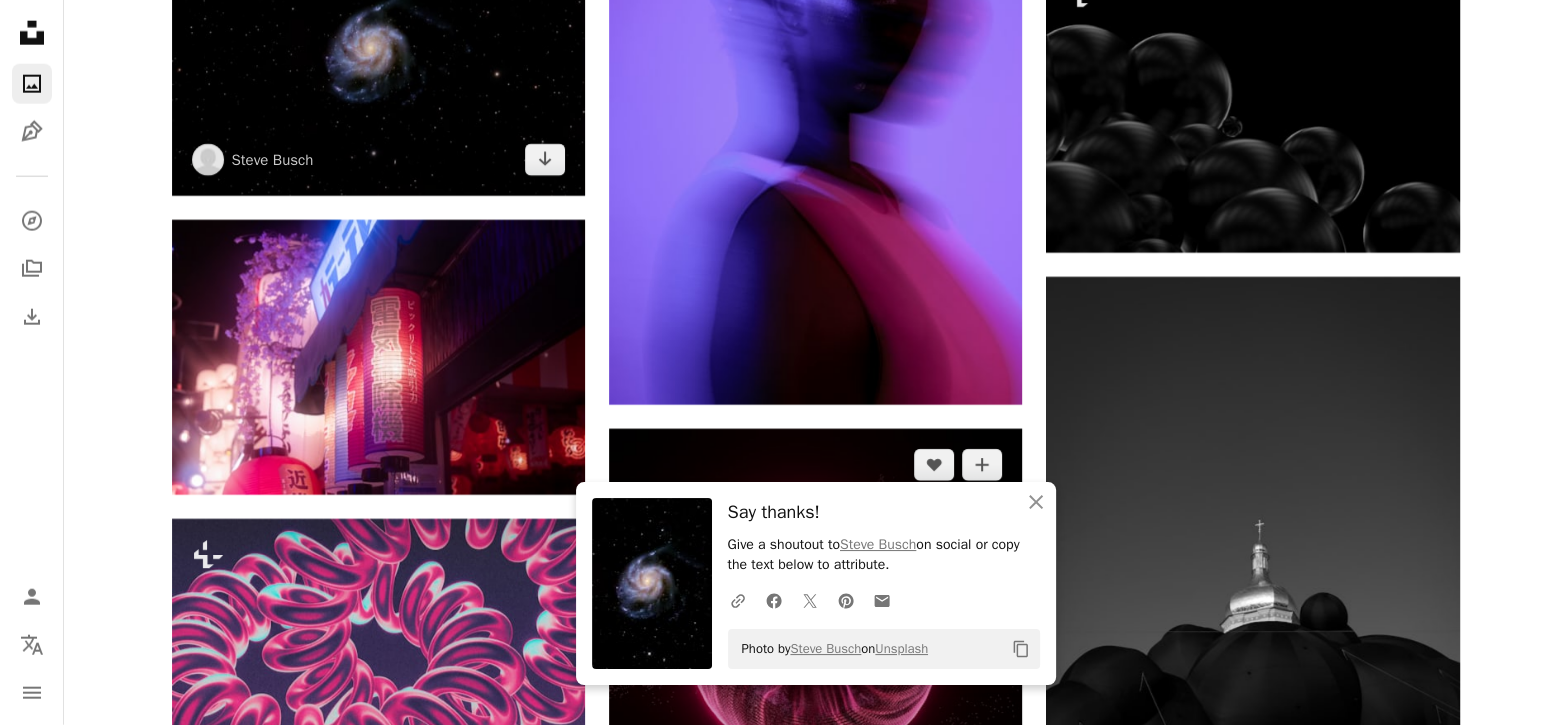 scroll, scrollTop: 5499, scrollLeft: 0, axis: vertical 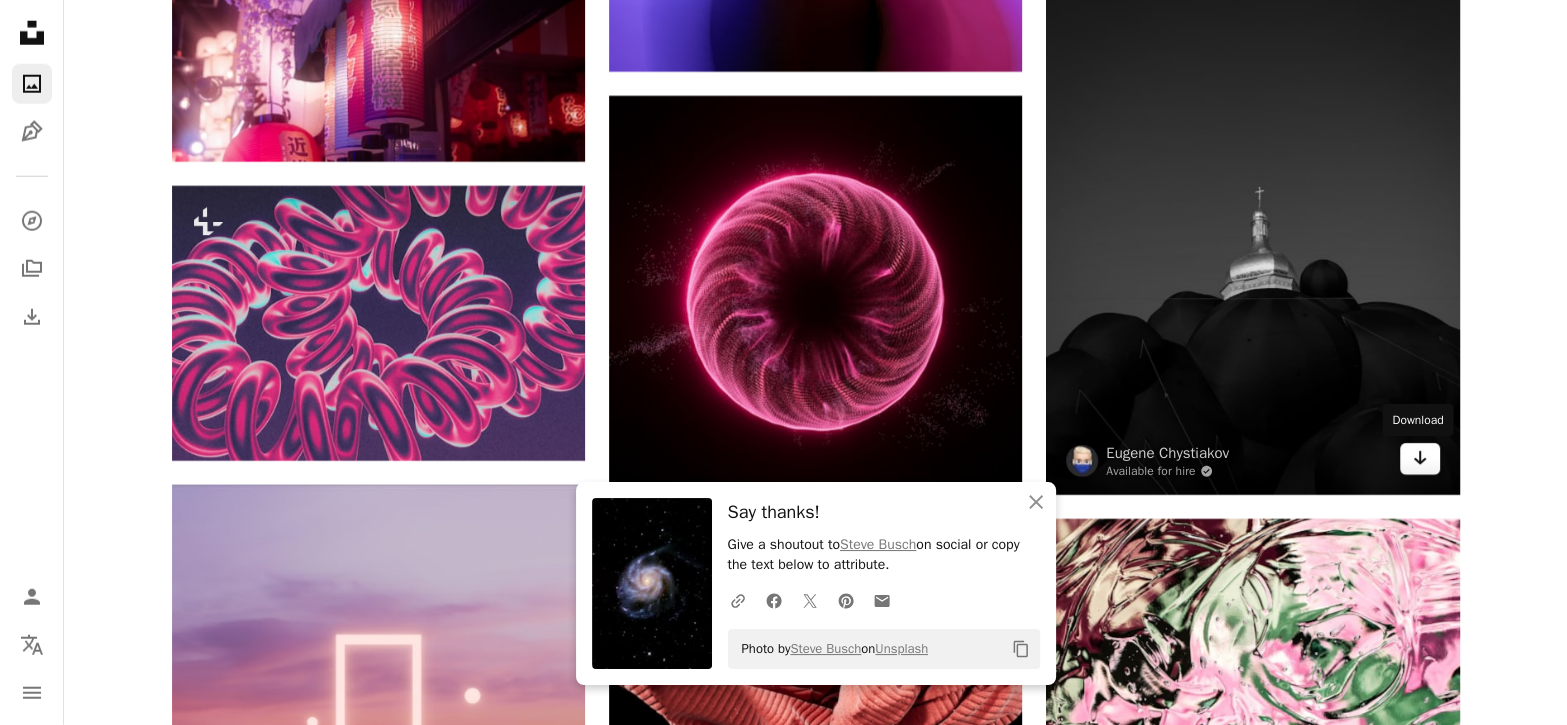 click on "Arrow pointing down" at bounding box center (1420, 459) 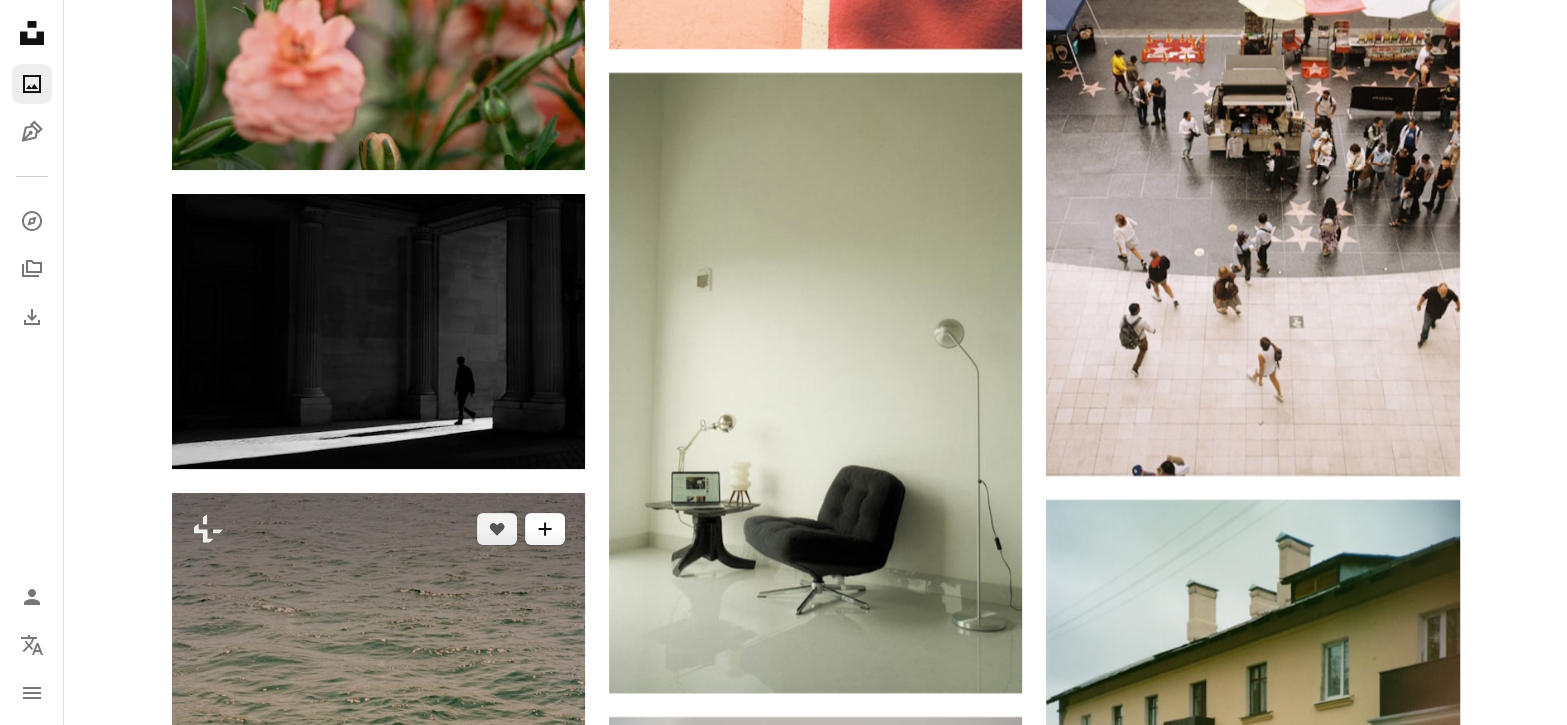 scroll, scrollTop: 7833, scrollLeft: 0, axis: vertical 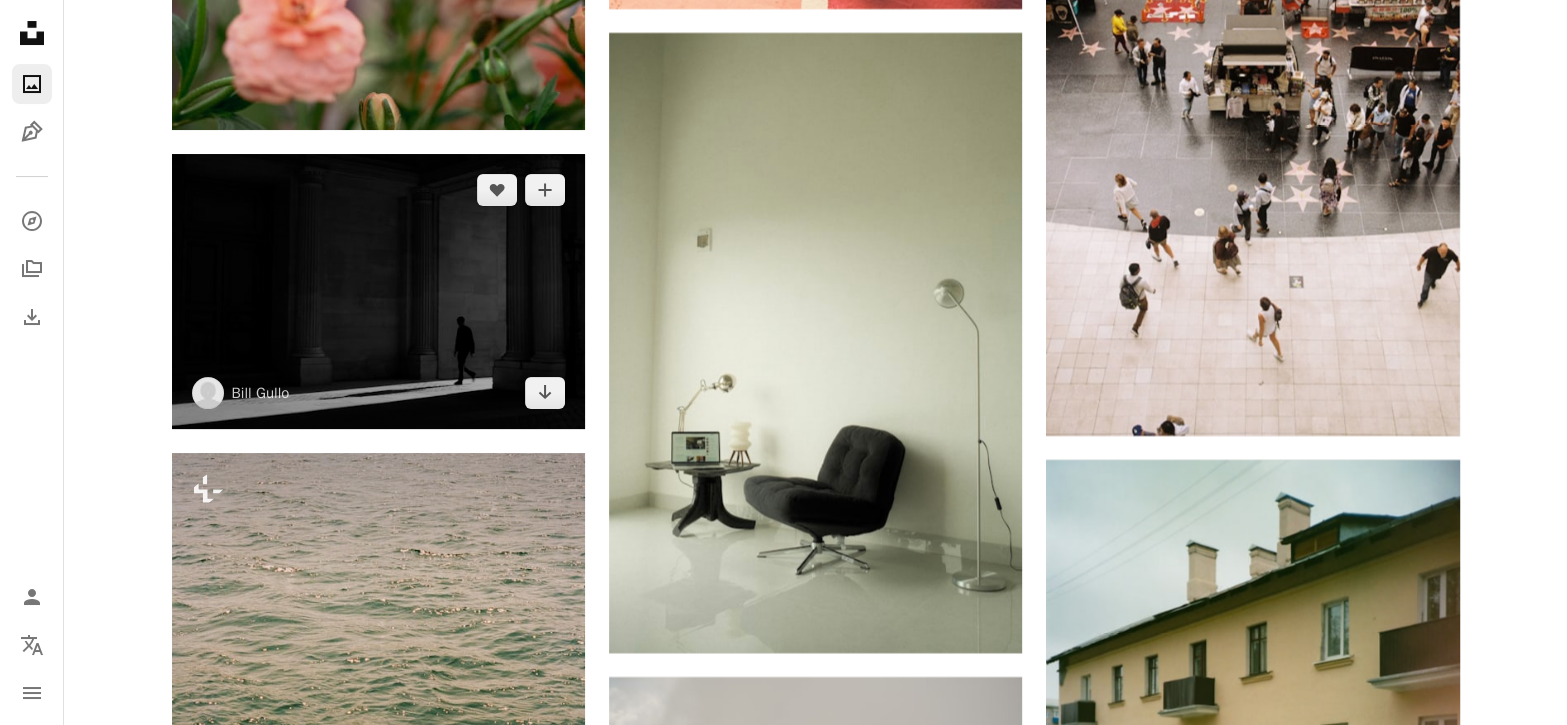 click on "Arrow pointing down" at bounding box center [545, 393] 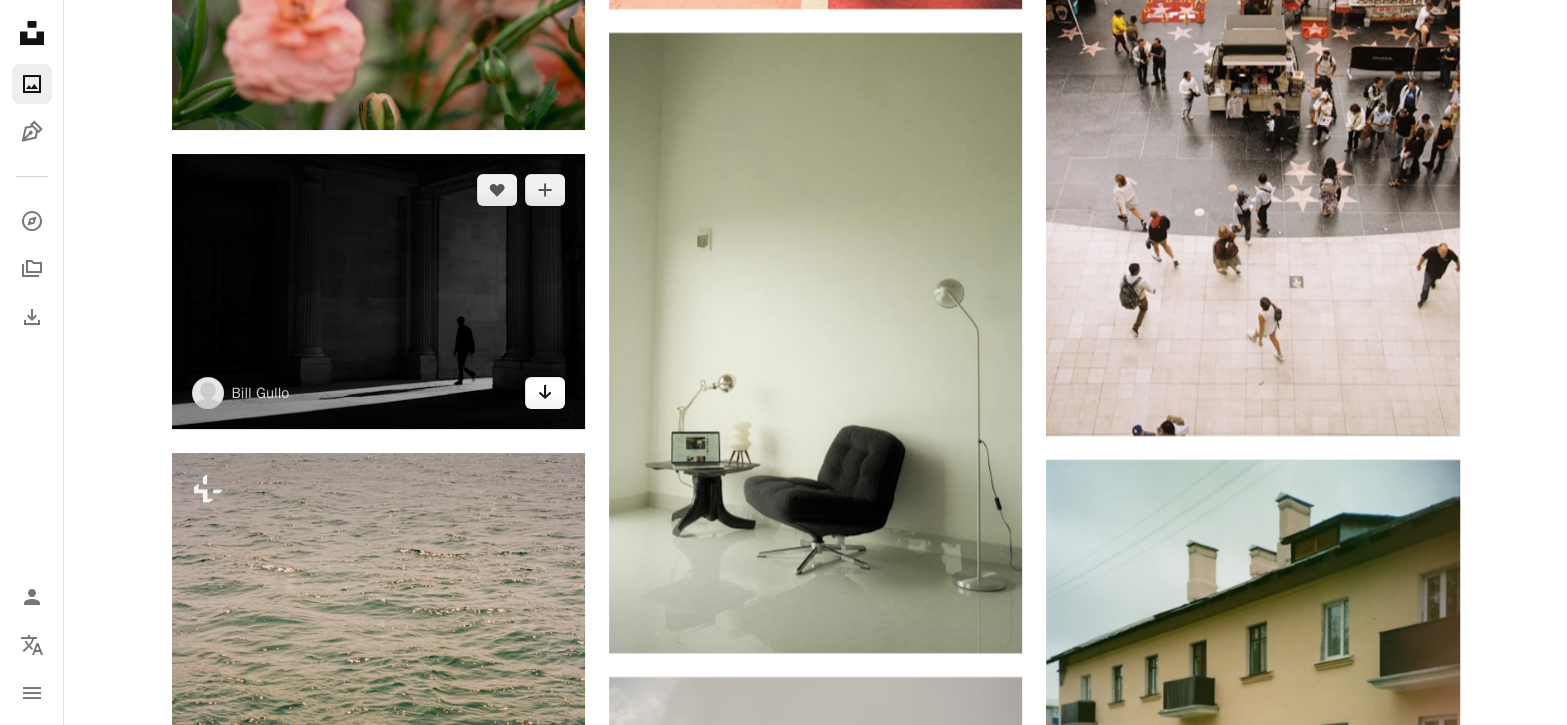 click on "Arrow pointing down" 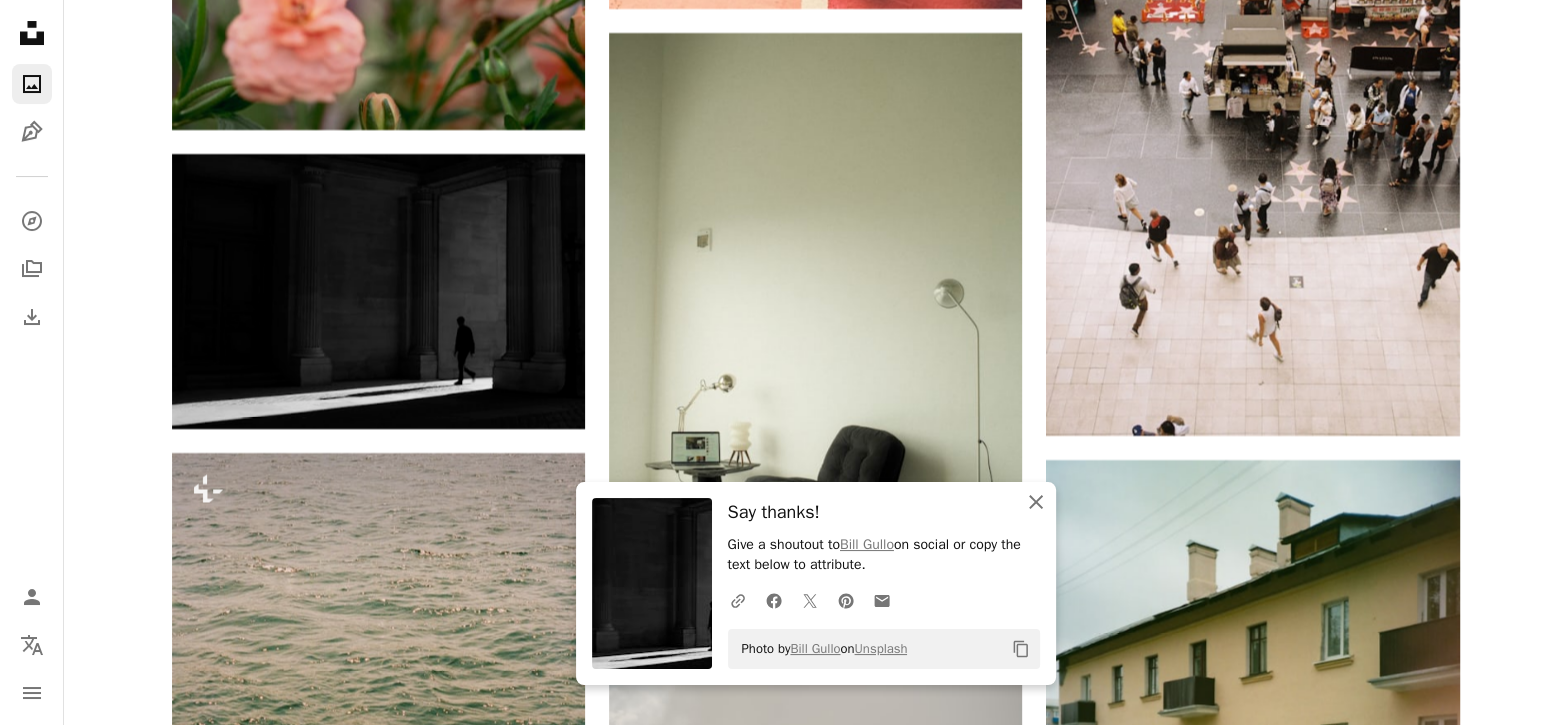 click on "An X shape" 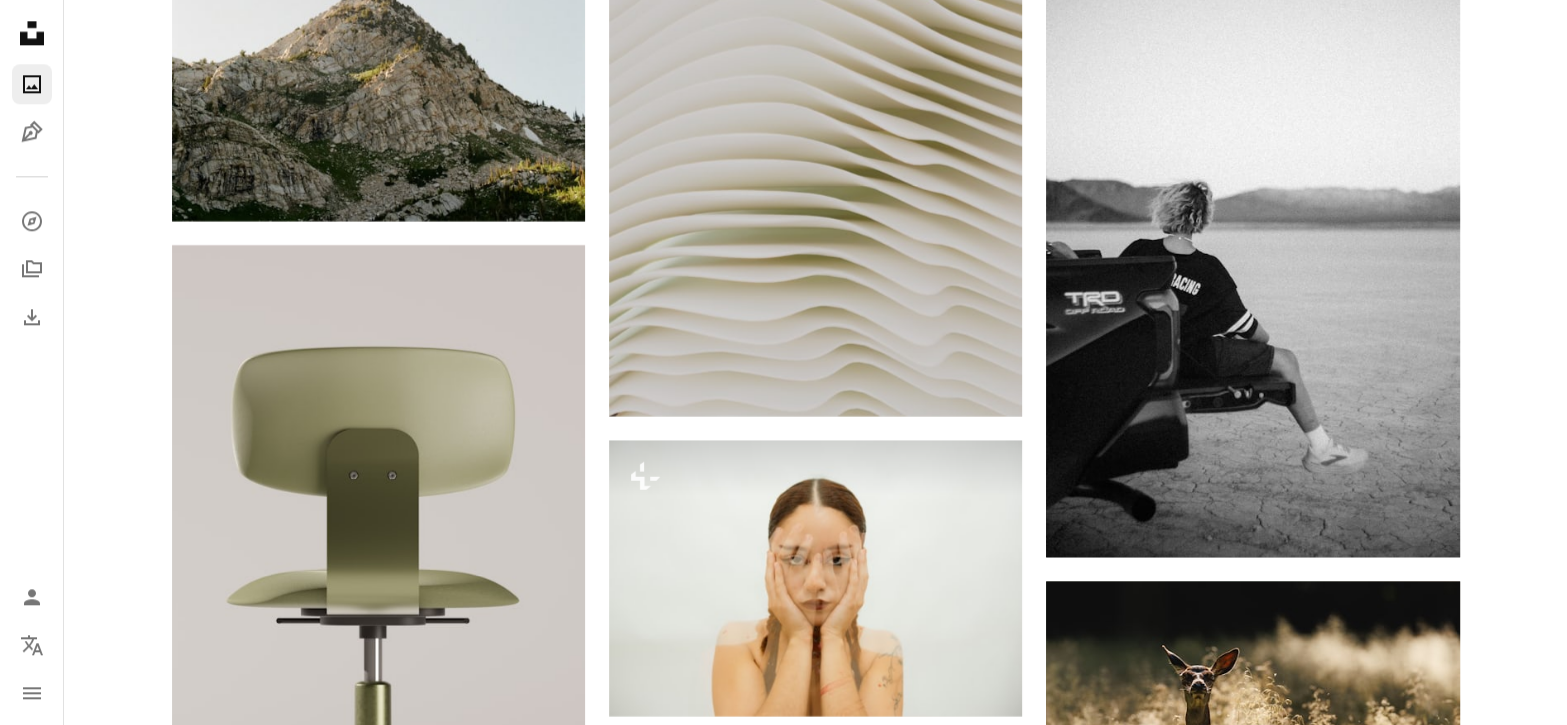 scroll, scrollTop: 10000, scrollLeft: 0, axis: vertical 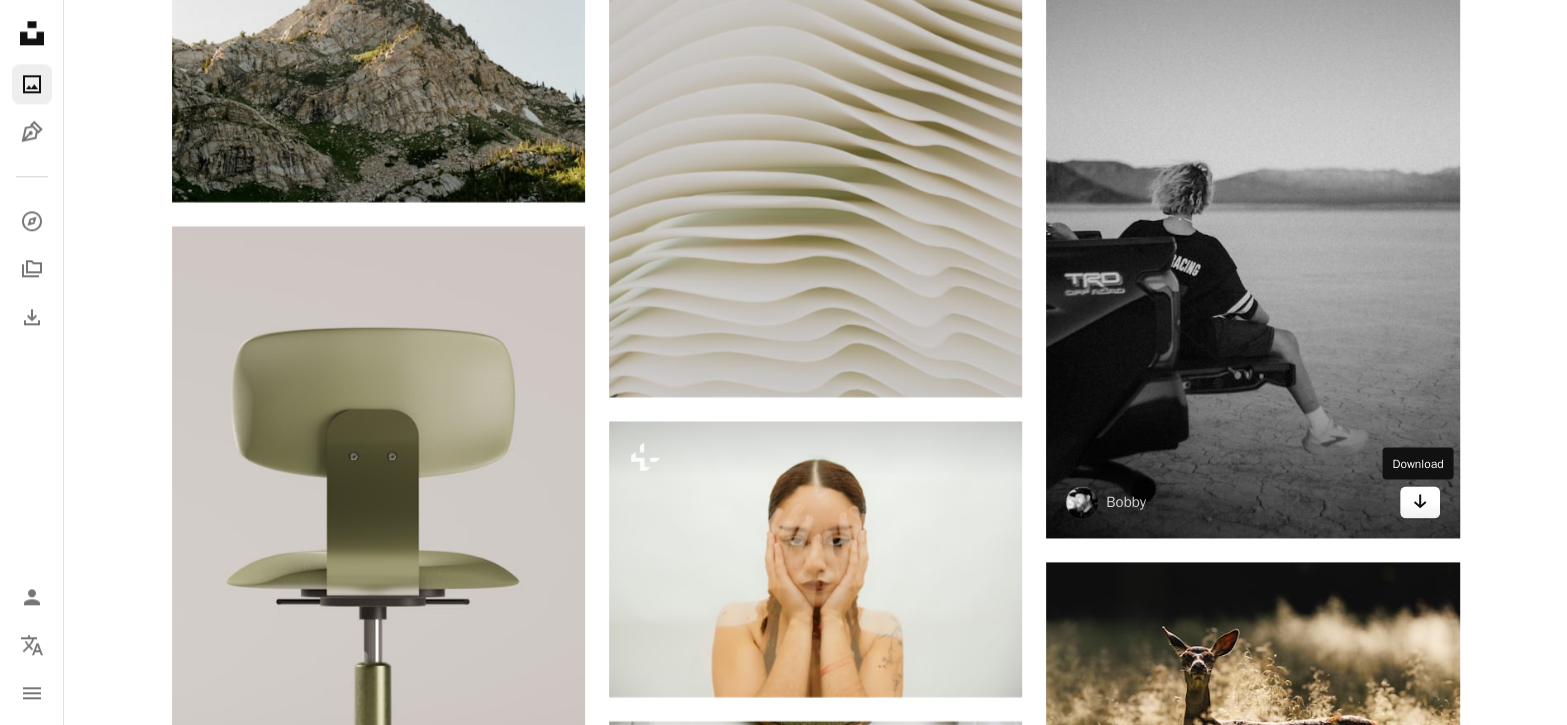 click on "Arrow pointing down" 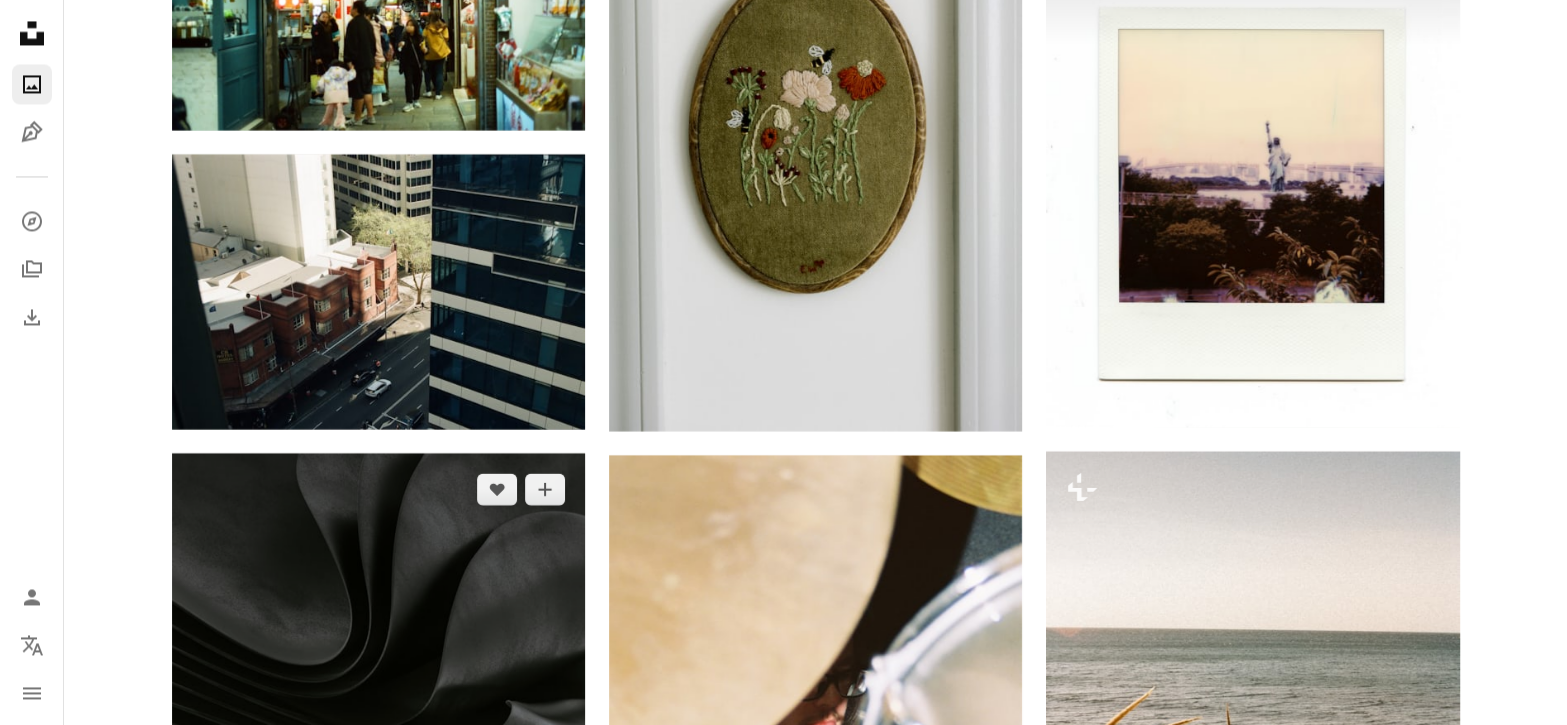 scroll, scrollTop: 11333, scrollLeft: 0, axis: vertical 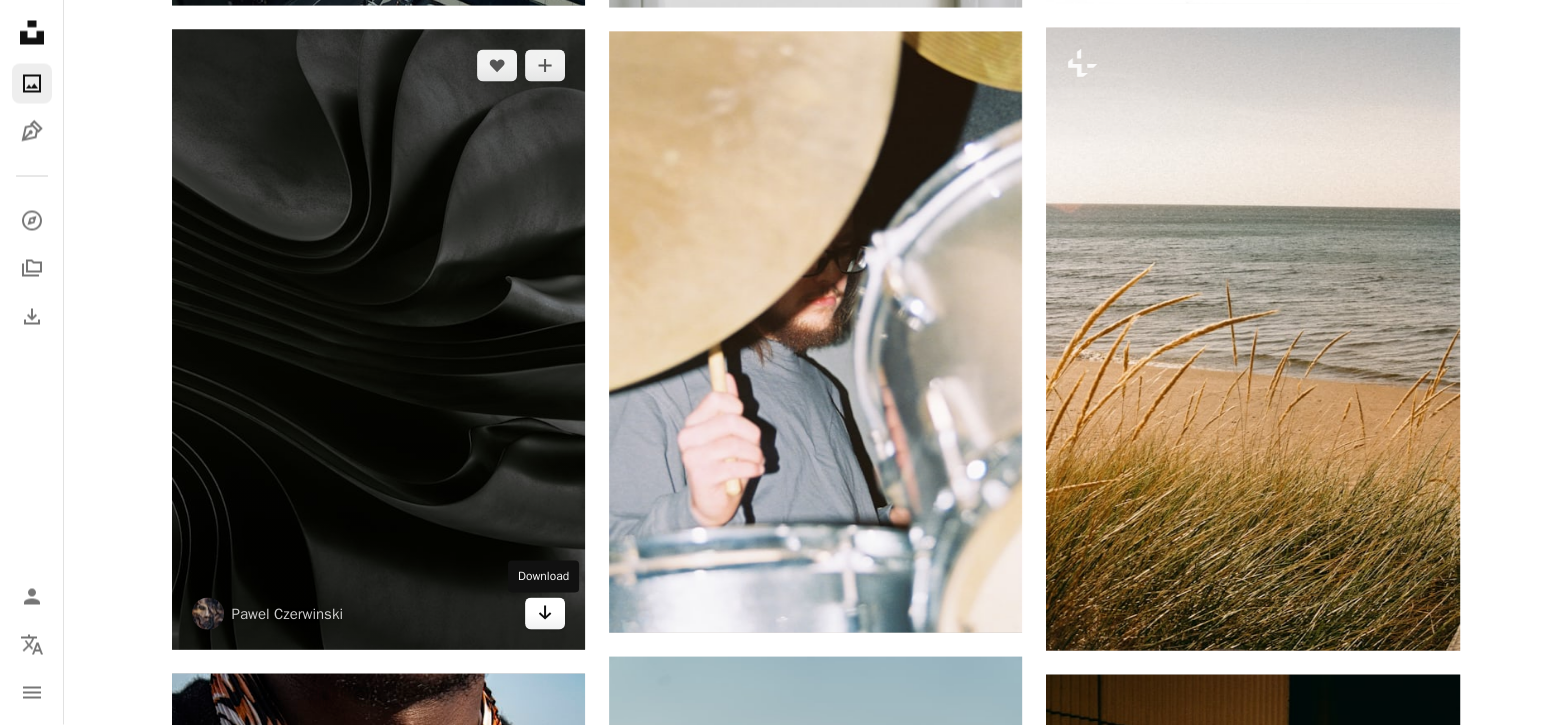 click on "Arrow pointing down" 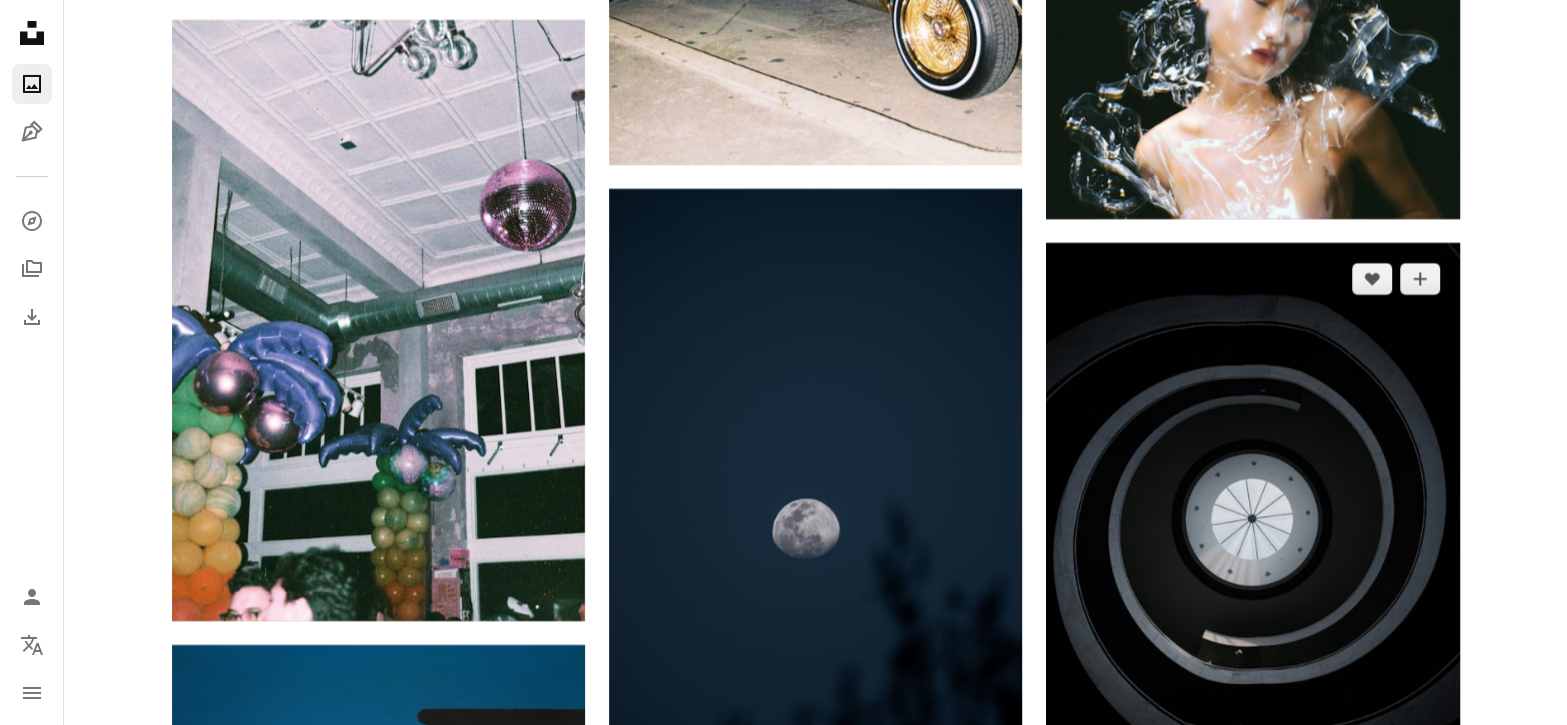 scroll, scrollTop: 15166, scrollLeft: 0, axis: vertical 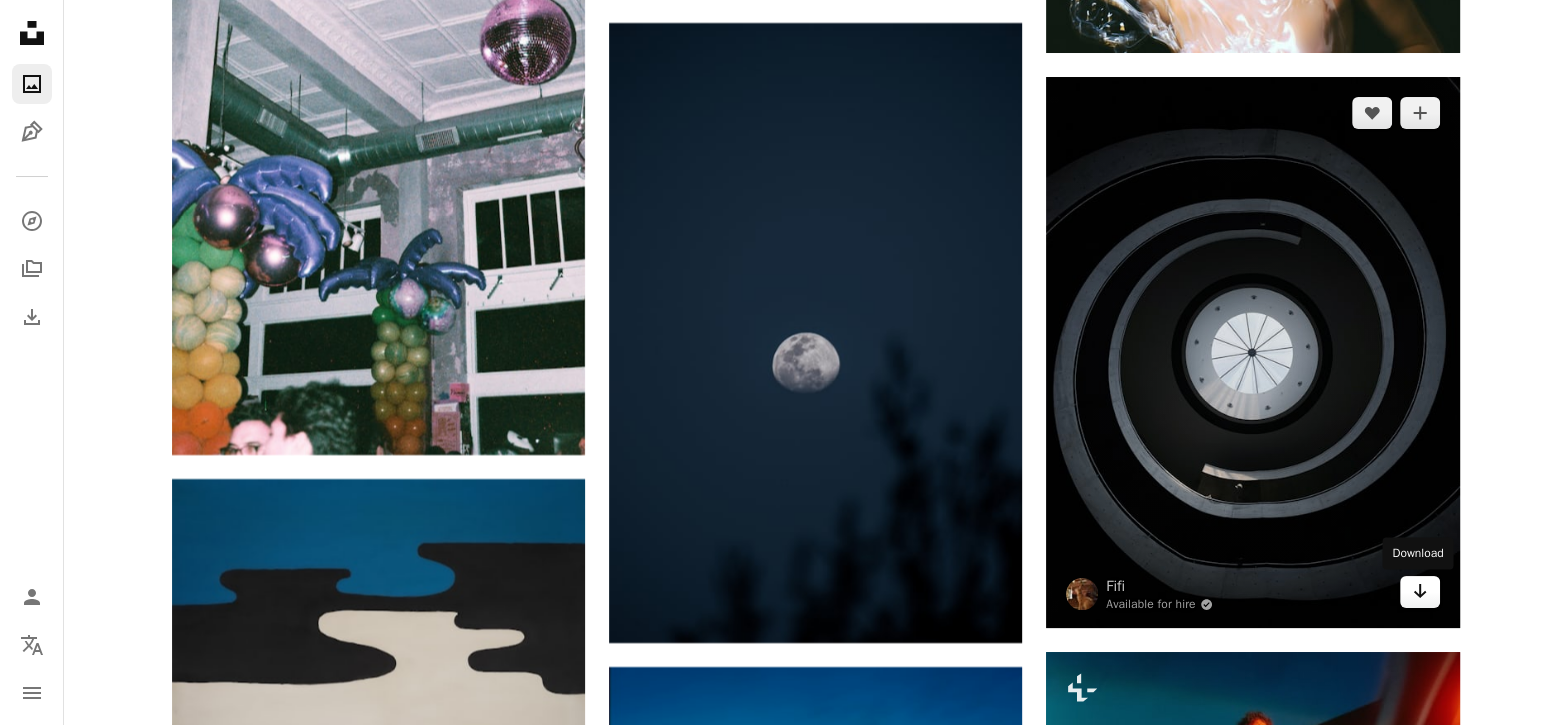 click on "Arrow pointing down" at bounding box center [1420, 592] 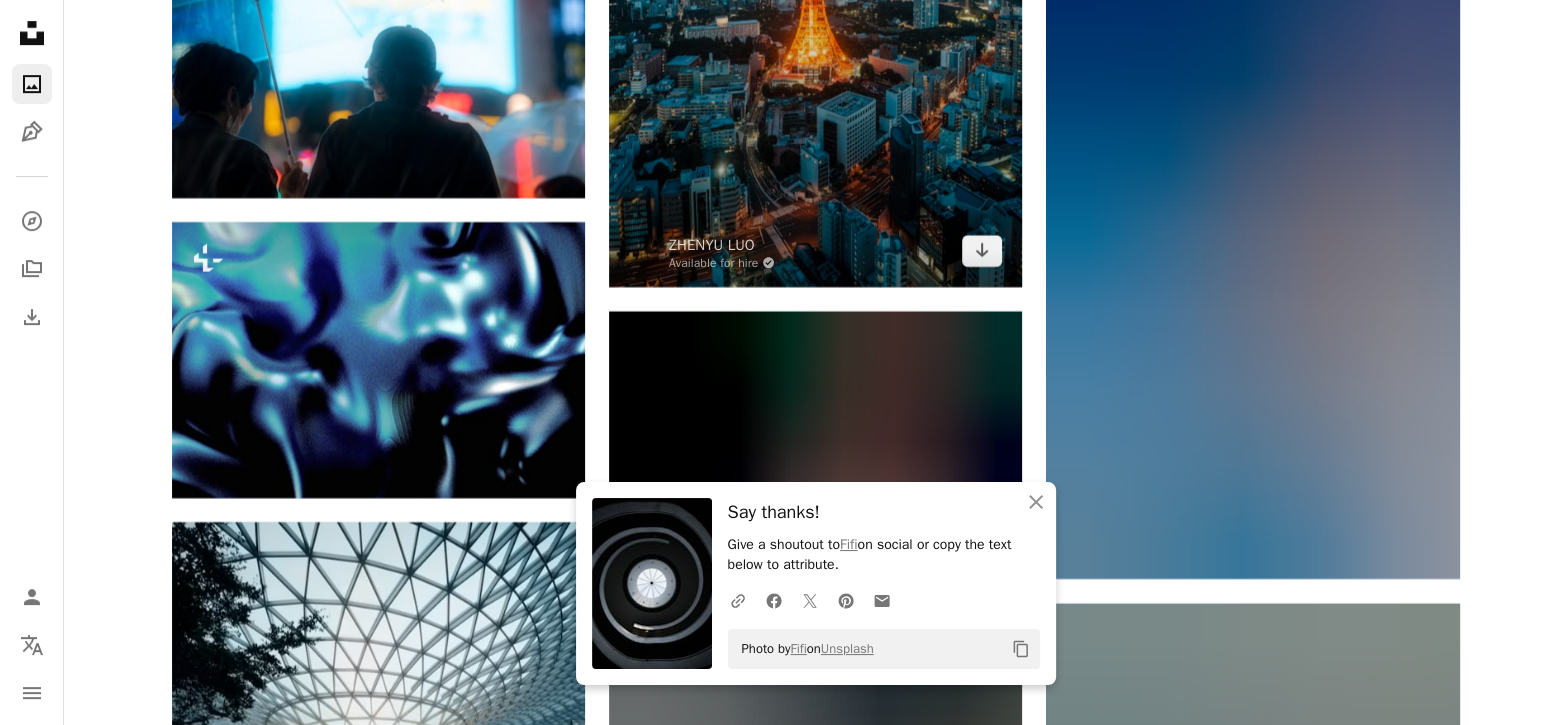 scroll, scrollTop: 16166, scrollLeft: 0, axis: vertical 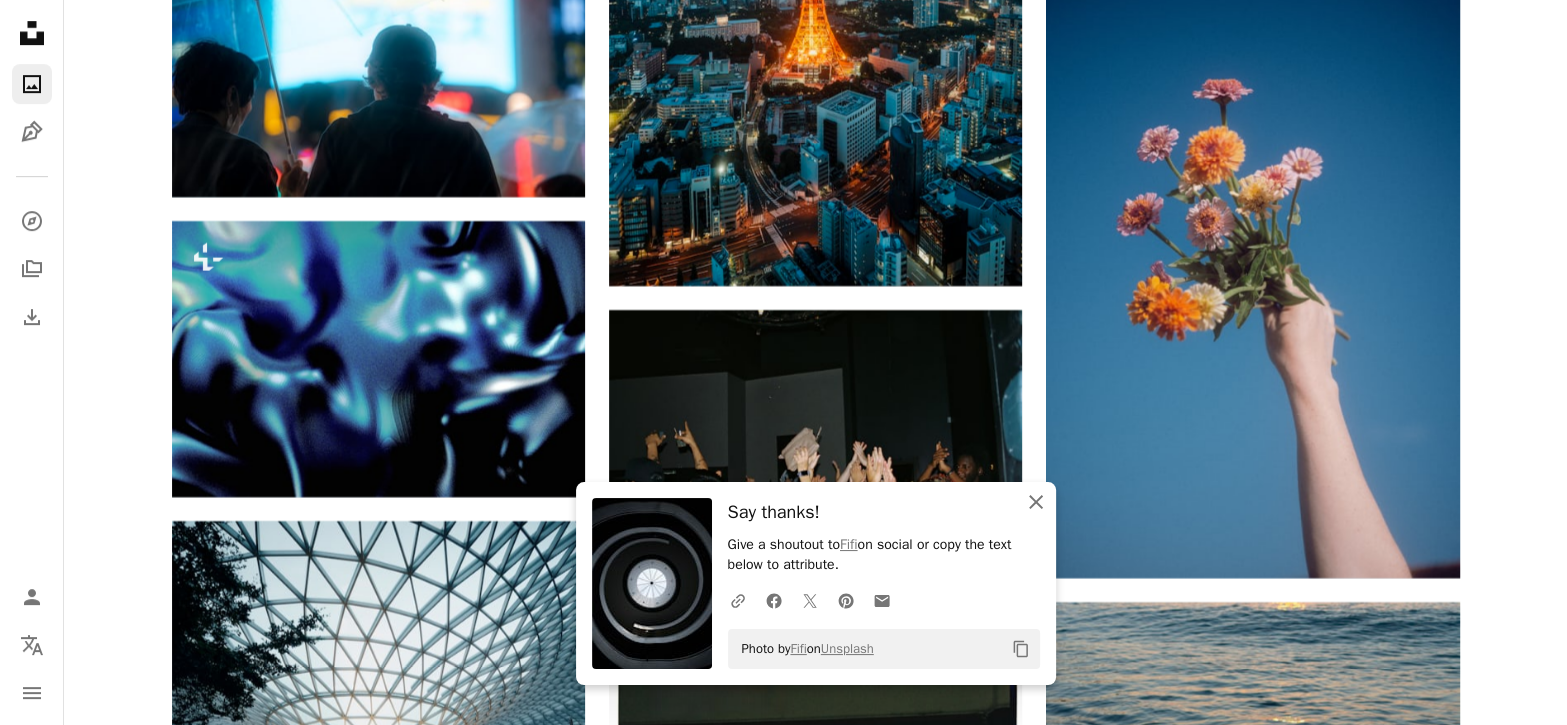click on "An X shape" 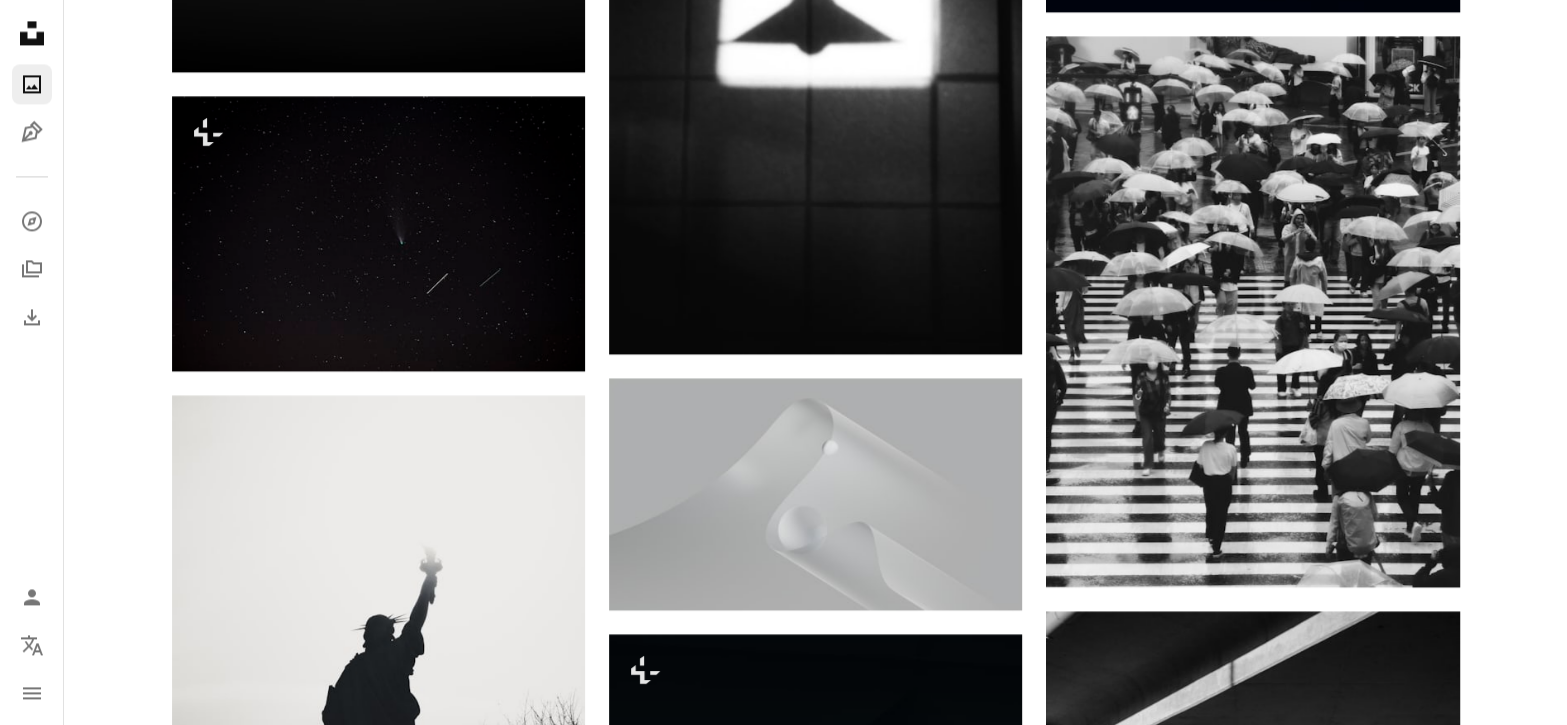 scroll, scrollTop: 3333, scrollLeft: 0, axis: vertical 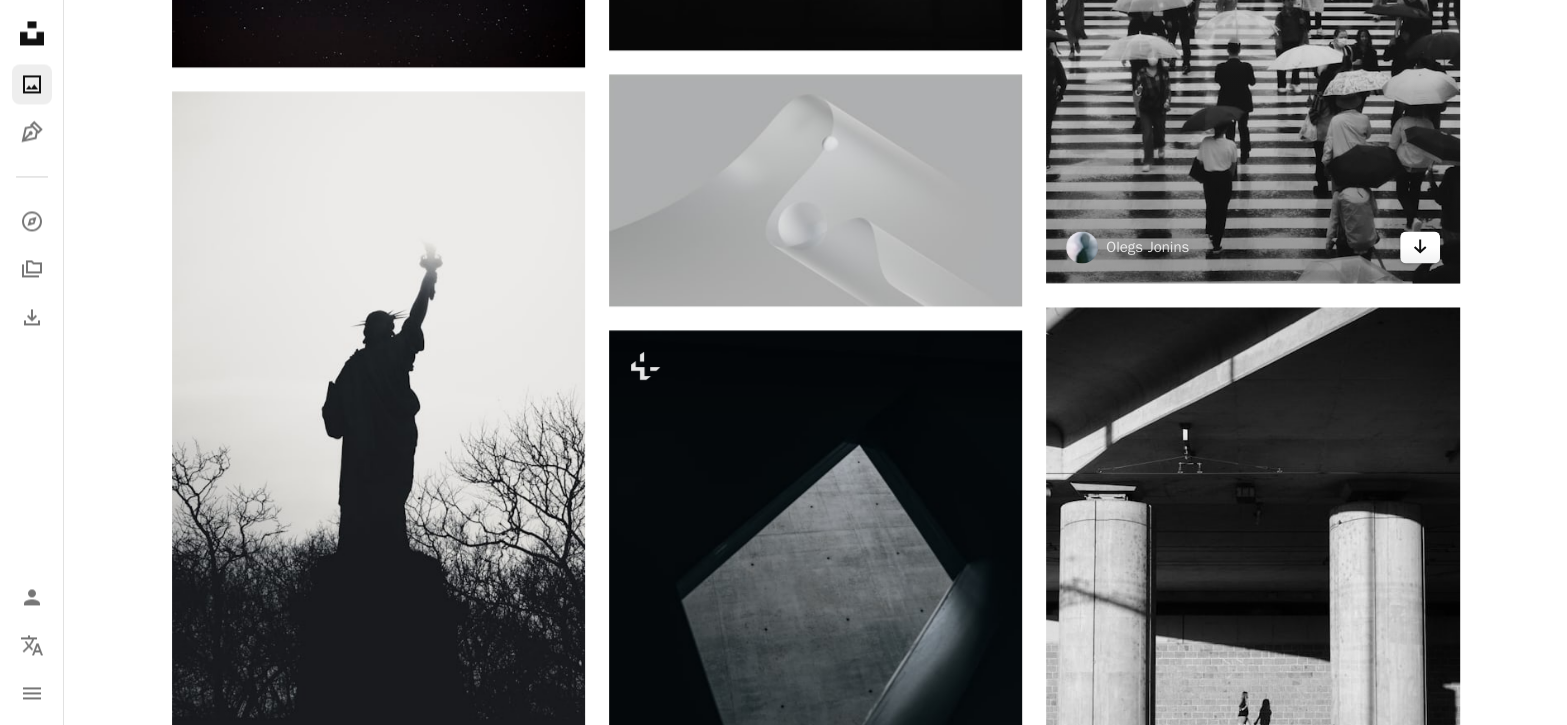 click on "Arrow pointing down" at bounding box center [1420, 247] 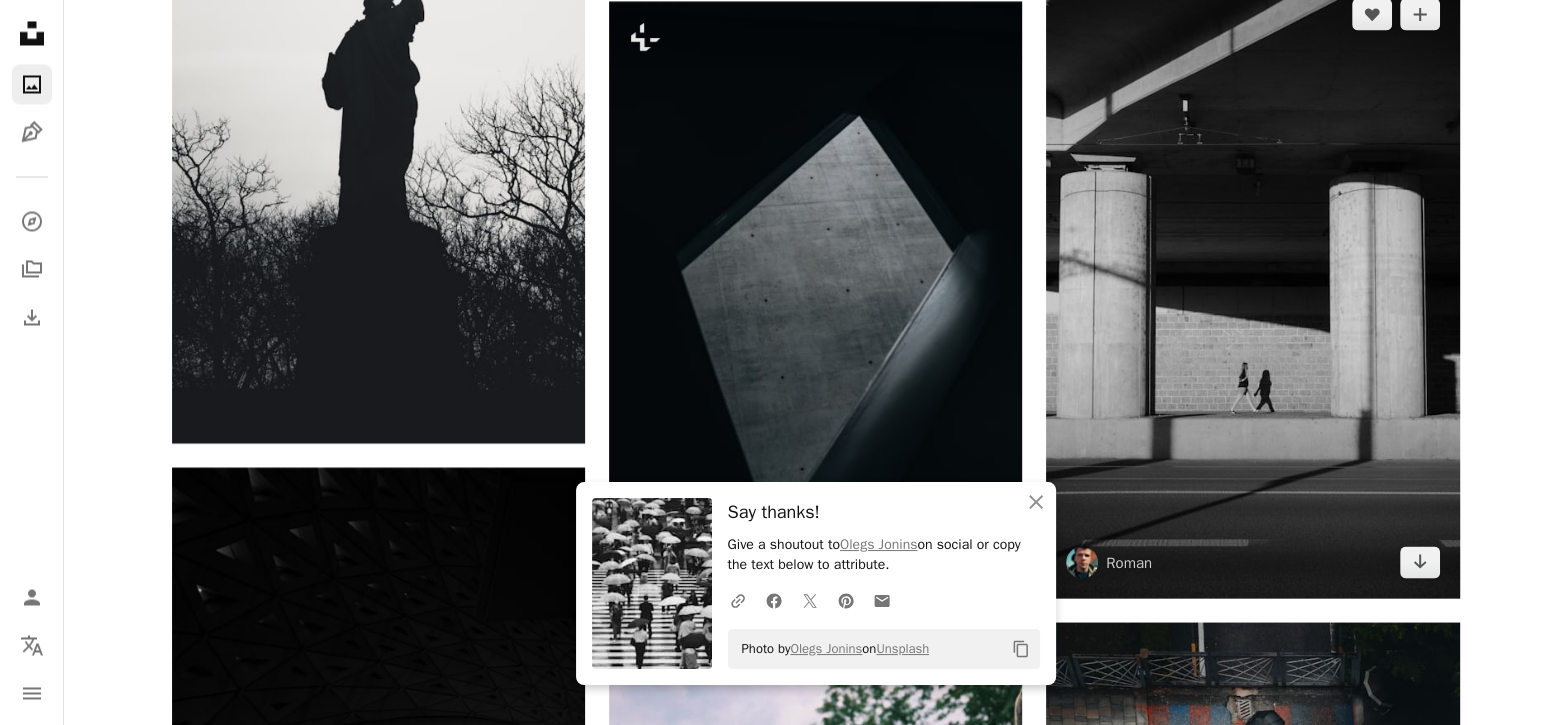 scroll, scrollTop: 3666, scrollLeft: 0, axis: vertical 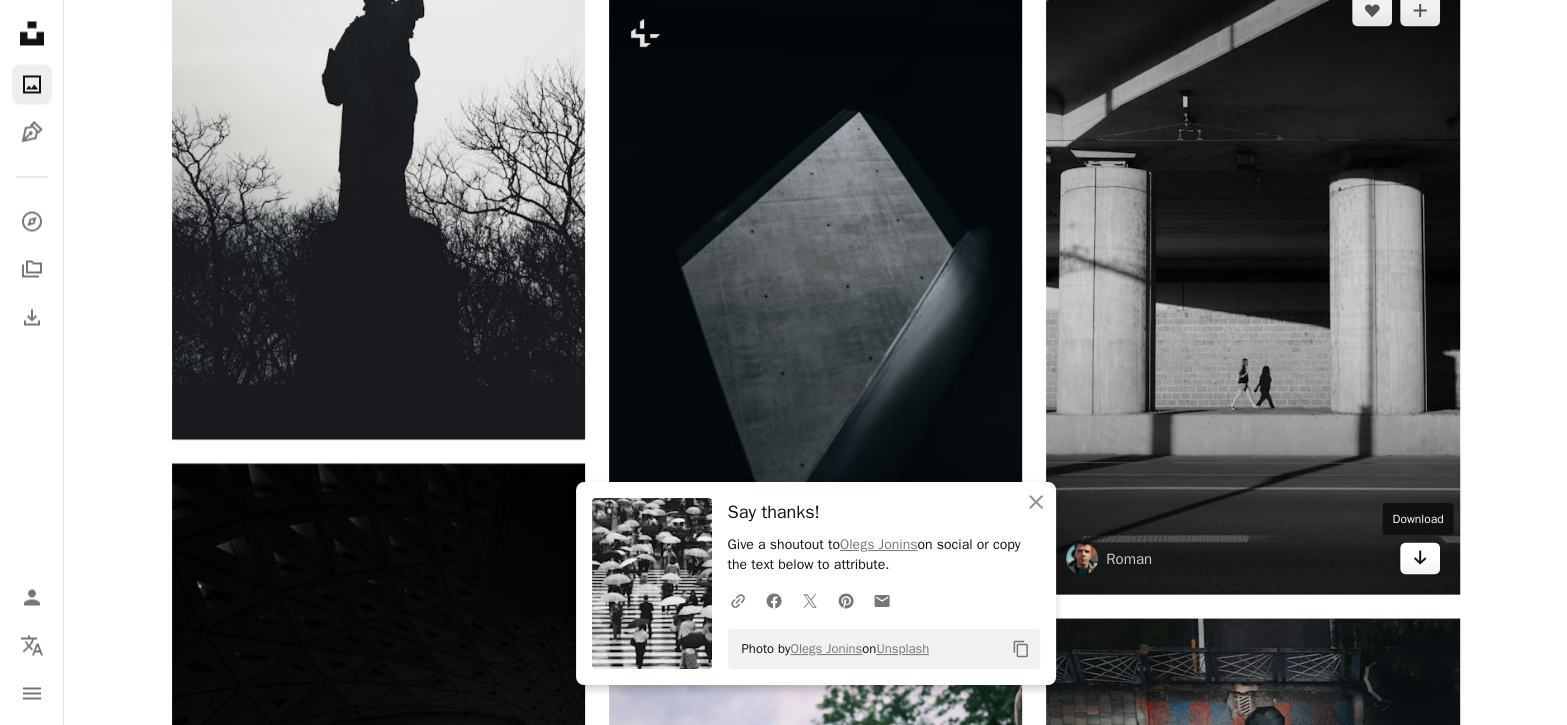 click 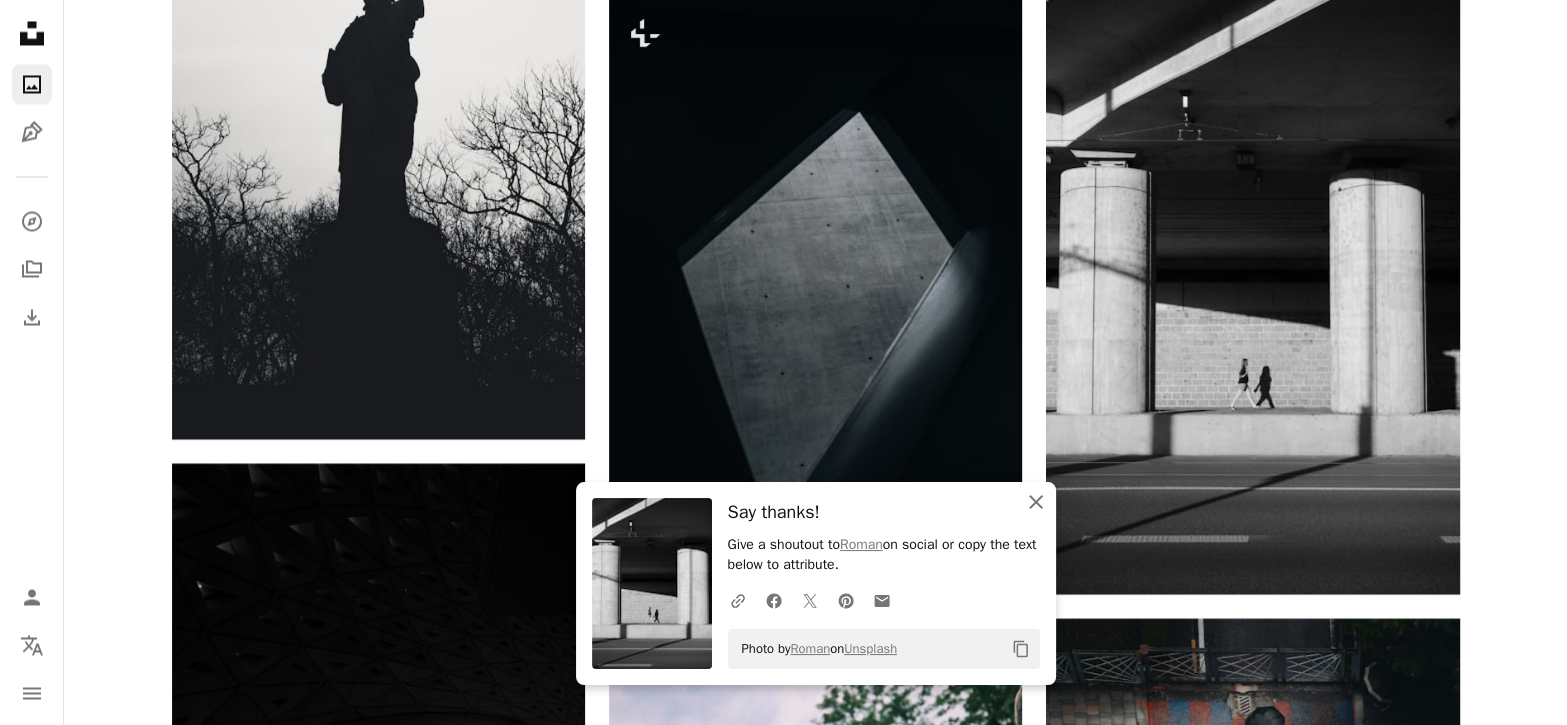 click on "An X shape" 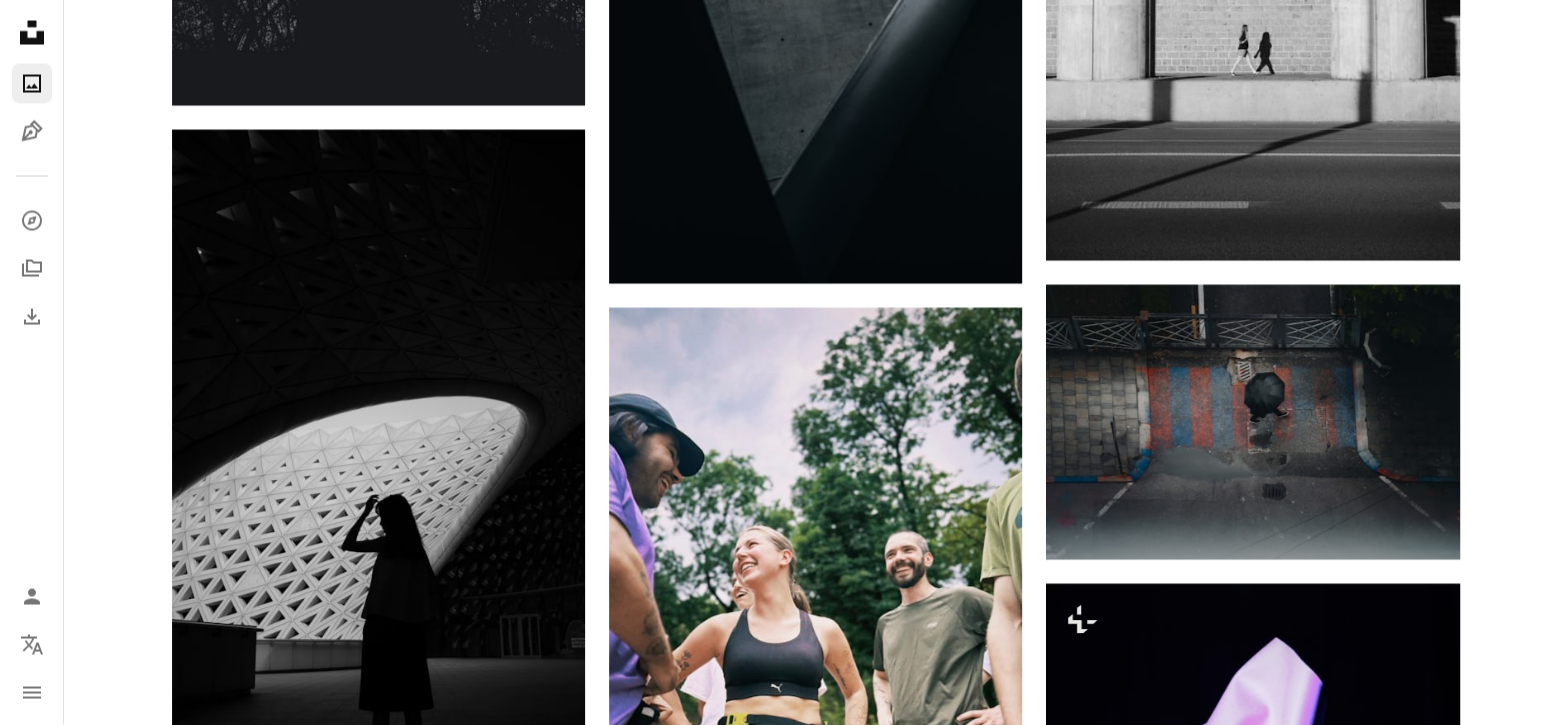 scroll, scrollTop: 4333, scrollLeft: 0, axis: vertical 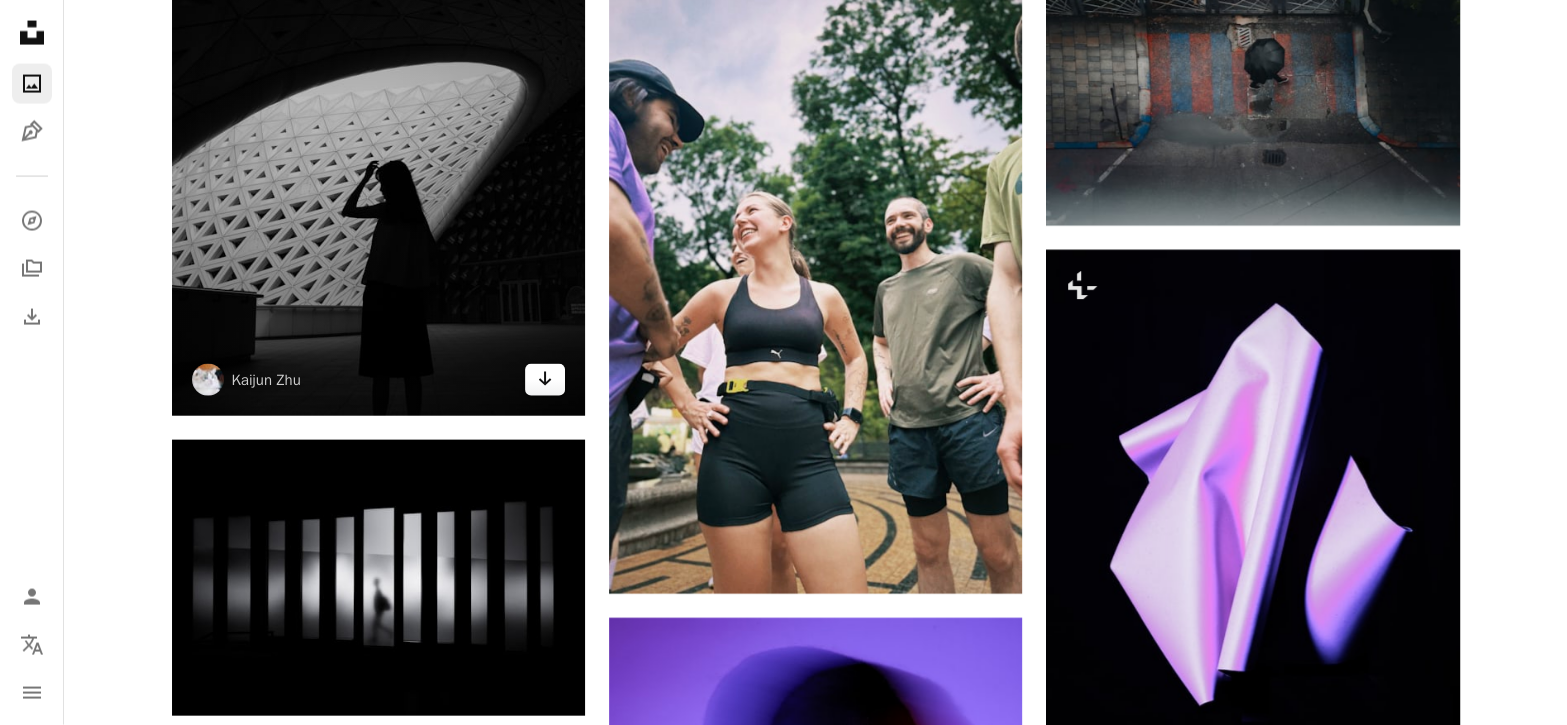 click on "Arrow pointing down" 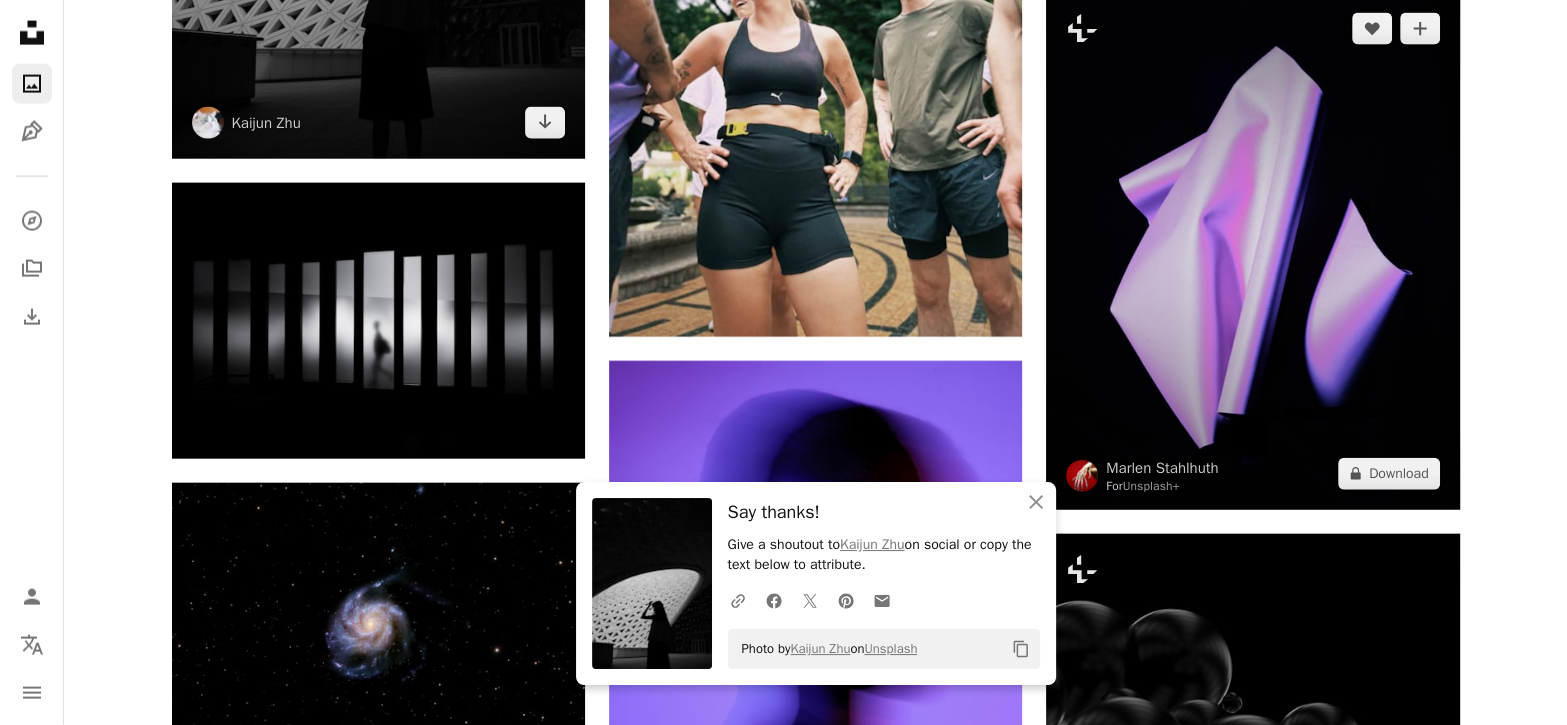 scroll, scrollTop: 4666, scrollLeft: 0, axis: vertical 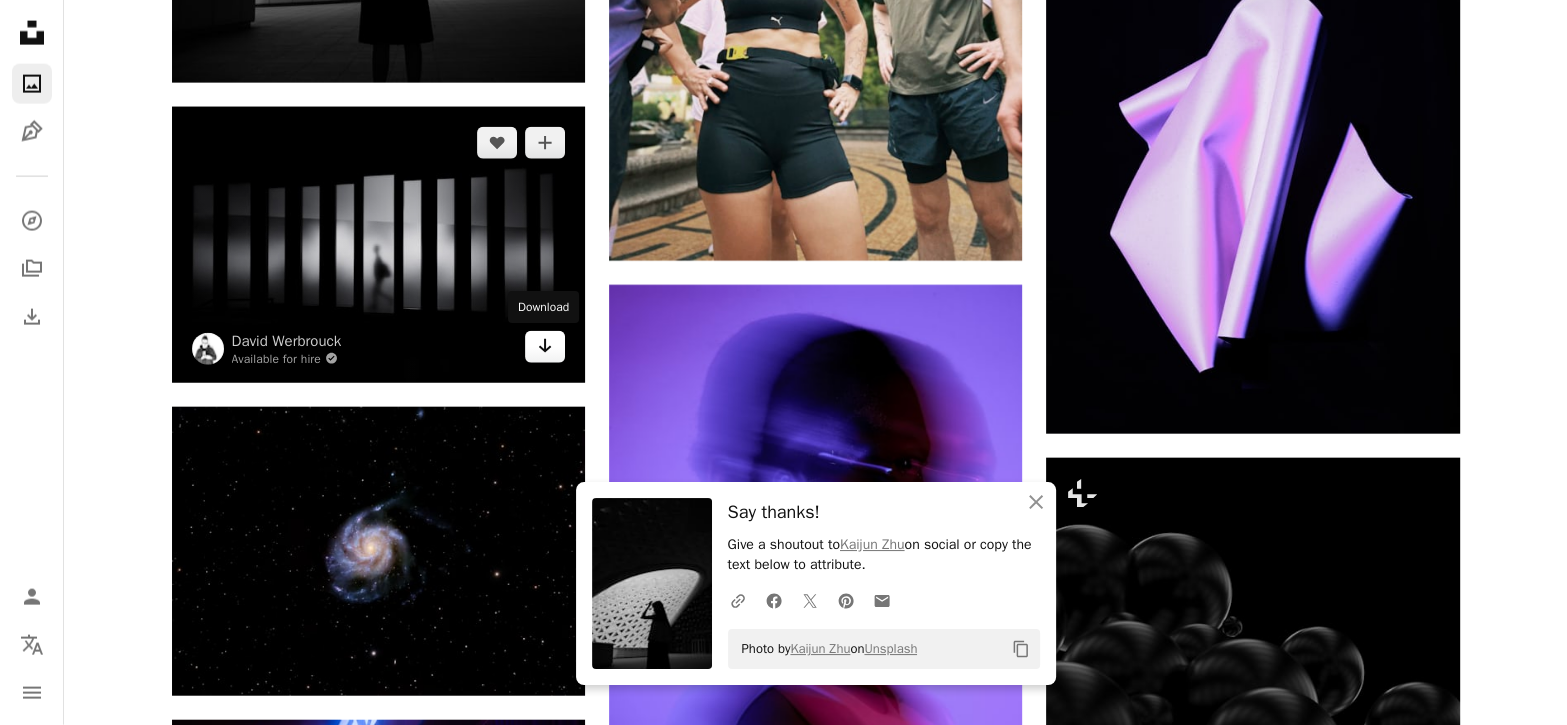 click 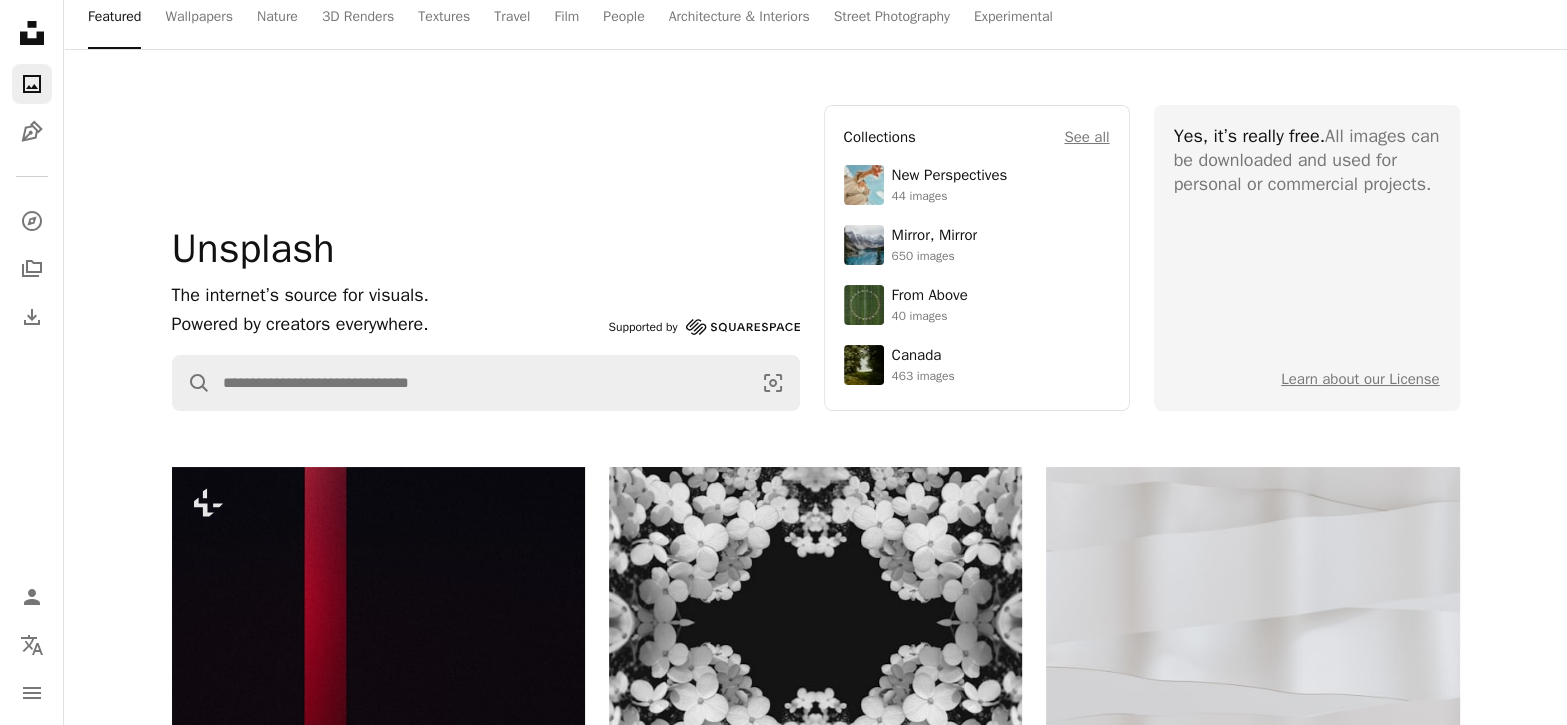 scroll, scrollTop: 0, scrollLeft: 0, axis: both 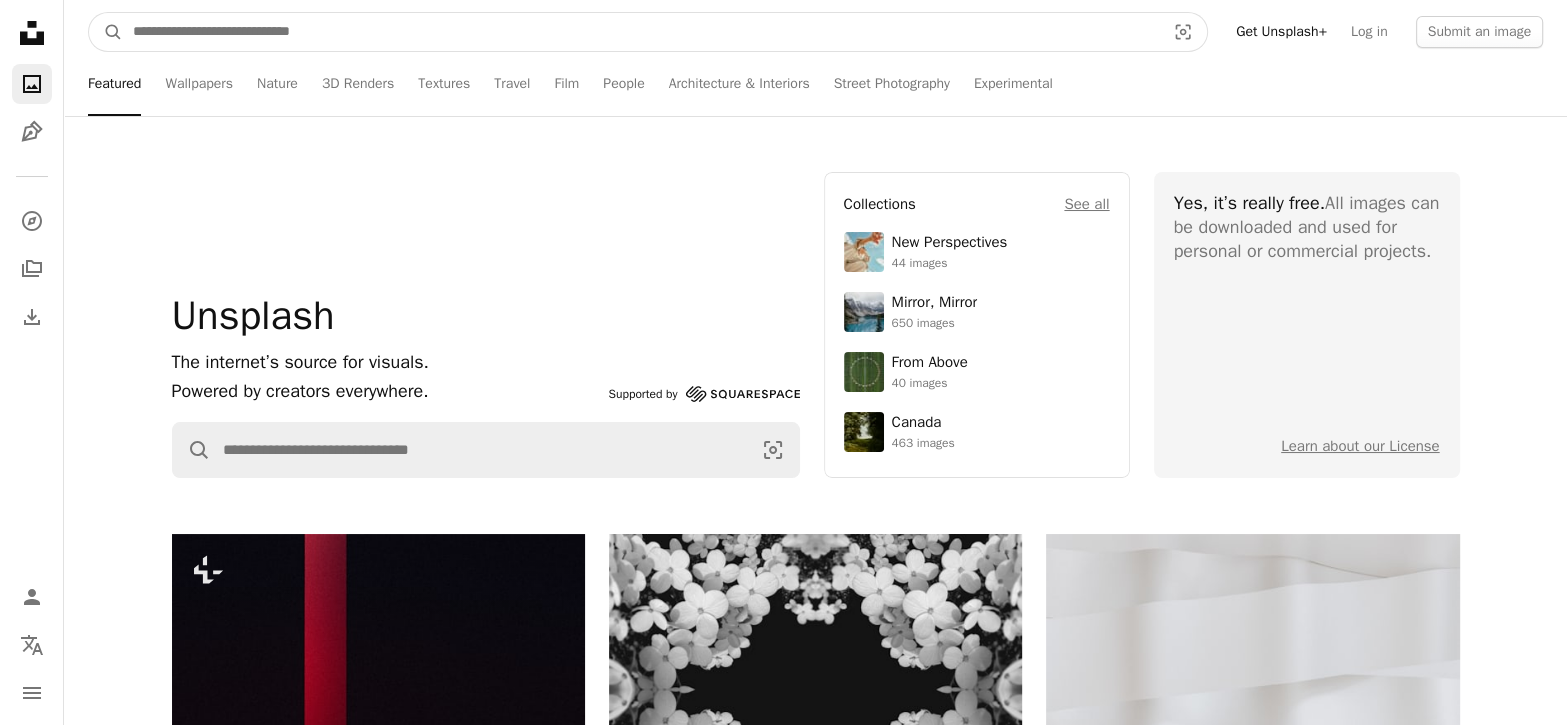 click at bounding box center [641, 32] 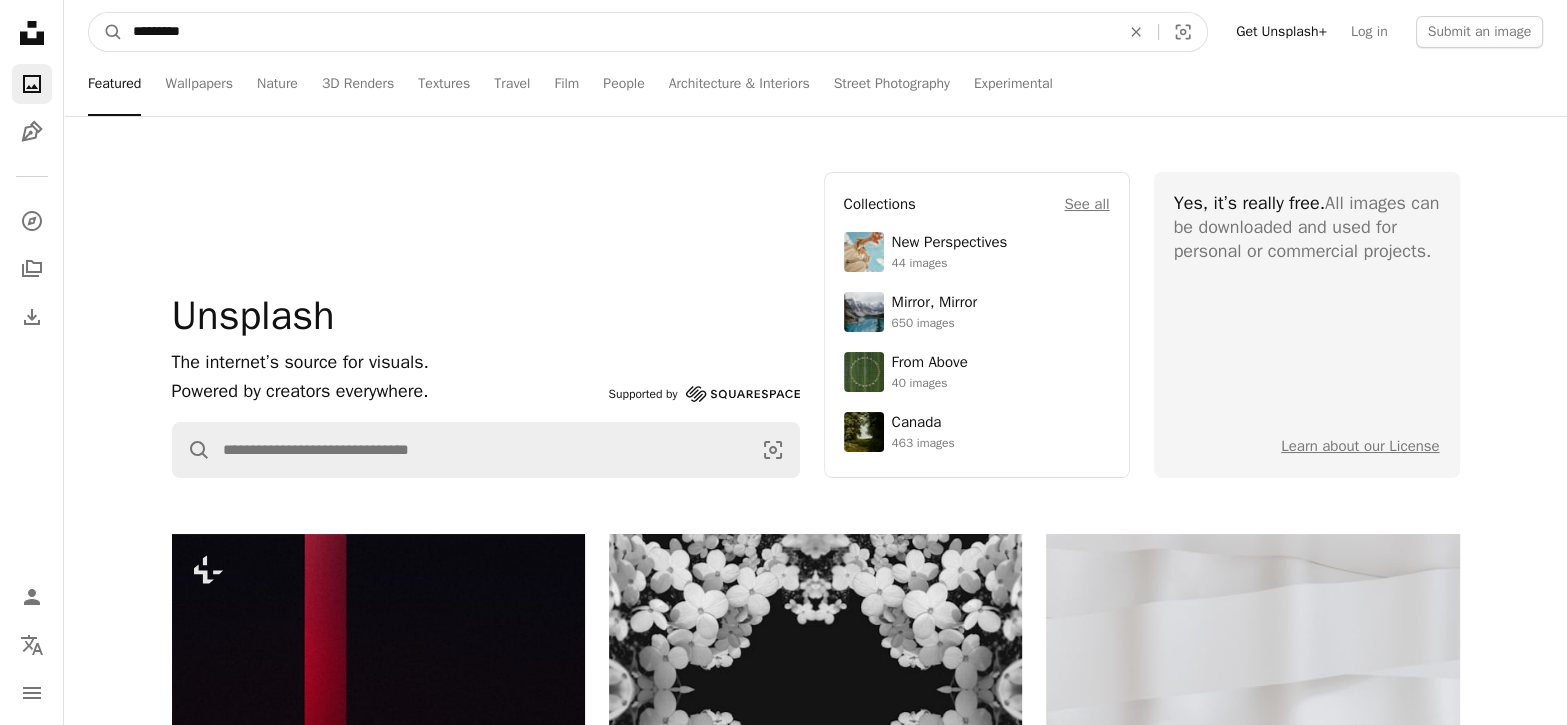 type on "*********" 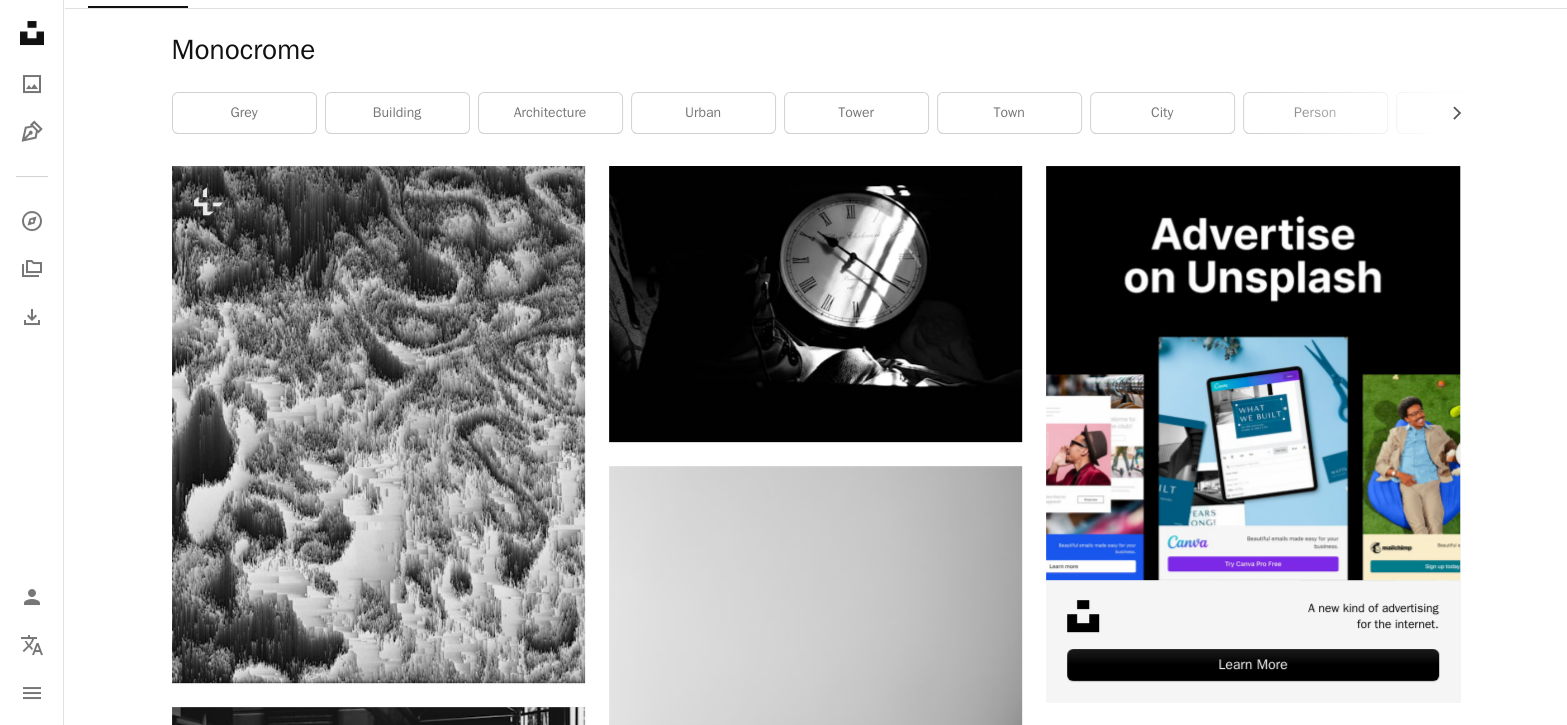 scroll, scrollTop: 499, scrollLeft: 0, axis: vertical 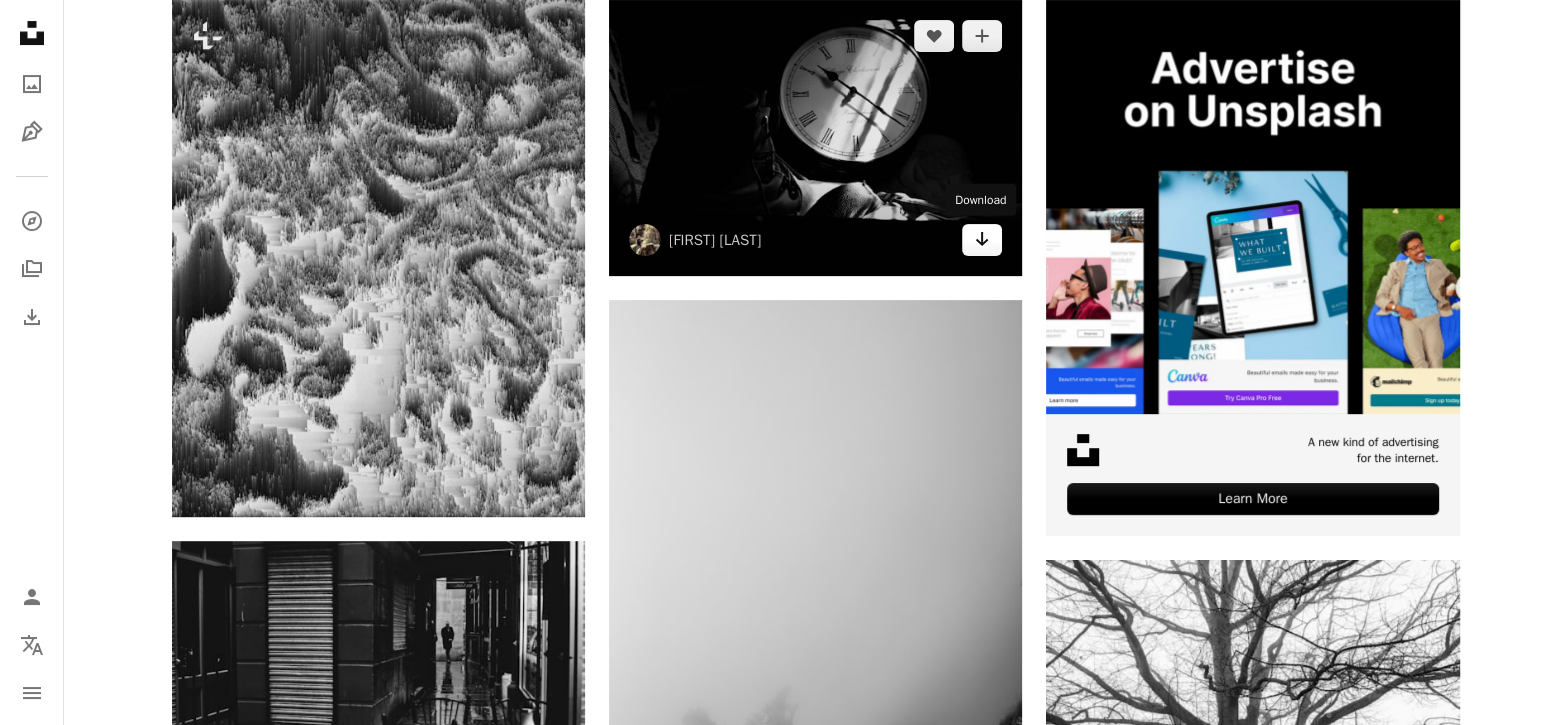 click on "Arrow pointing down" 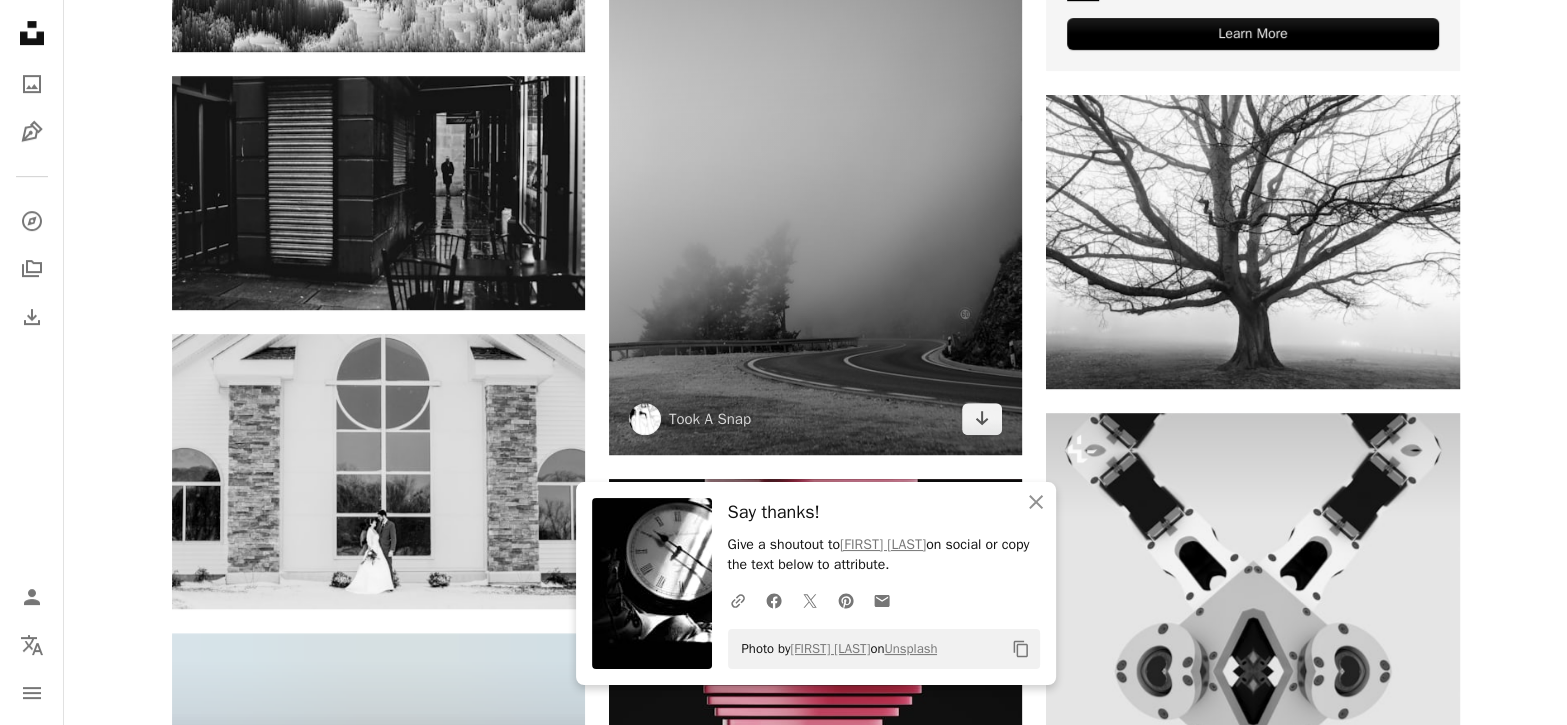 scroll, scrollTop: 1000, scrollLeft: 0, axis: vertical 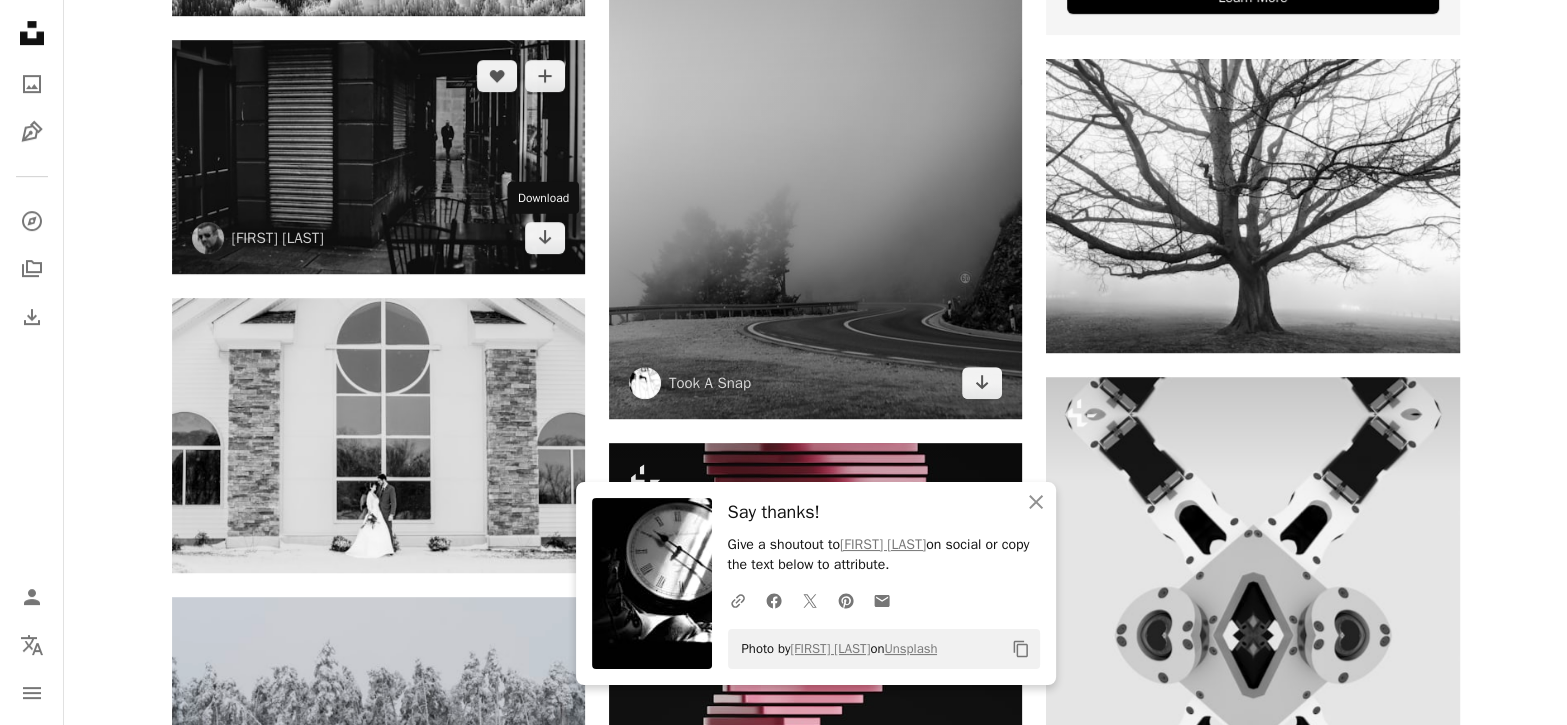 drag, startPoint x: 559, startPoint y: 237, endPoint x: 682, endPoint y: 279, distance: 129.97307 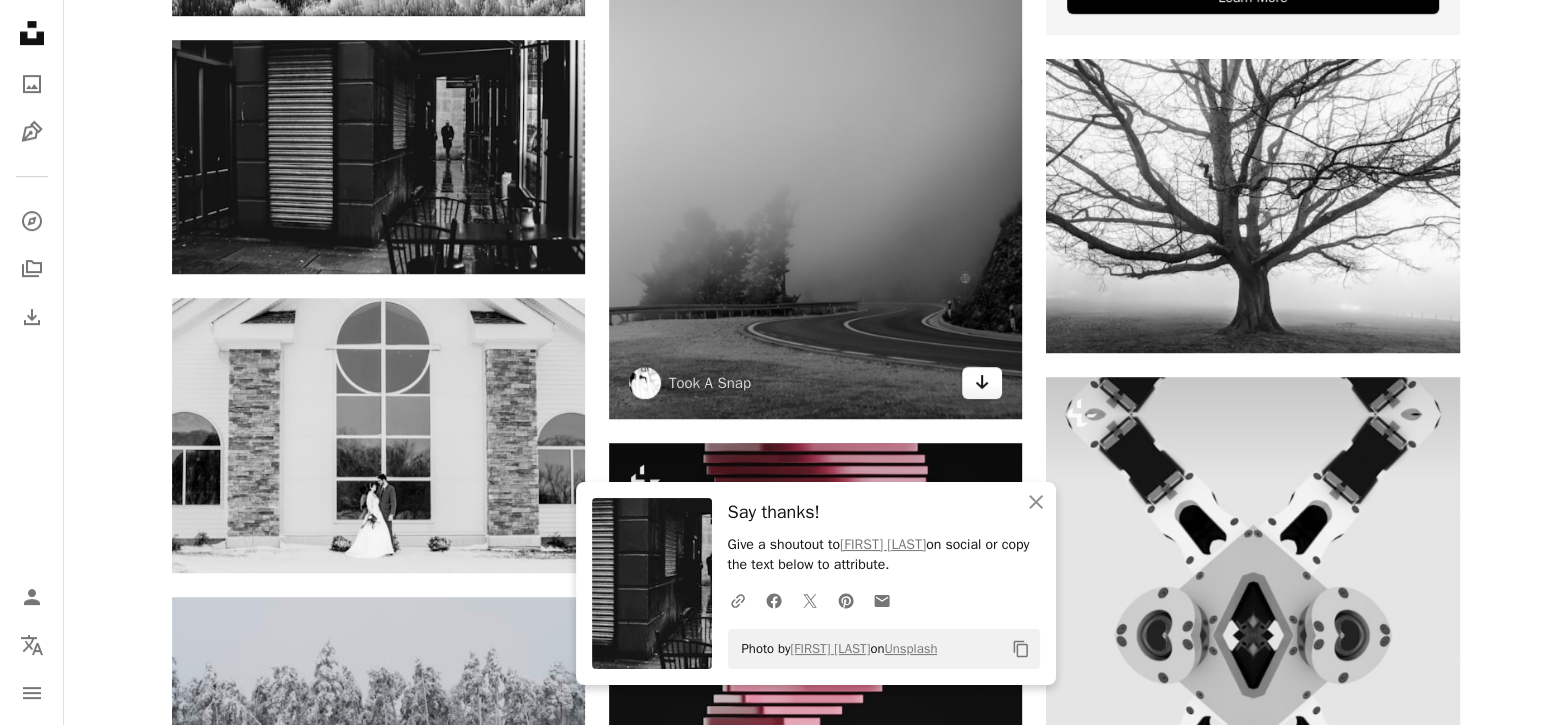 click 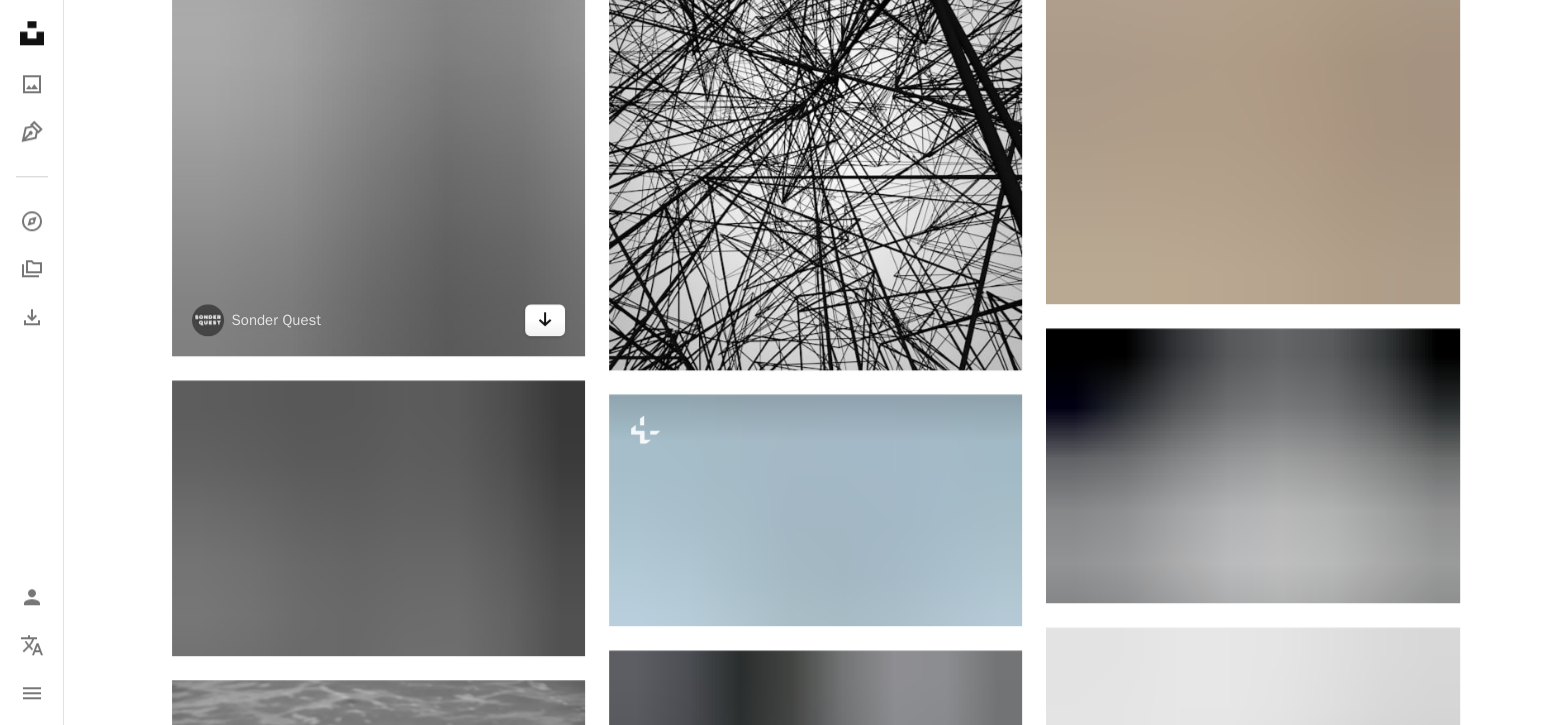 scroll, scrollTop: 2166, scrollLeft: 0, axis: vertical 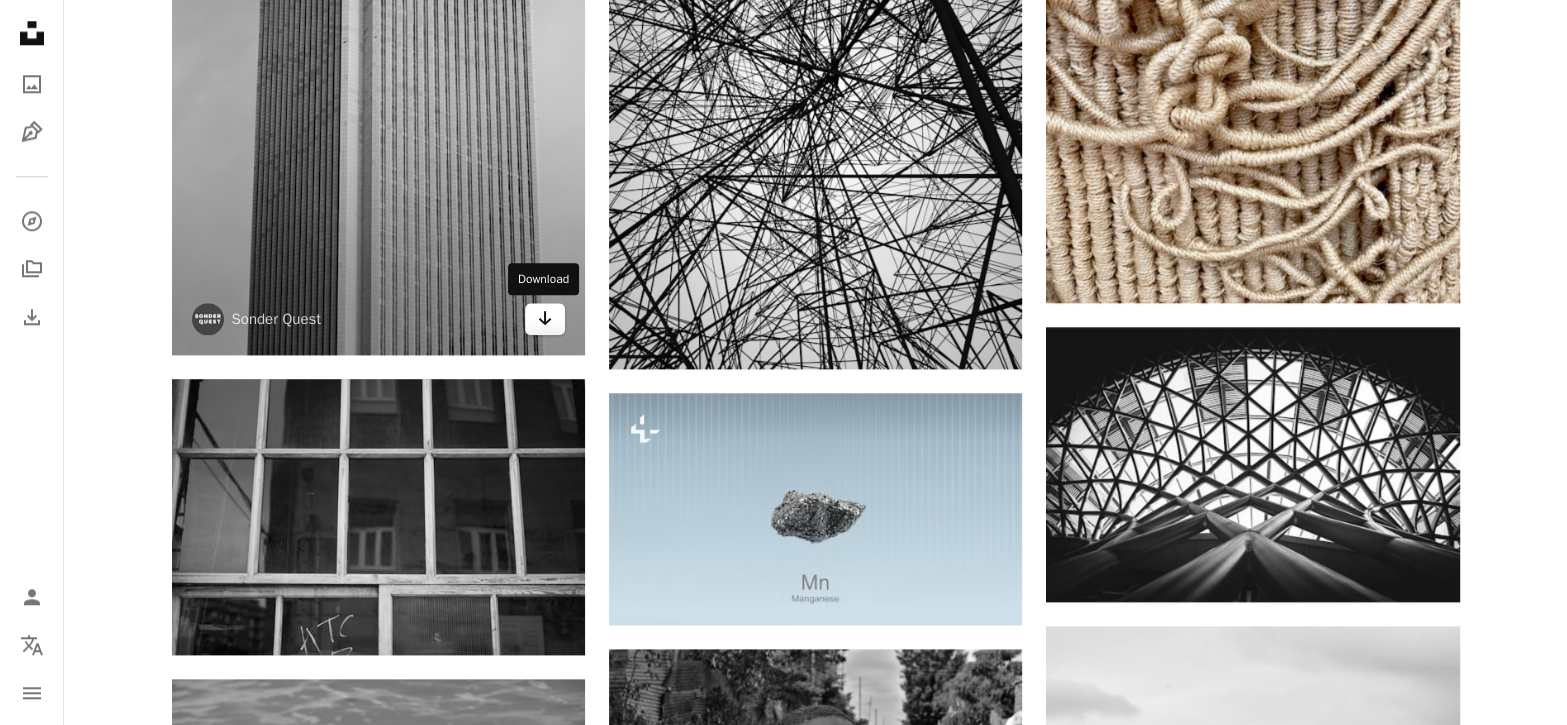 click on "Arrow pointing down" 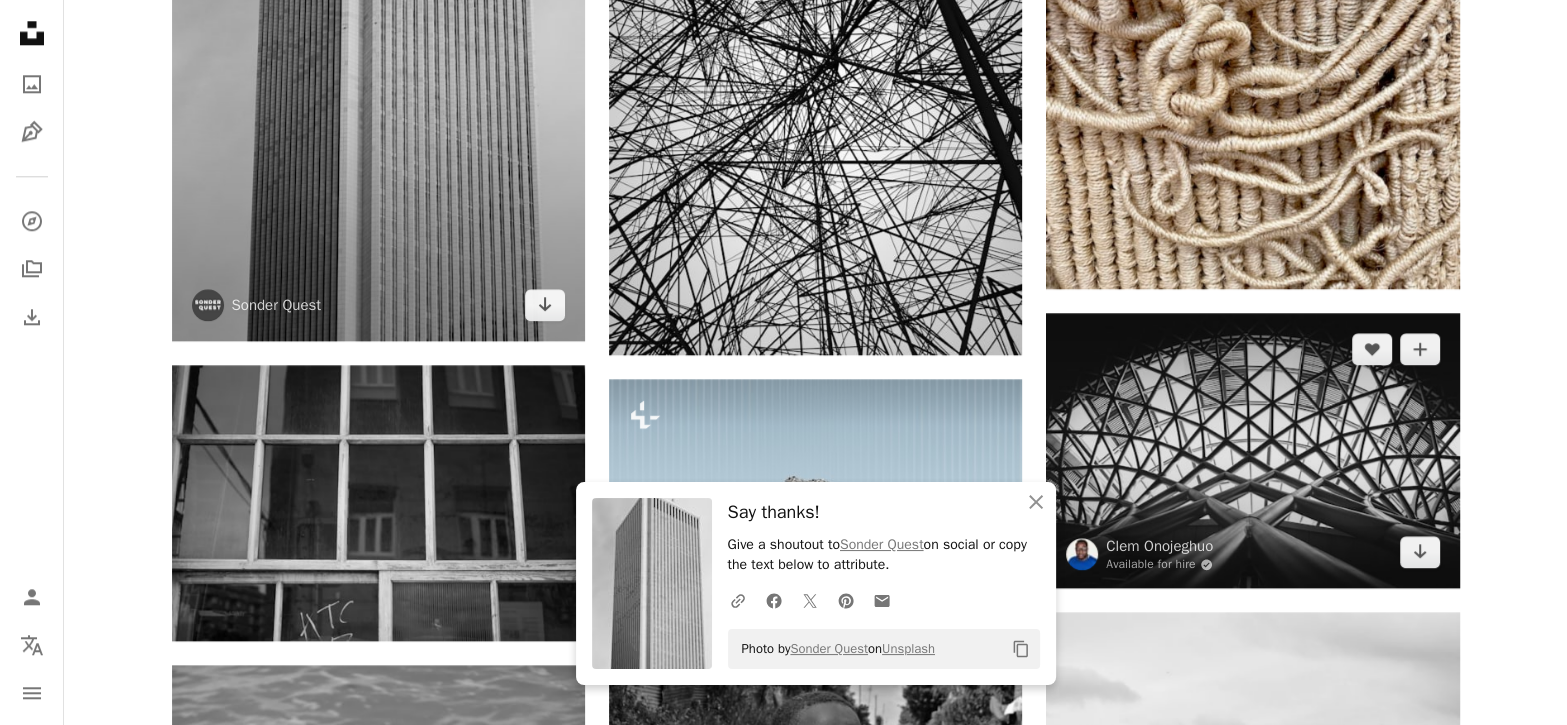 scroll, scrollTop: 2333, scrollLeft: 0, axis: vertical 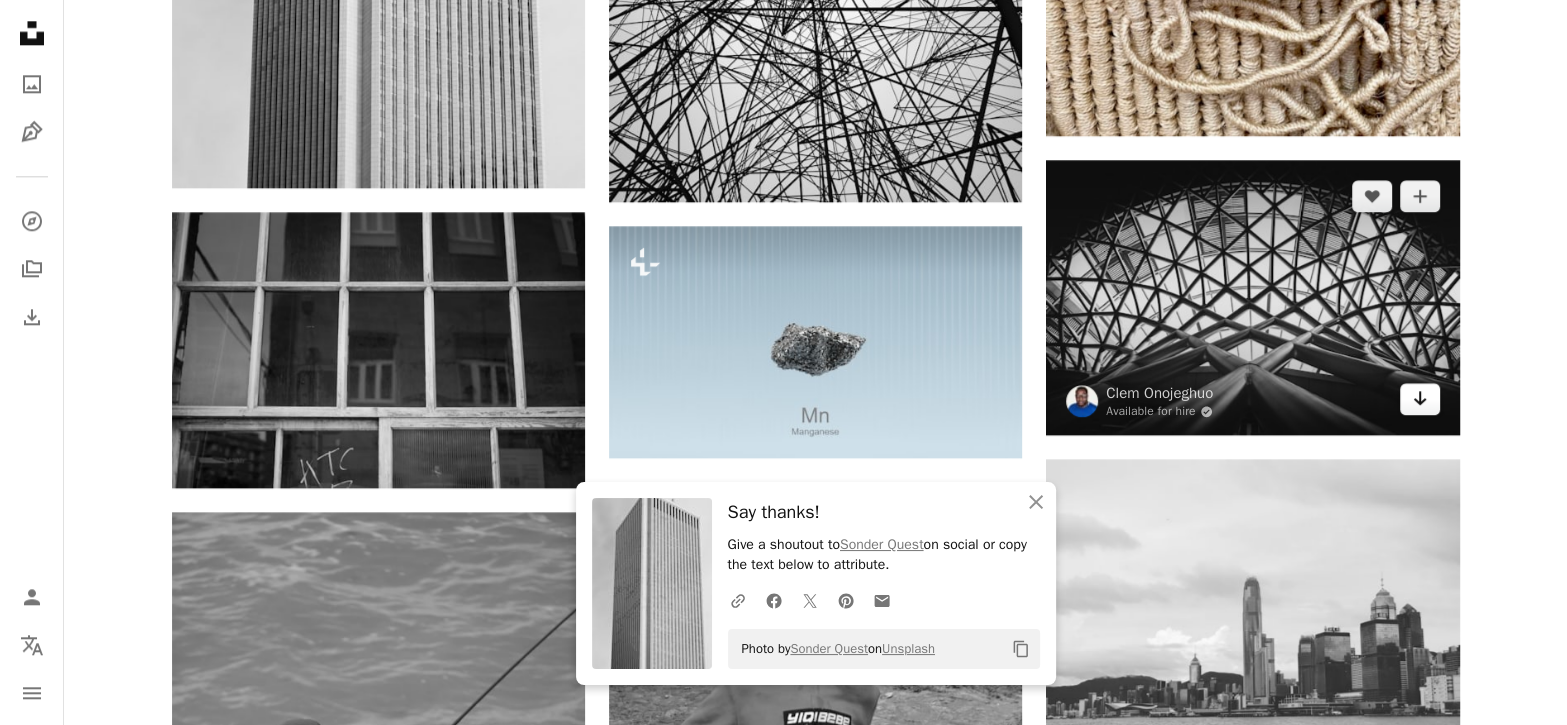 click on "Arrow pointing down" 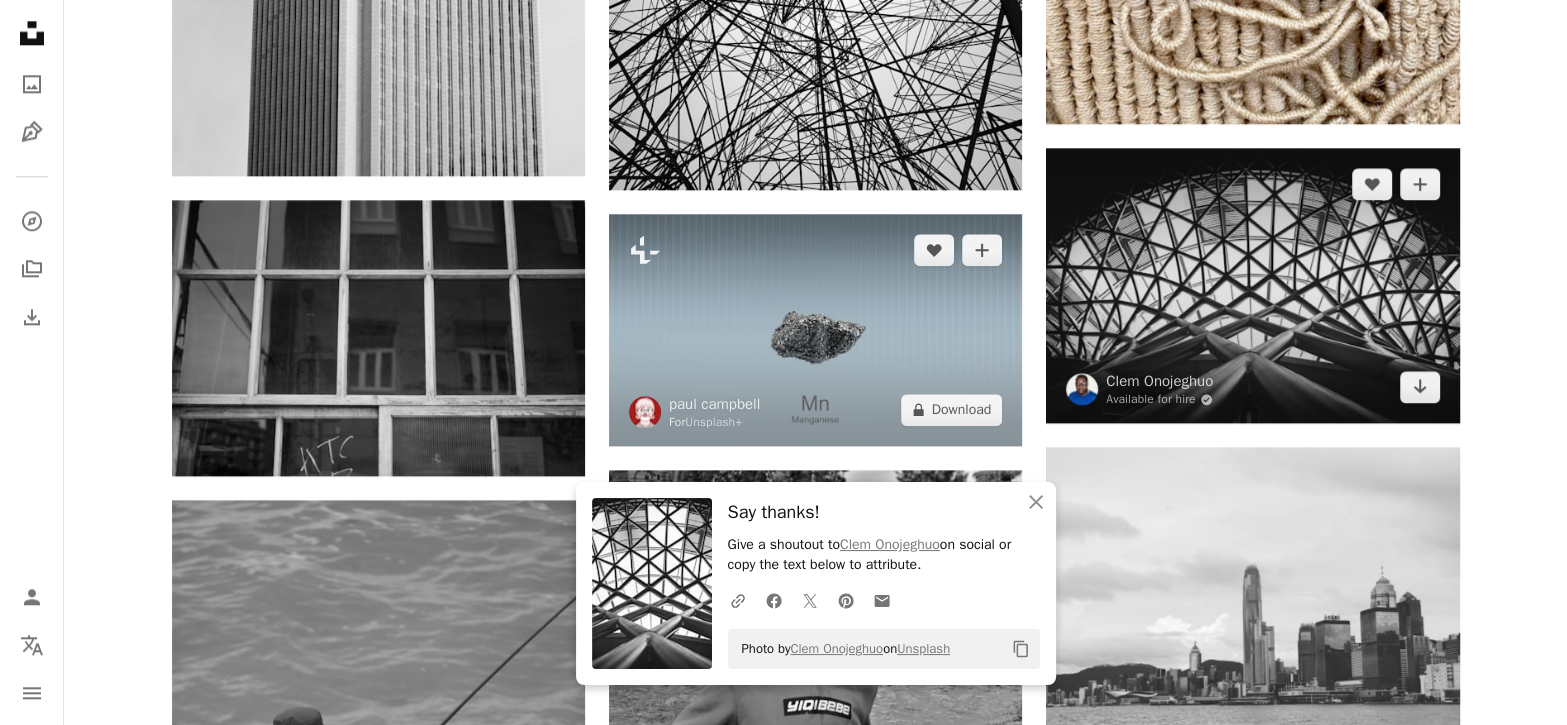 scroll, scrollTop: 2499, scrollLeft: 0, axis: vertical 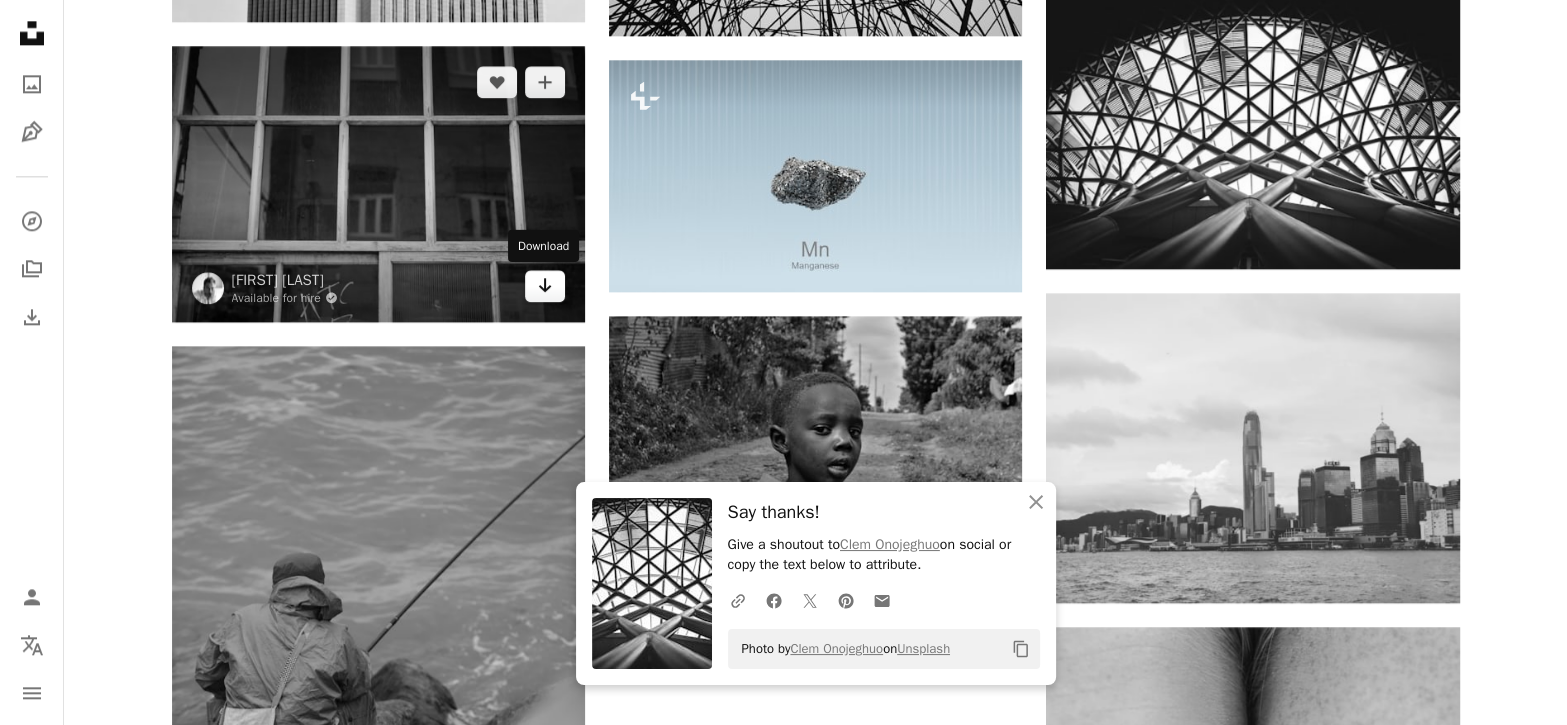 click 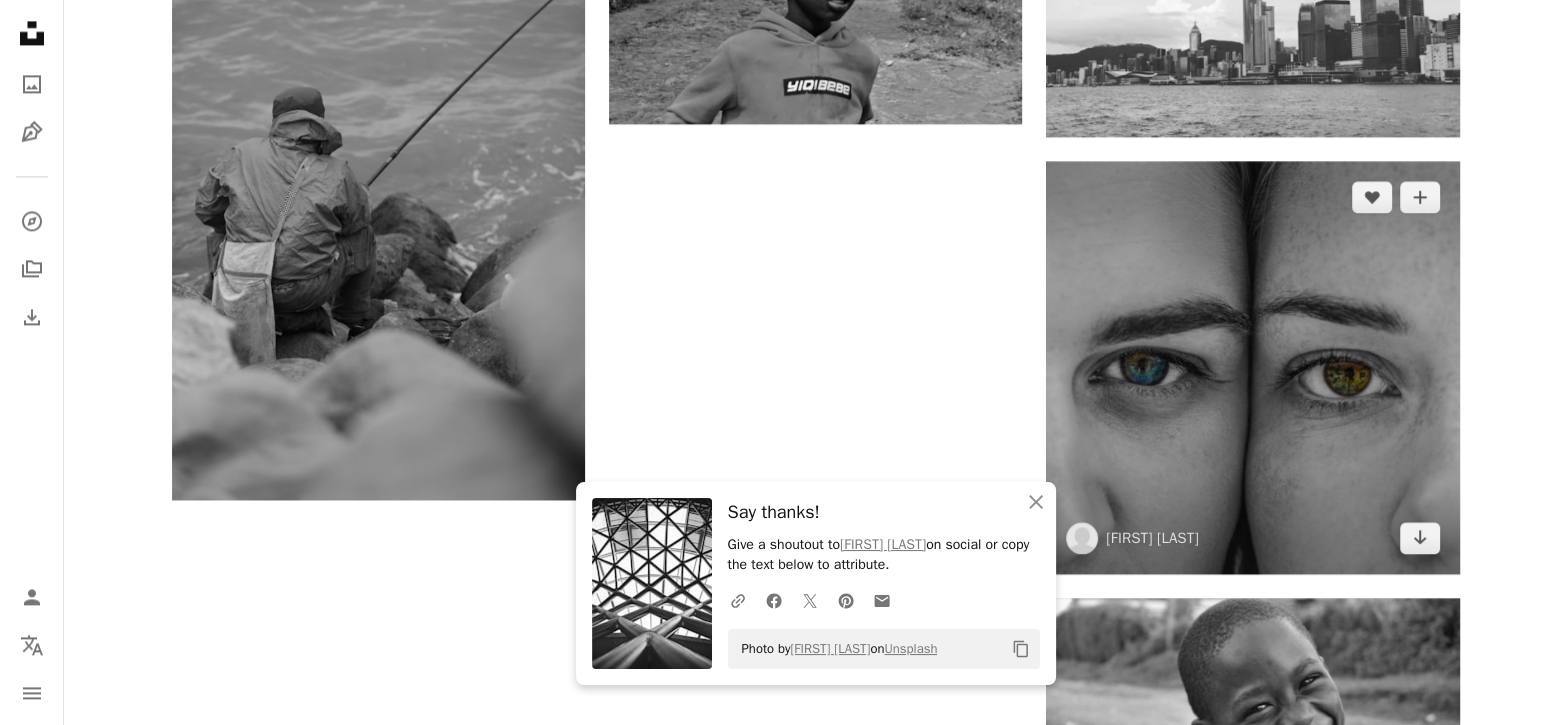 scroll, scrollTop: 3000, scrollLeft: 0, axis: vertical 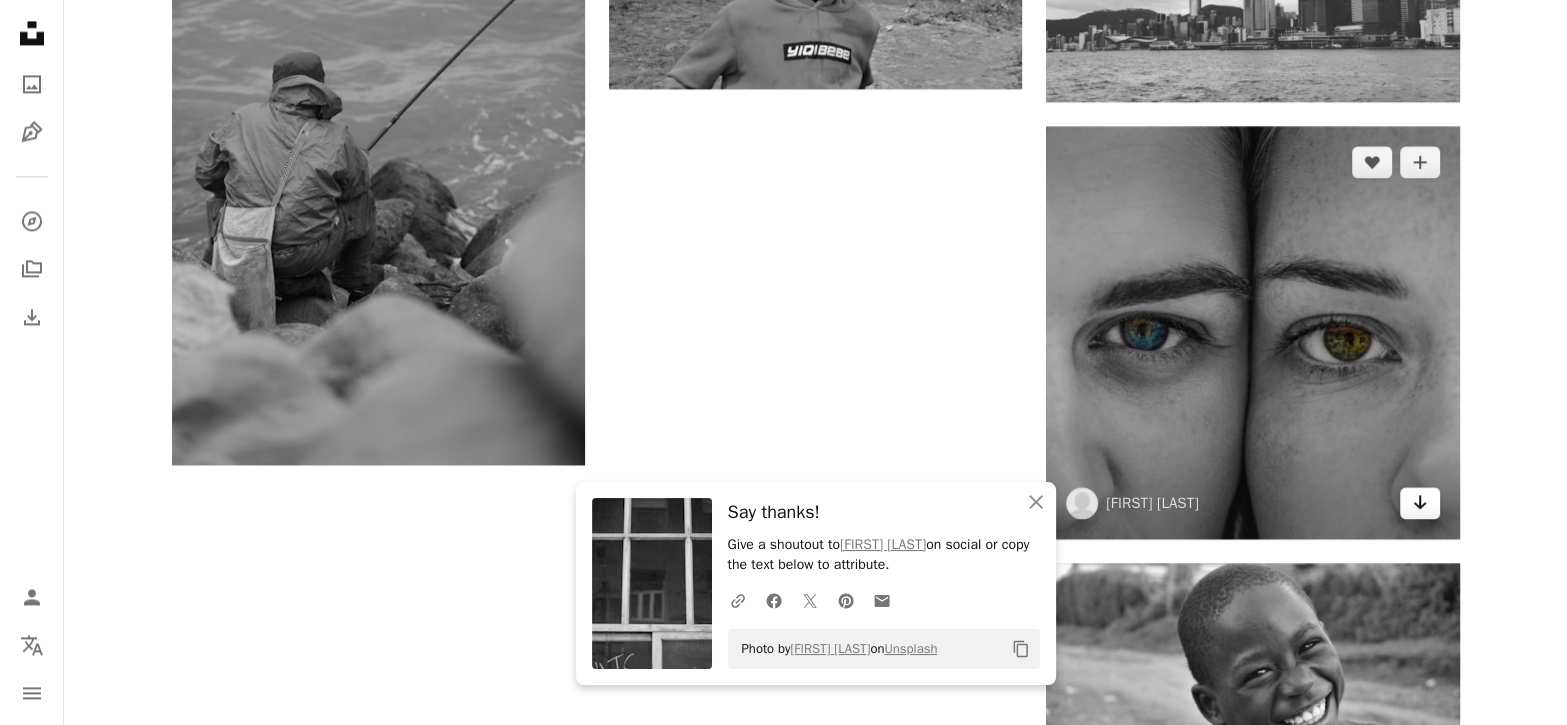 click 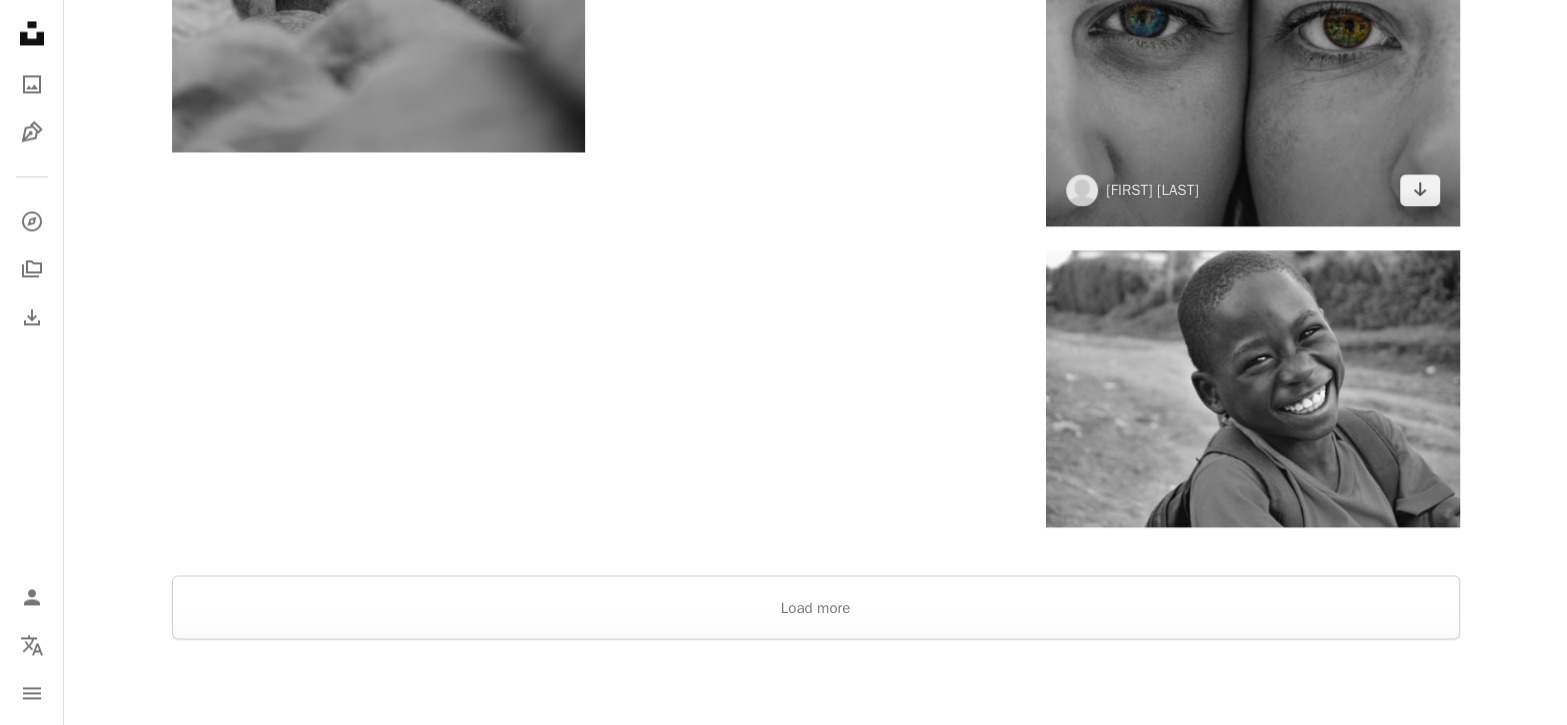 scroll, scrollTop: 3333, scrollLeft: 0, axis: vertical 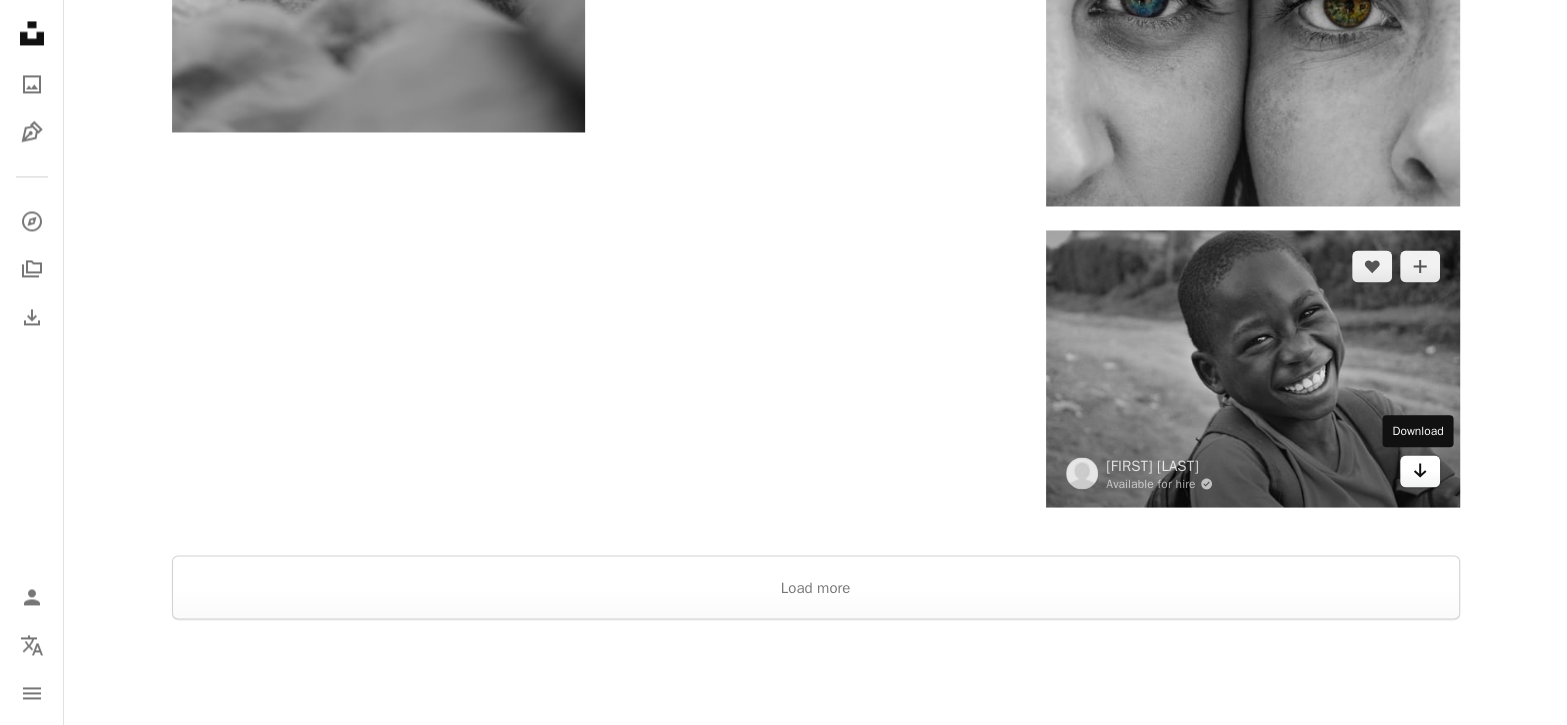 click on "Arrow pointing down" 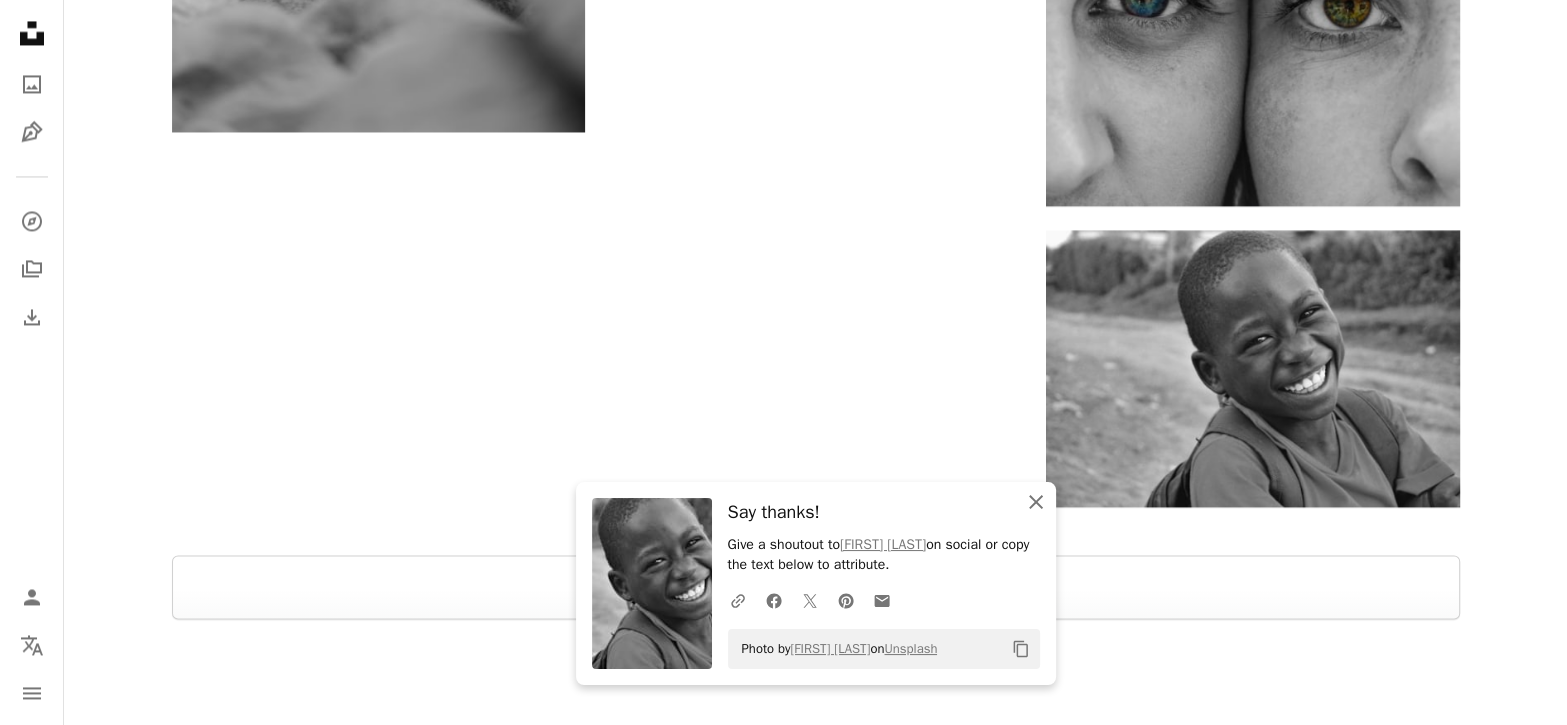 click 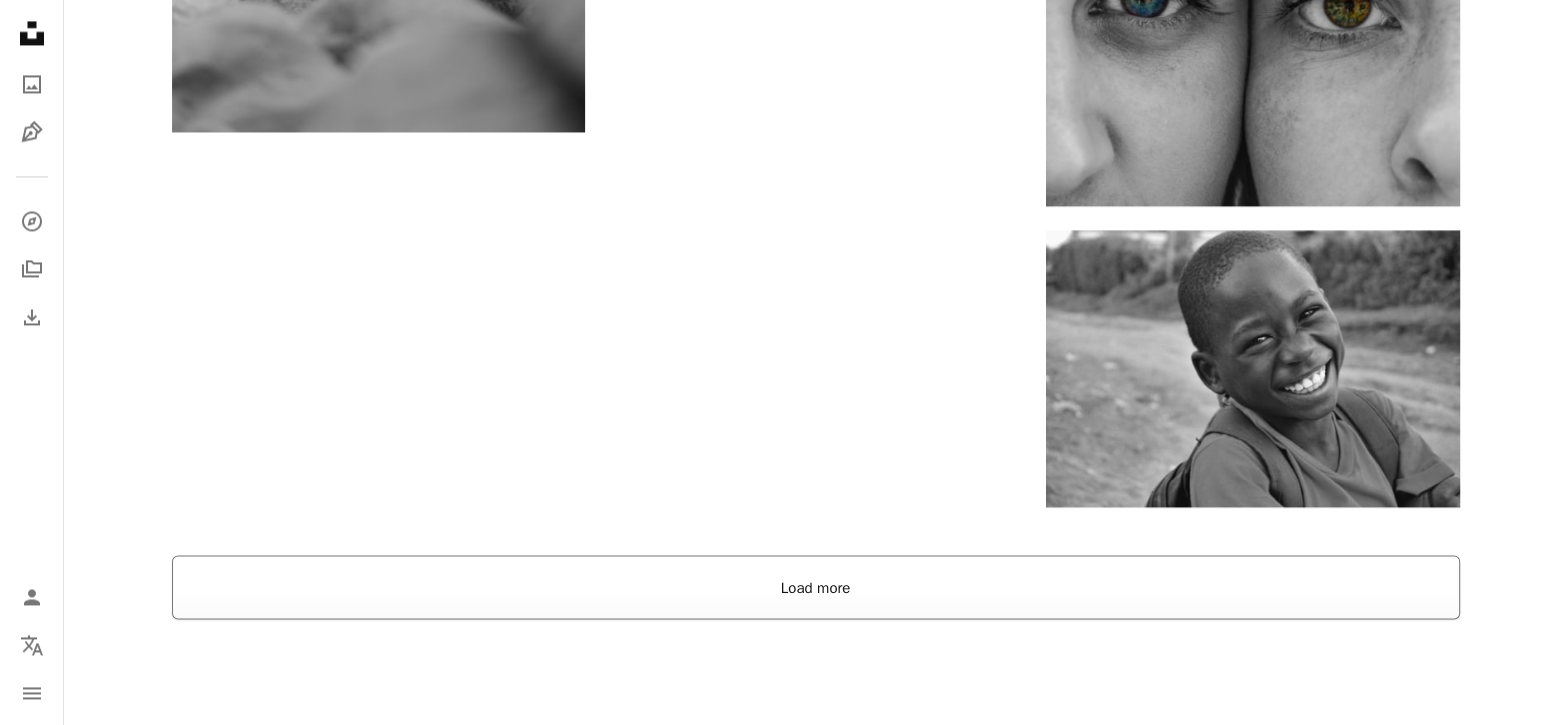 click on "Load more" at bounding box center [816, 587] 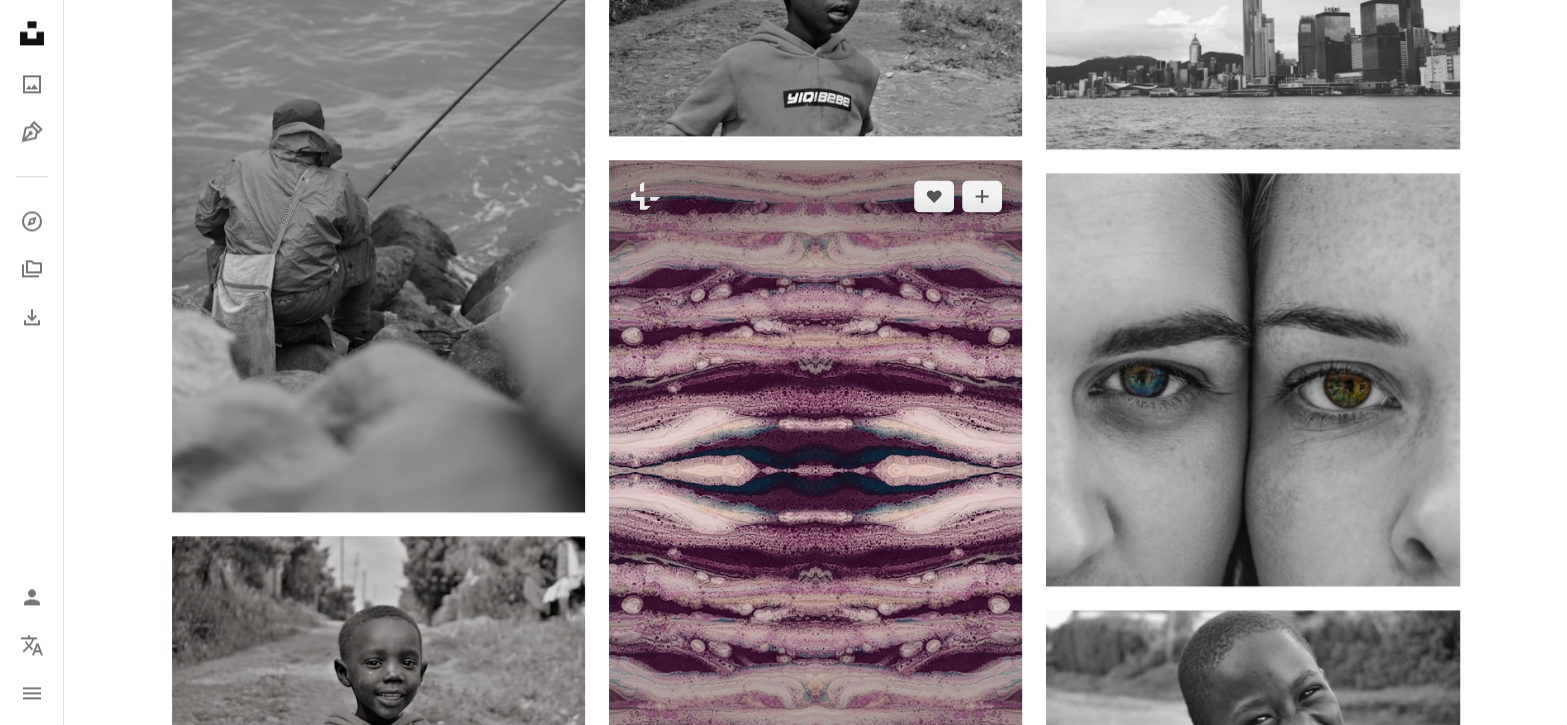 scroll, scrollTop: 2833, scrollLeft: 0, axis: vertical 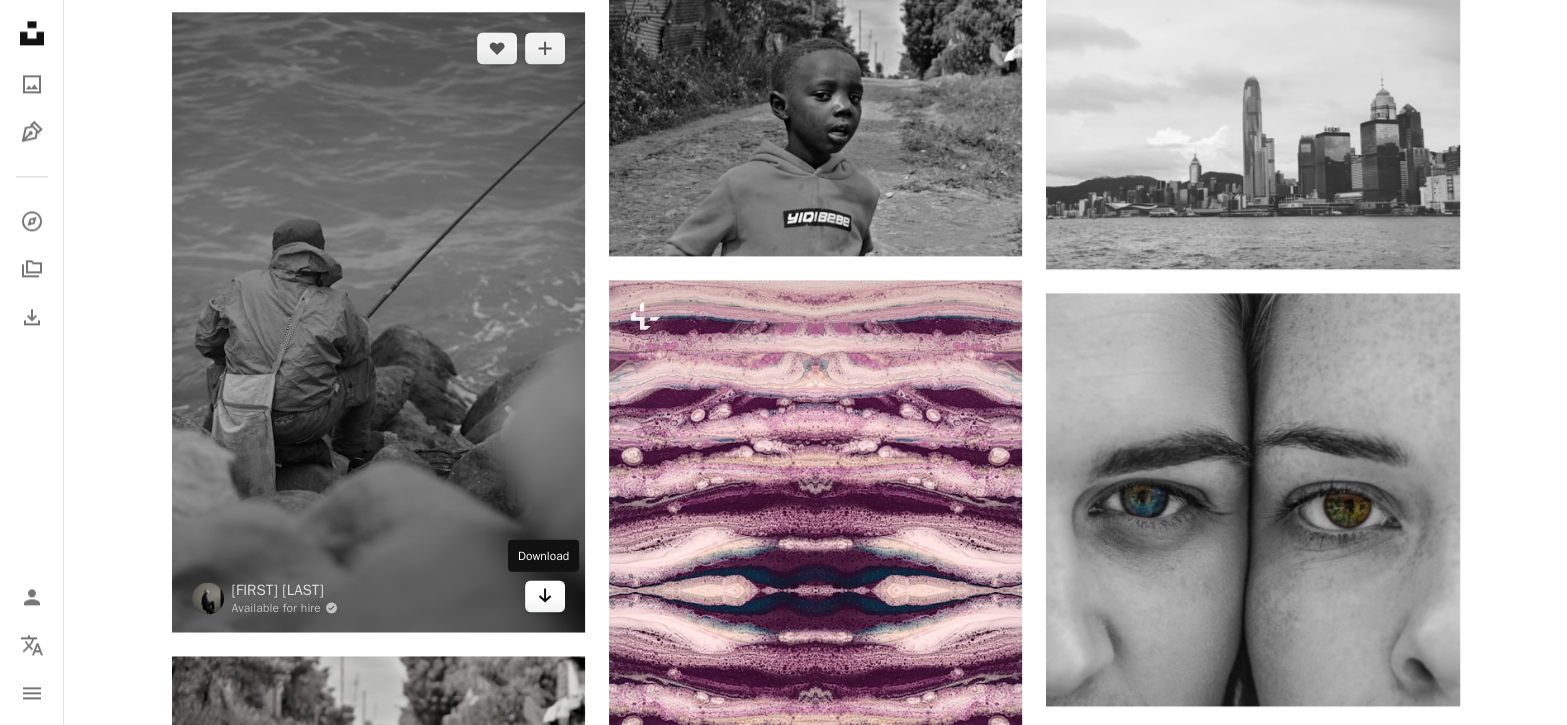 click 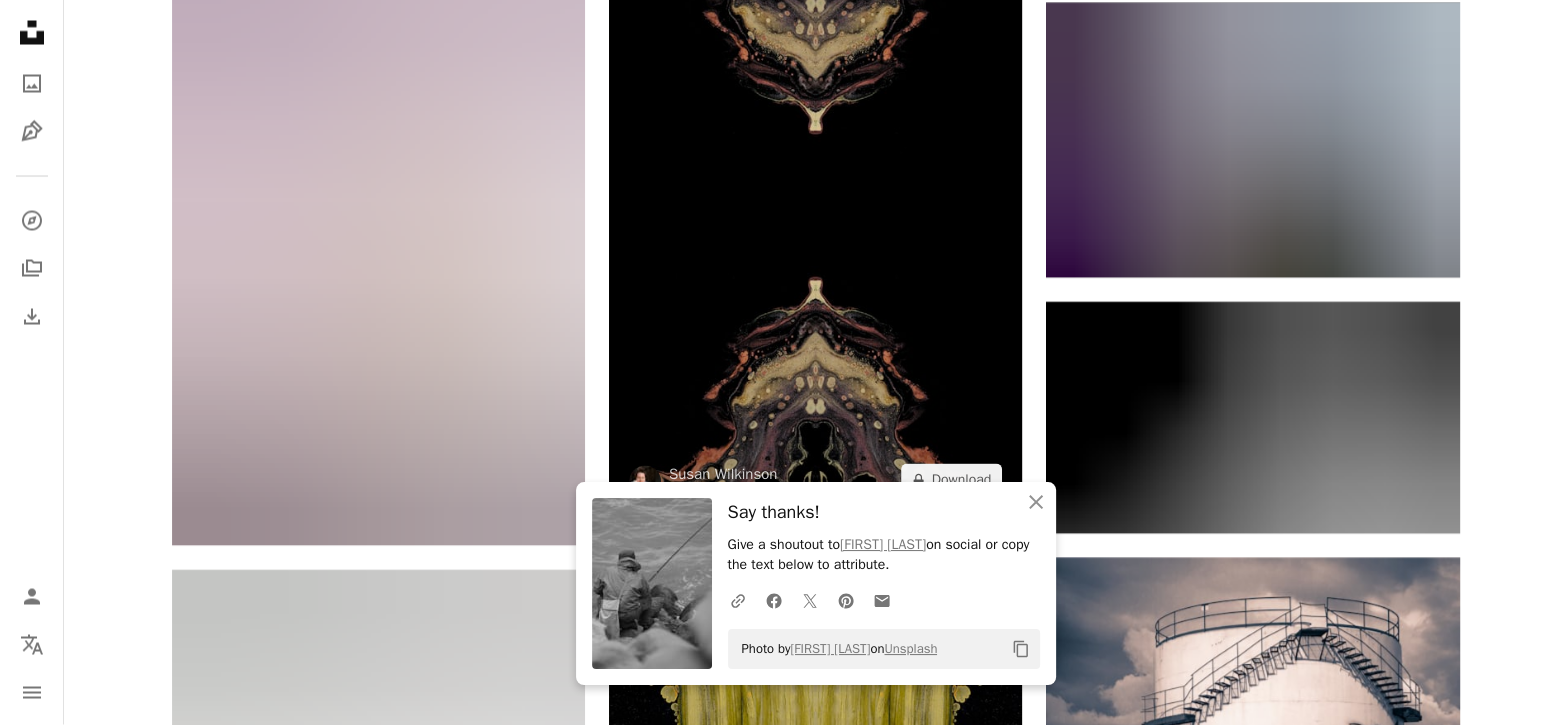 scroll, scrollTop: 3999, scrollLeft: 0, axis: vertical 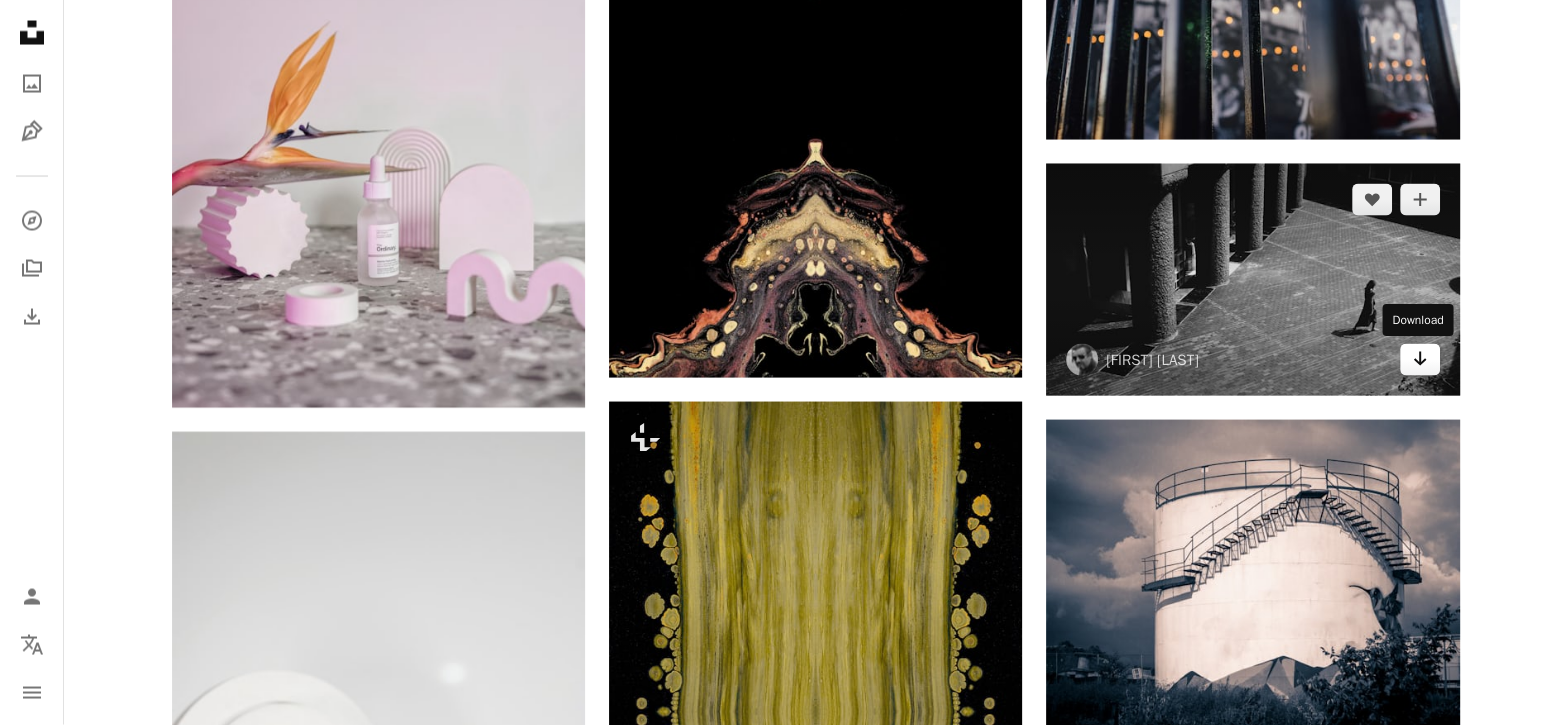 click on "Arrow pointing down" 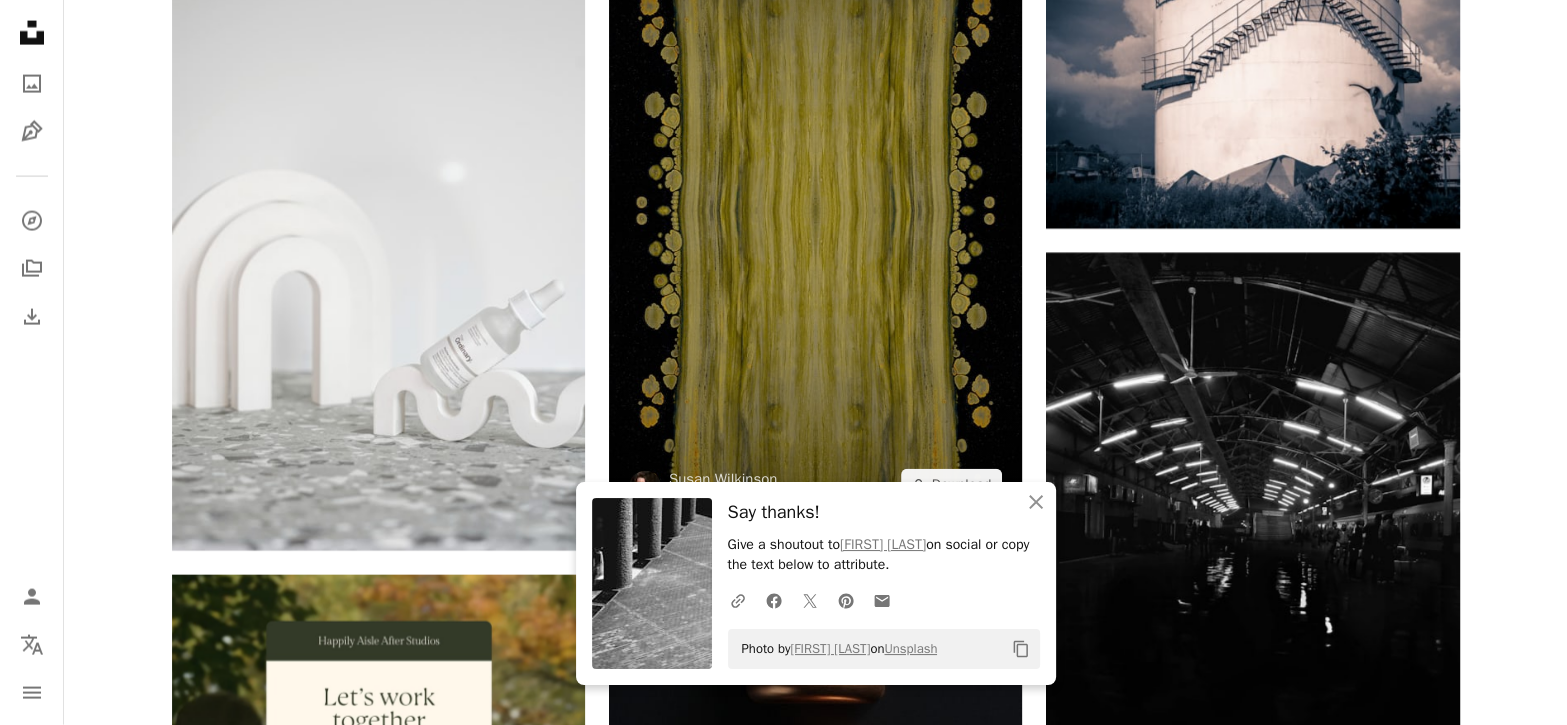 scroll, scrollTop: 4666, scrollLeft: 0, axis: vertical 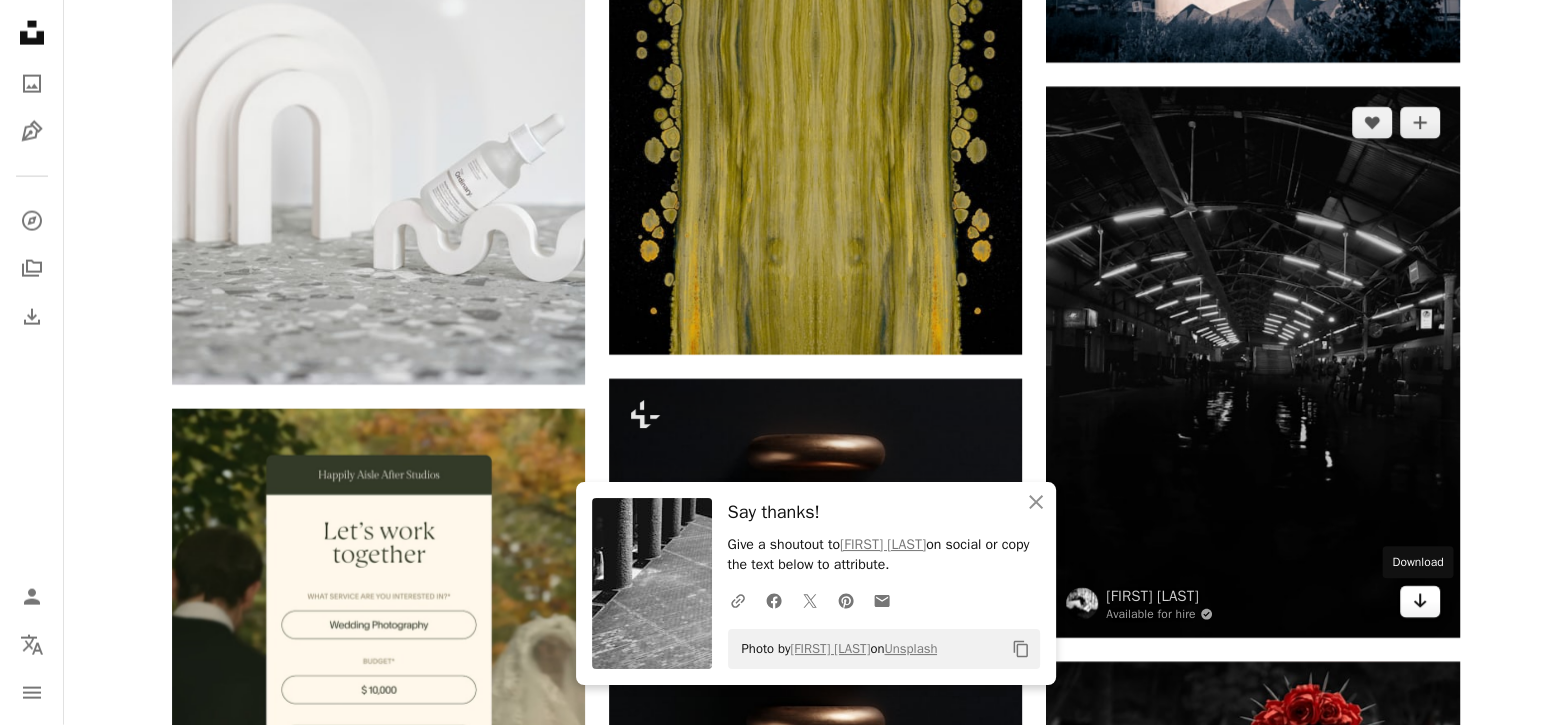 click on "Arrow pointing down" 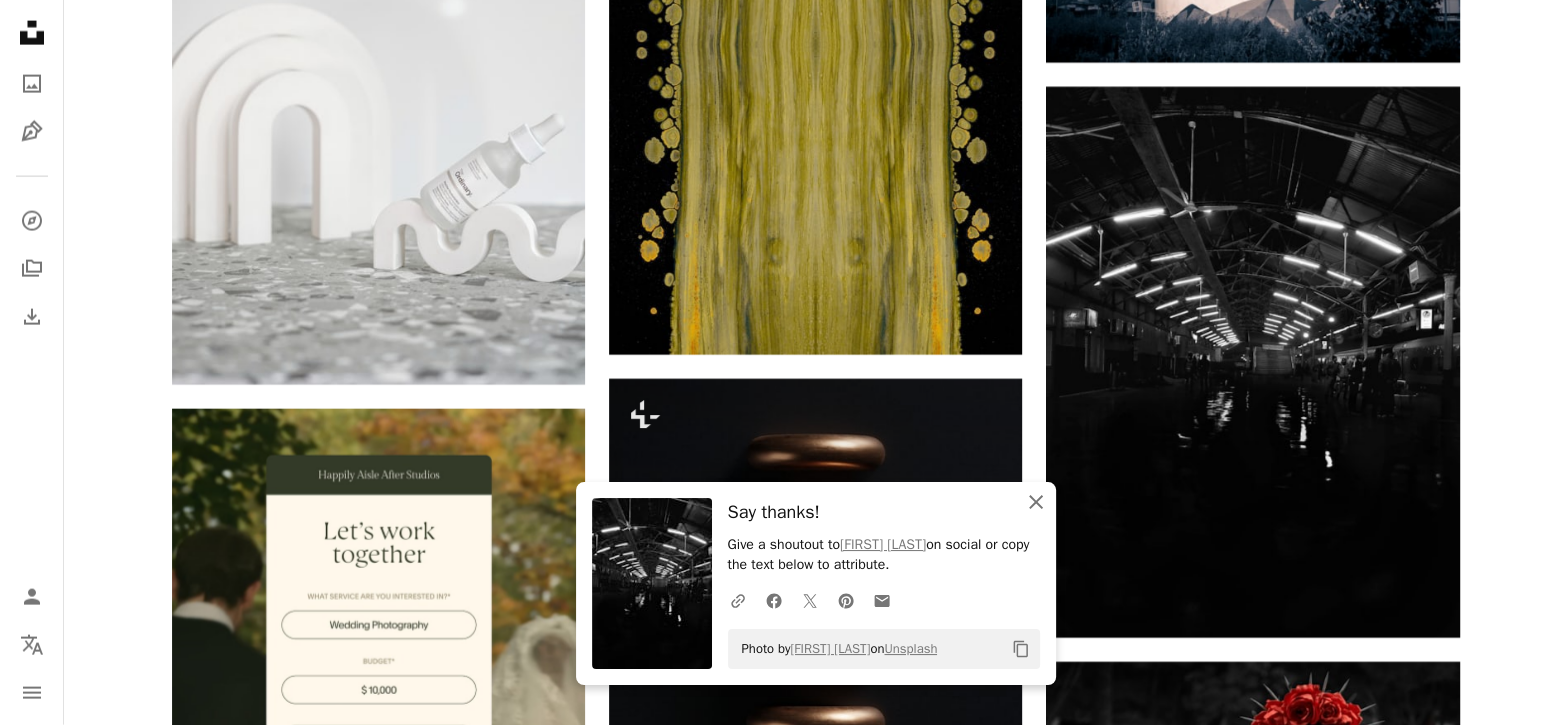 click 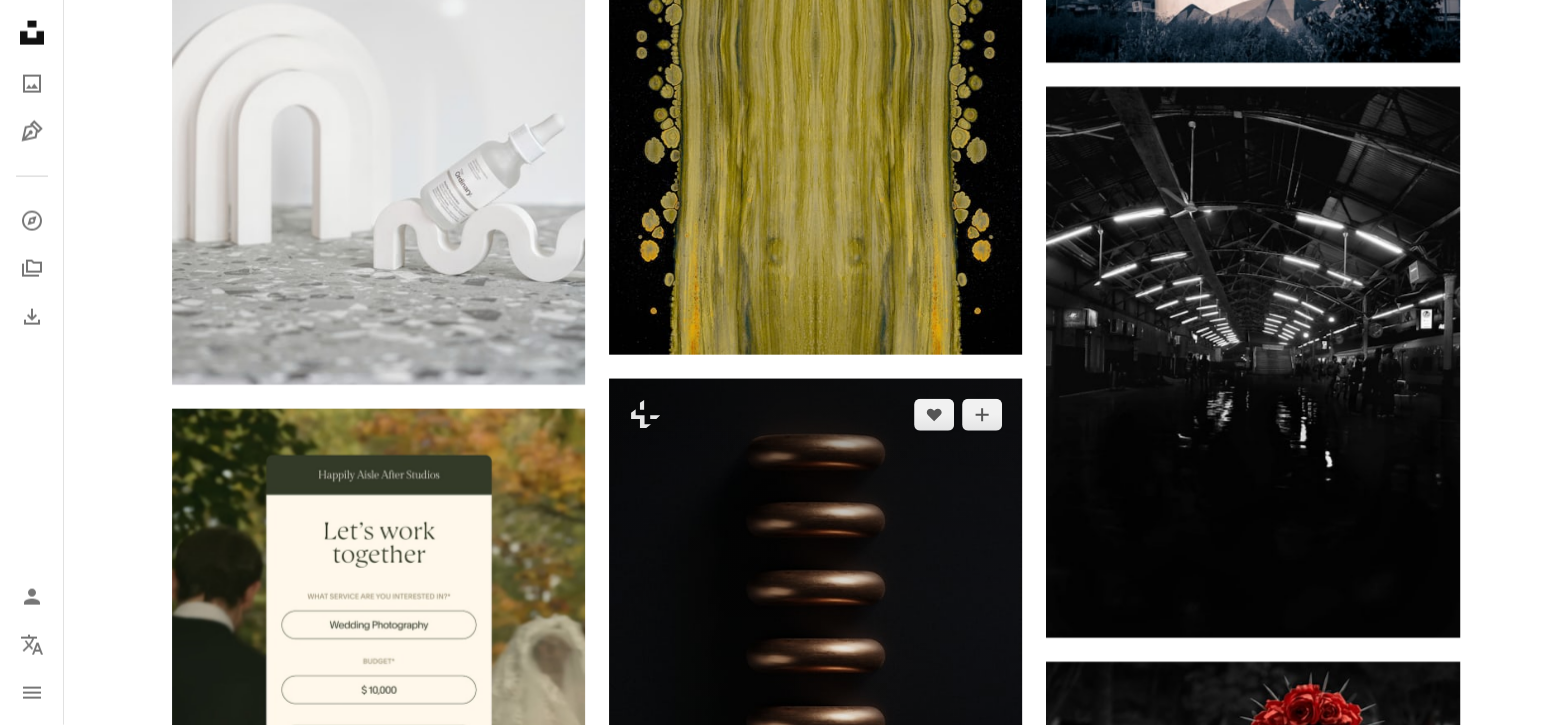 scroll, scrollTop: 5000, scrollLeft: 0, axis: vertical 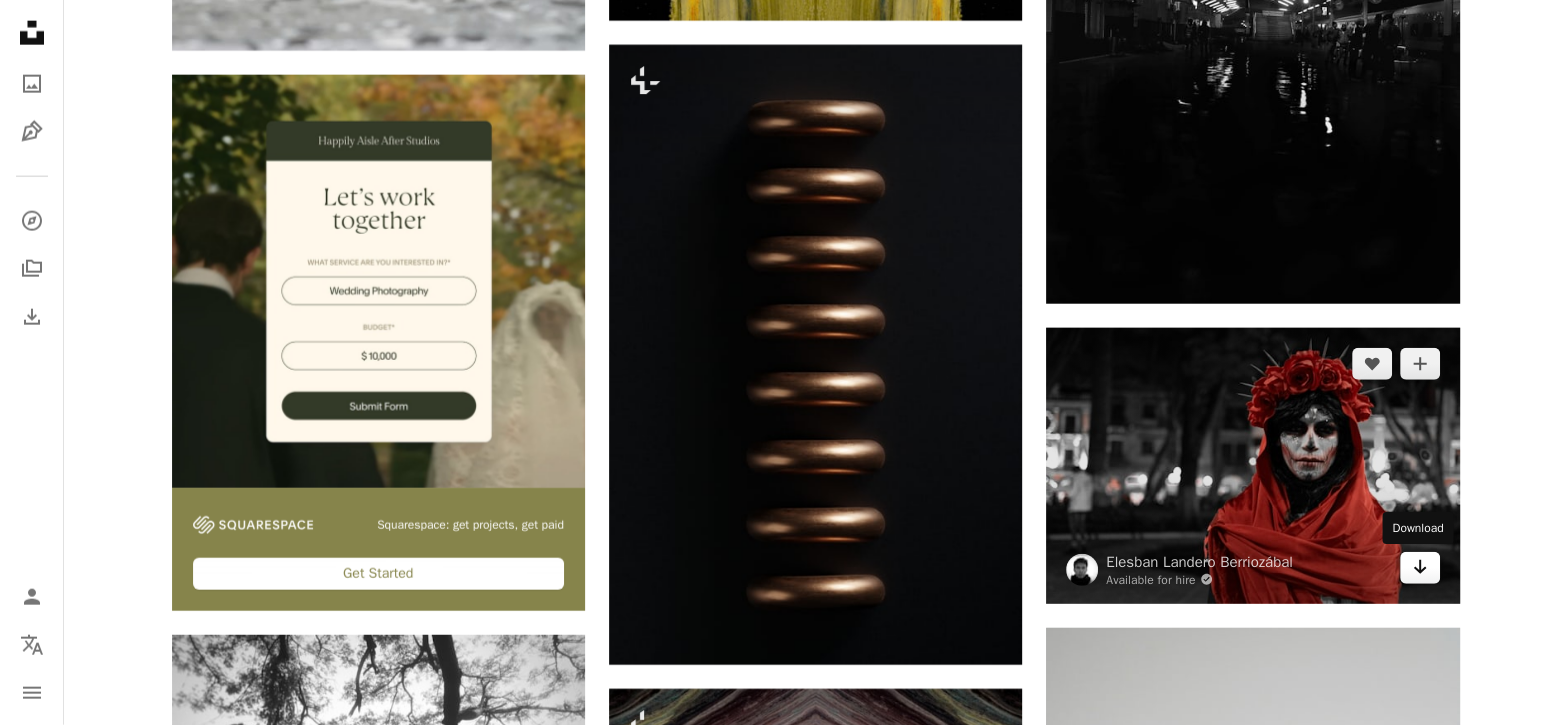 click 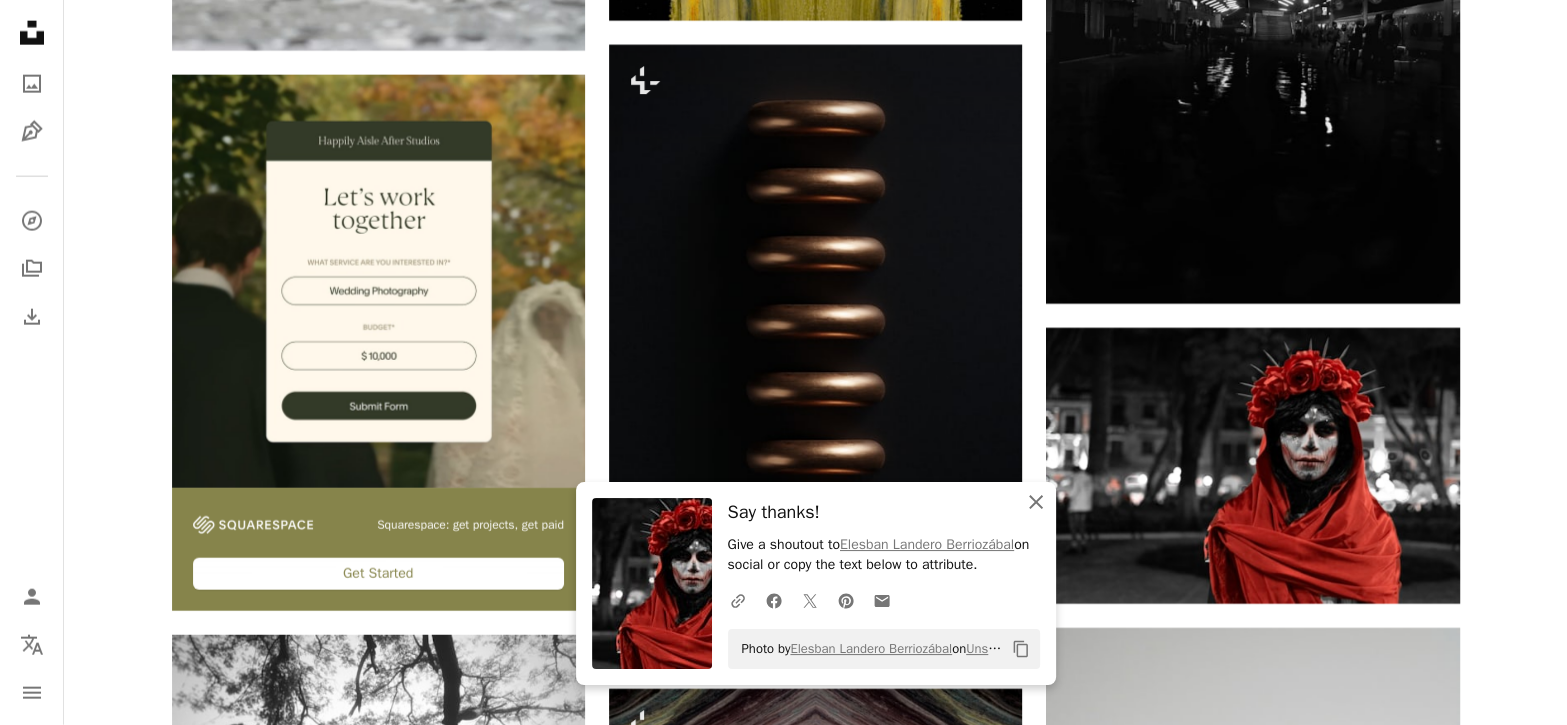 click on "An X shape" 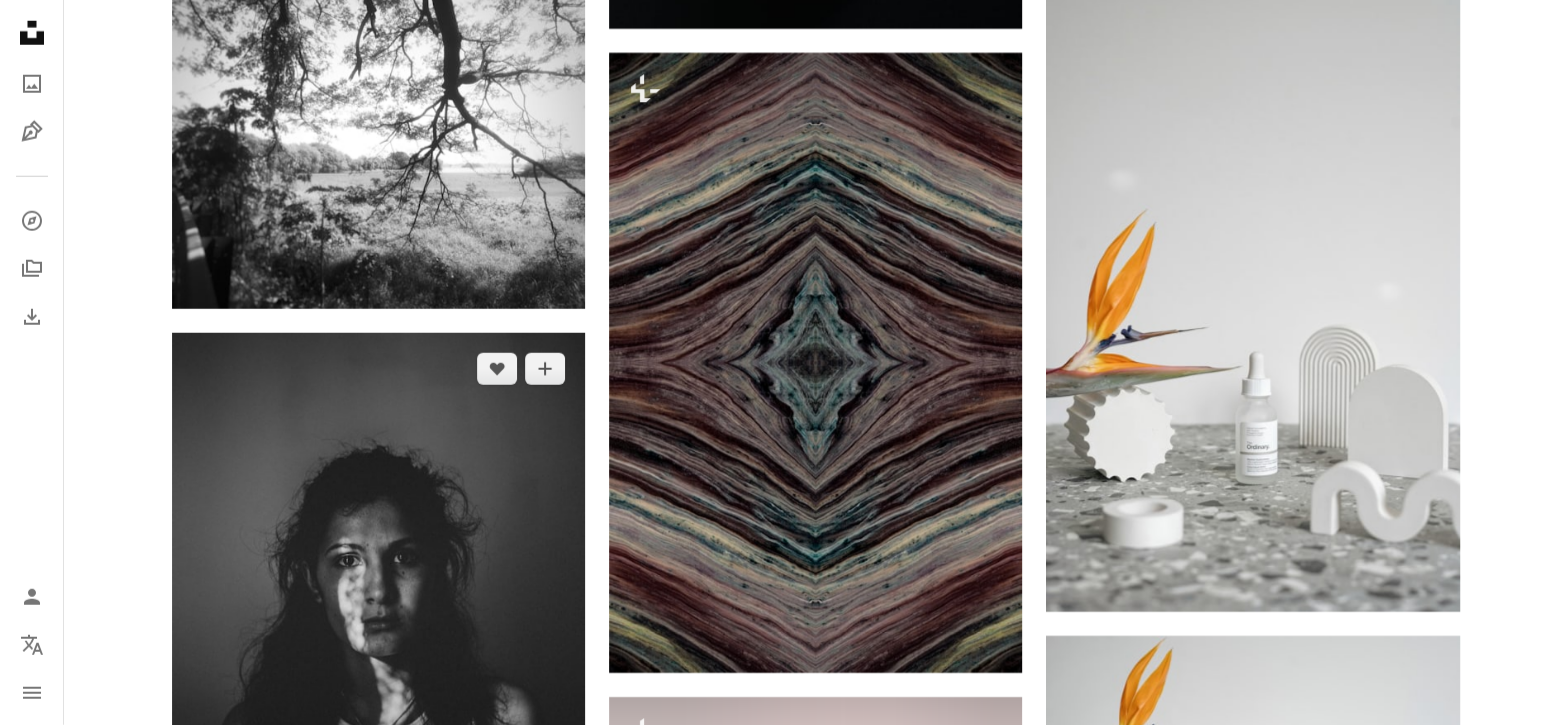 scroll, scrollTop: 5666, scrollLeft: 0, axis: vertical 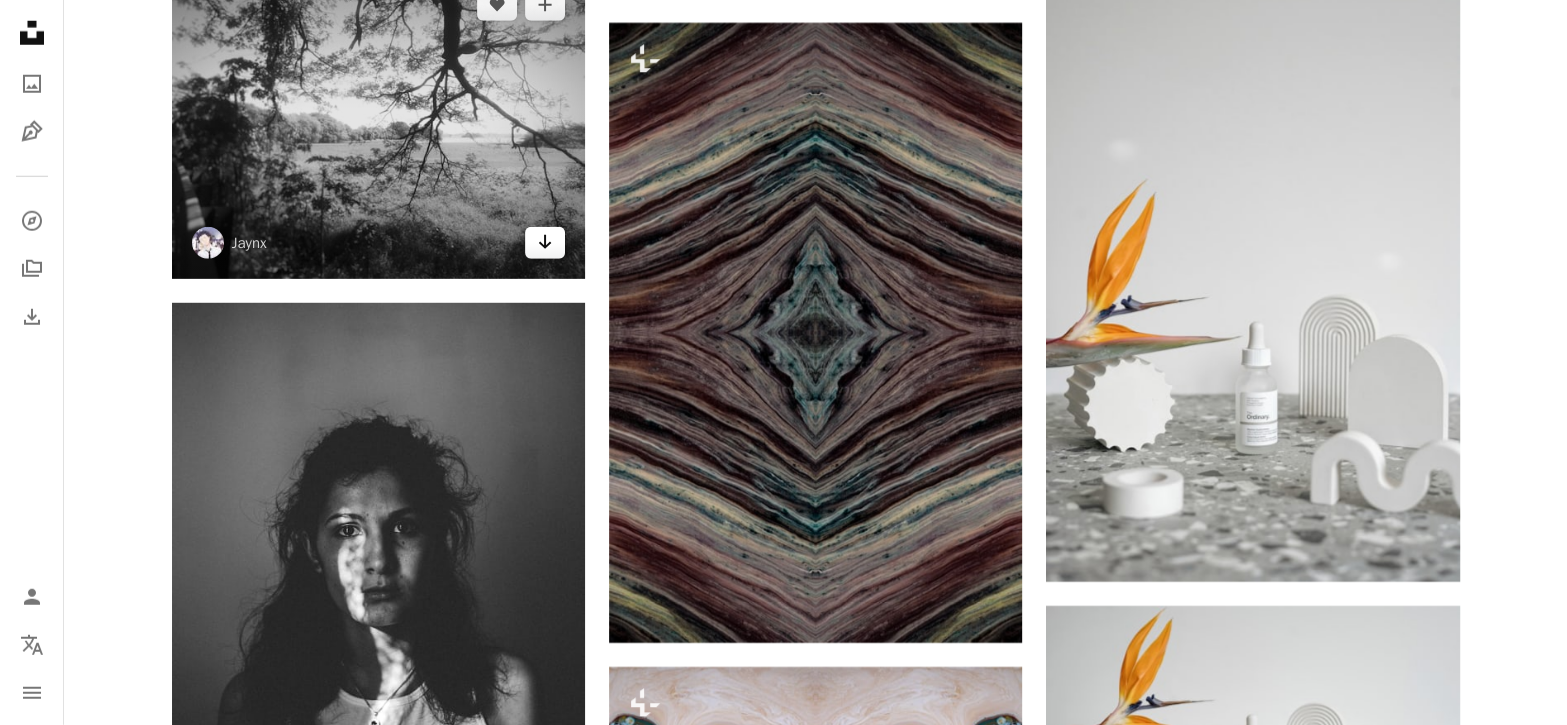click on "Arrow pointing down" 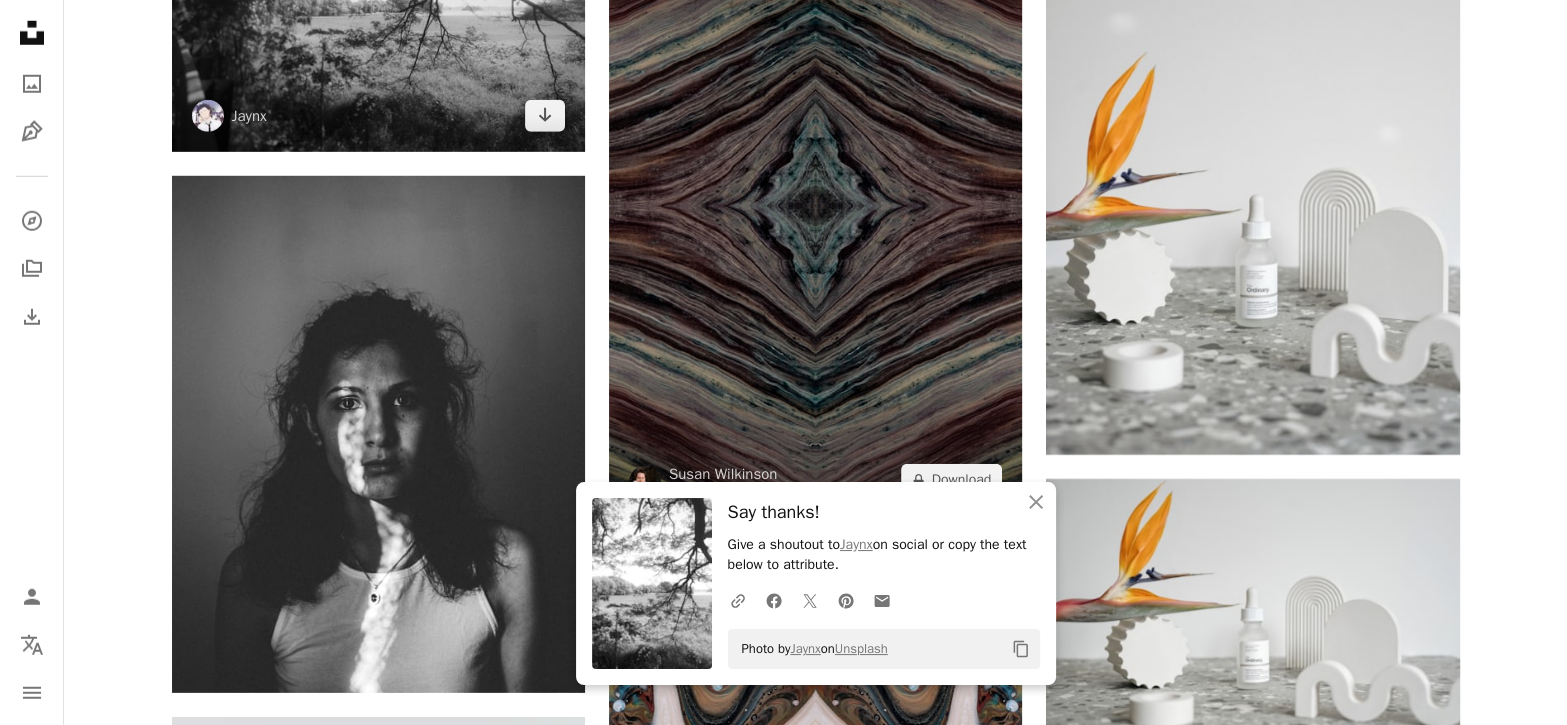 scroll, scrollTop: 5833, scrollLeft: 0, axis: vertical 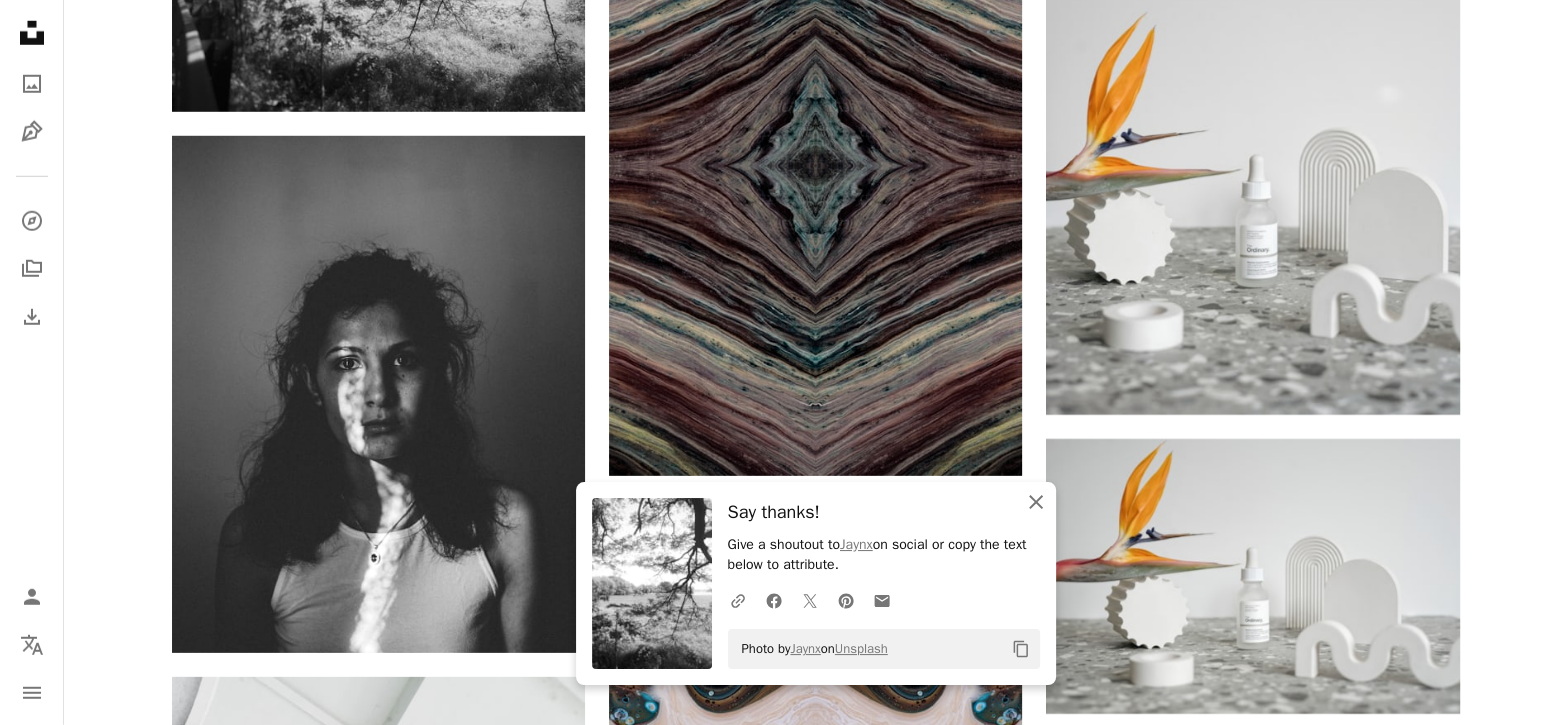 click on "An X shape" 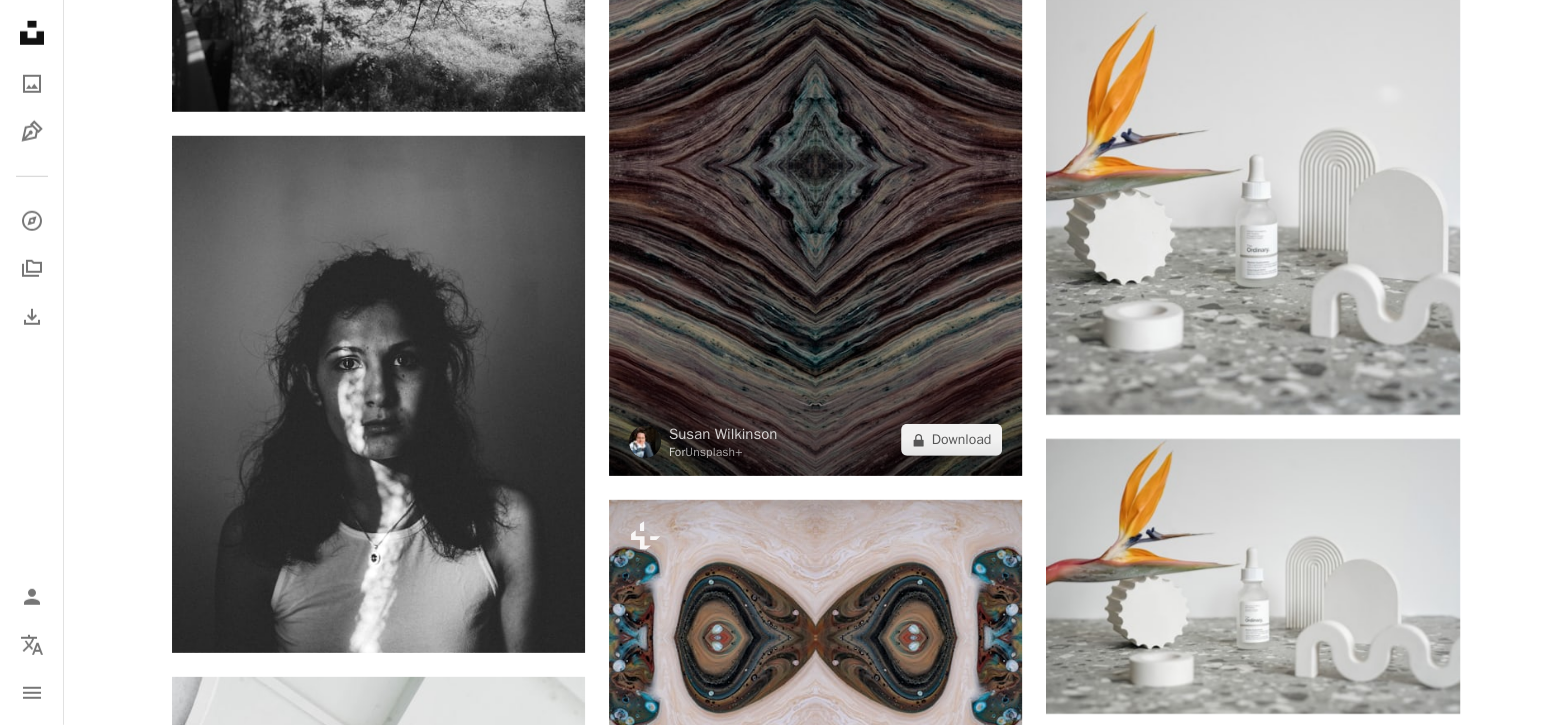 scroll, scrollTop: 6000, scrollLeft: 0, axis: vertical 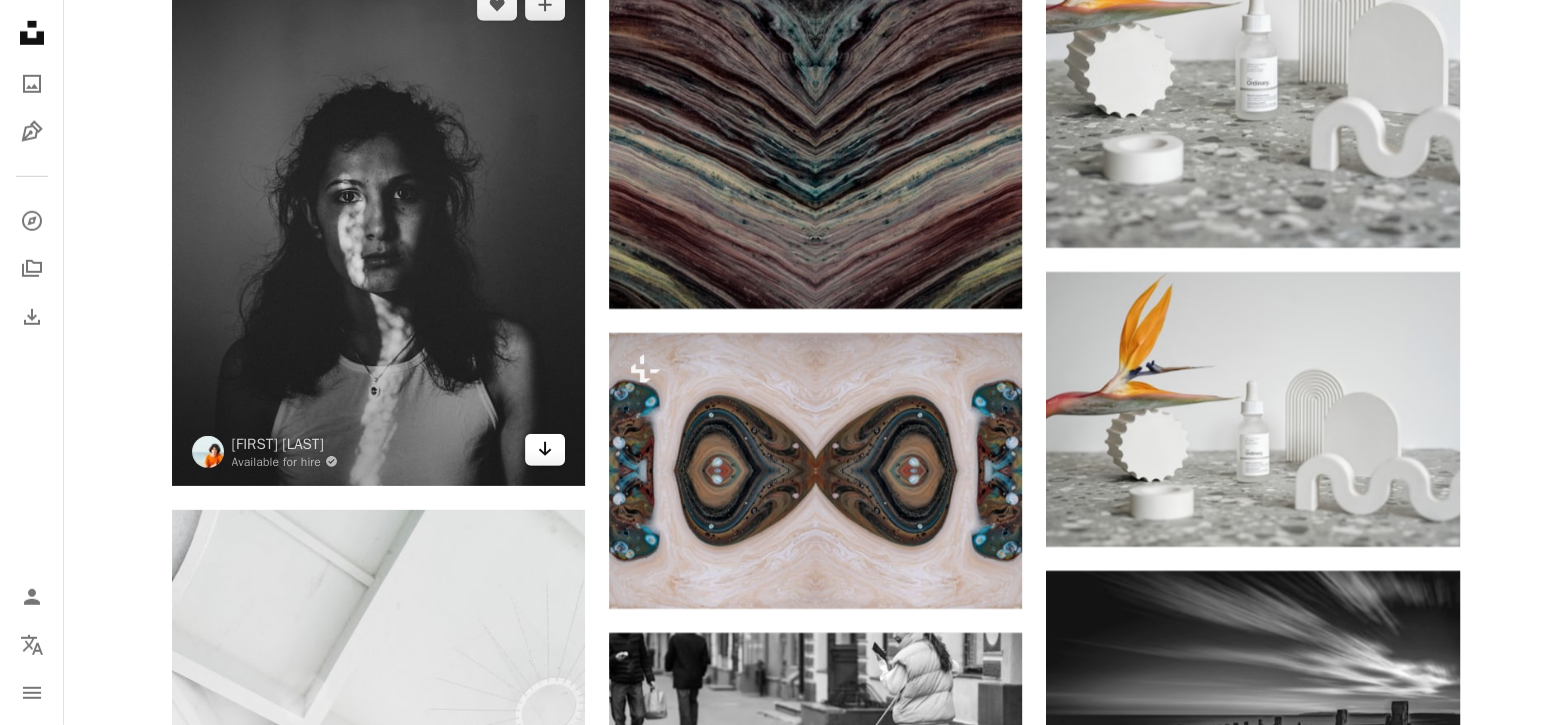 click on "Arrow pointing down" 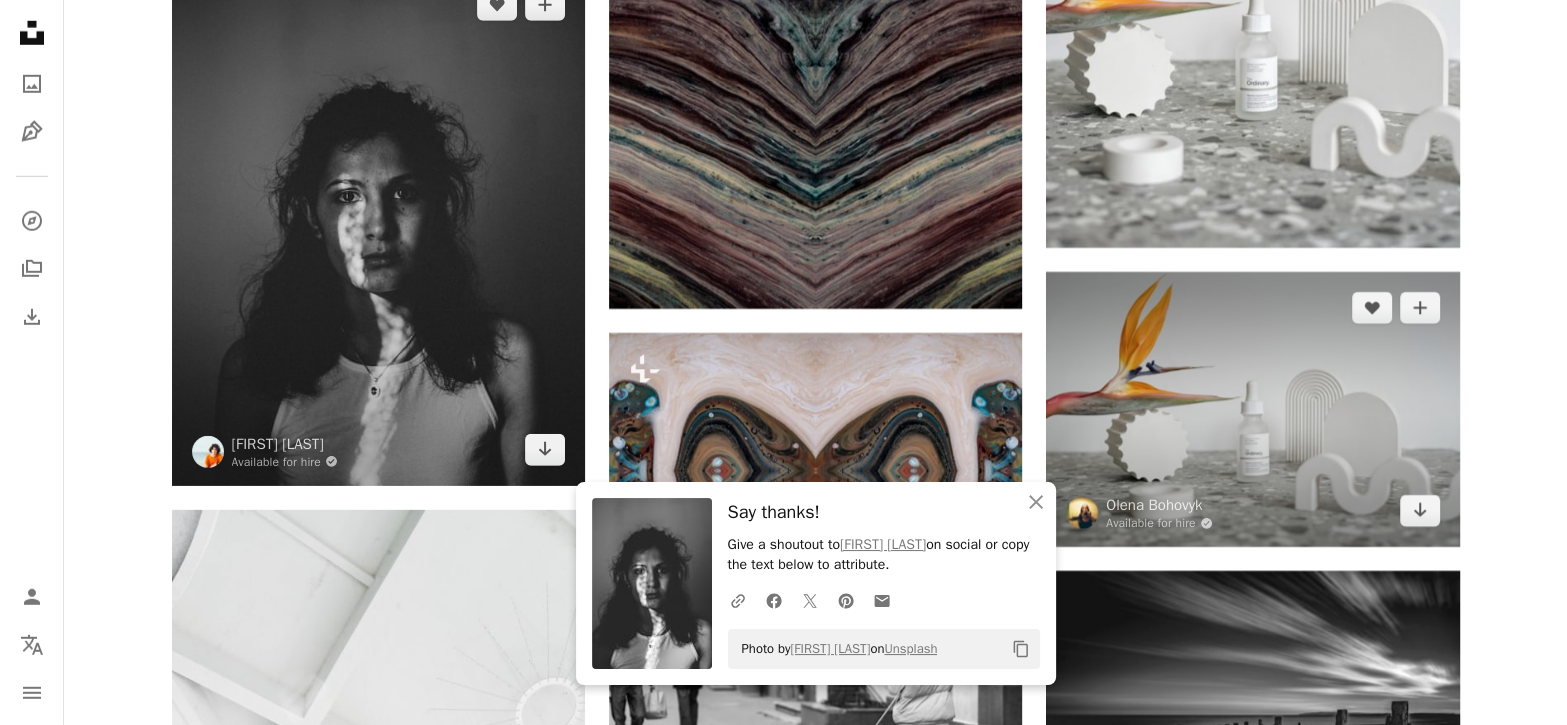 scroll, scrollTop: 6333, scrollLeft: 0, axis: vertical 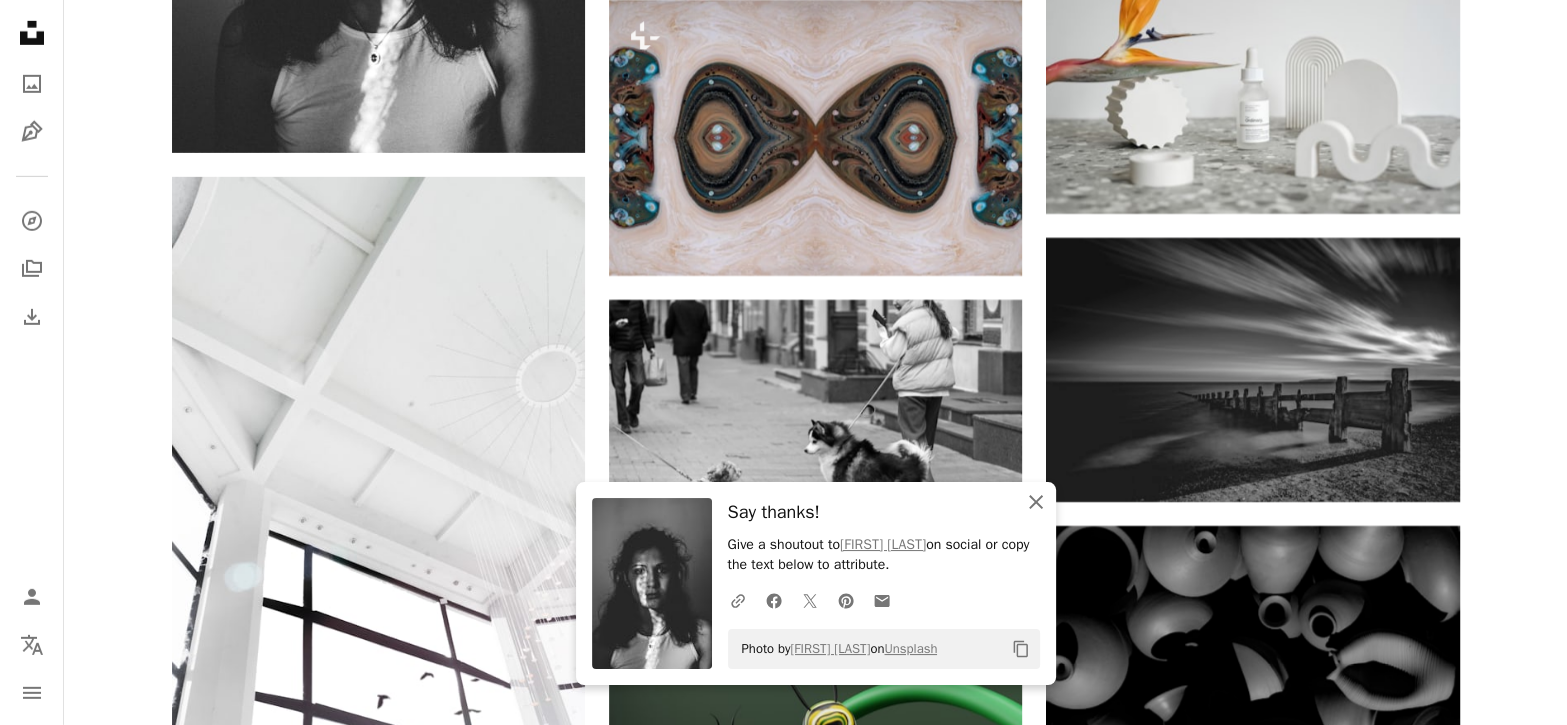 click on "An X shape" 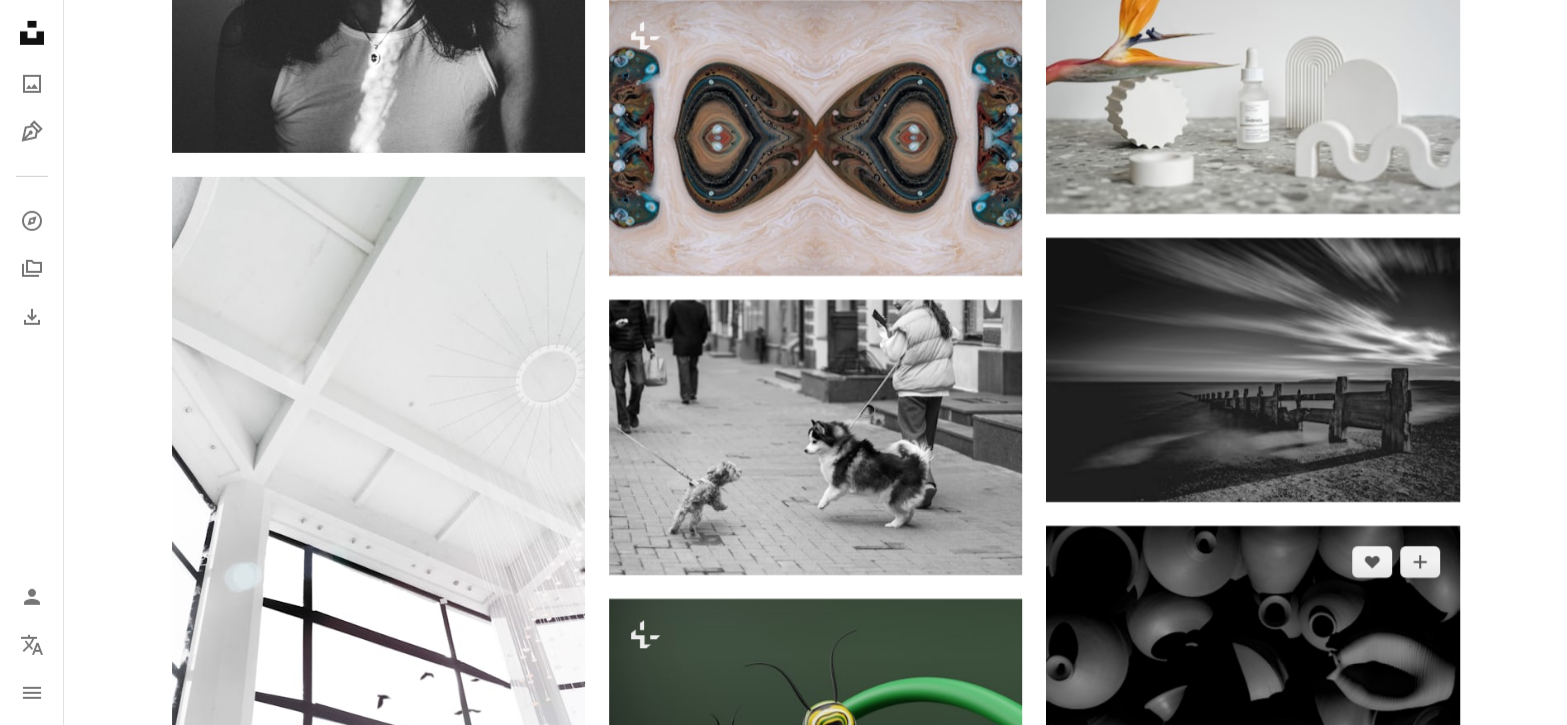 scroll, scrollTop: 6500, scrollLeft: 0, axis: vertical 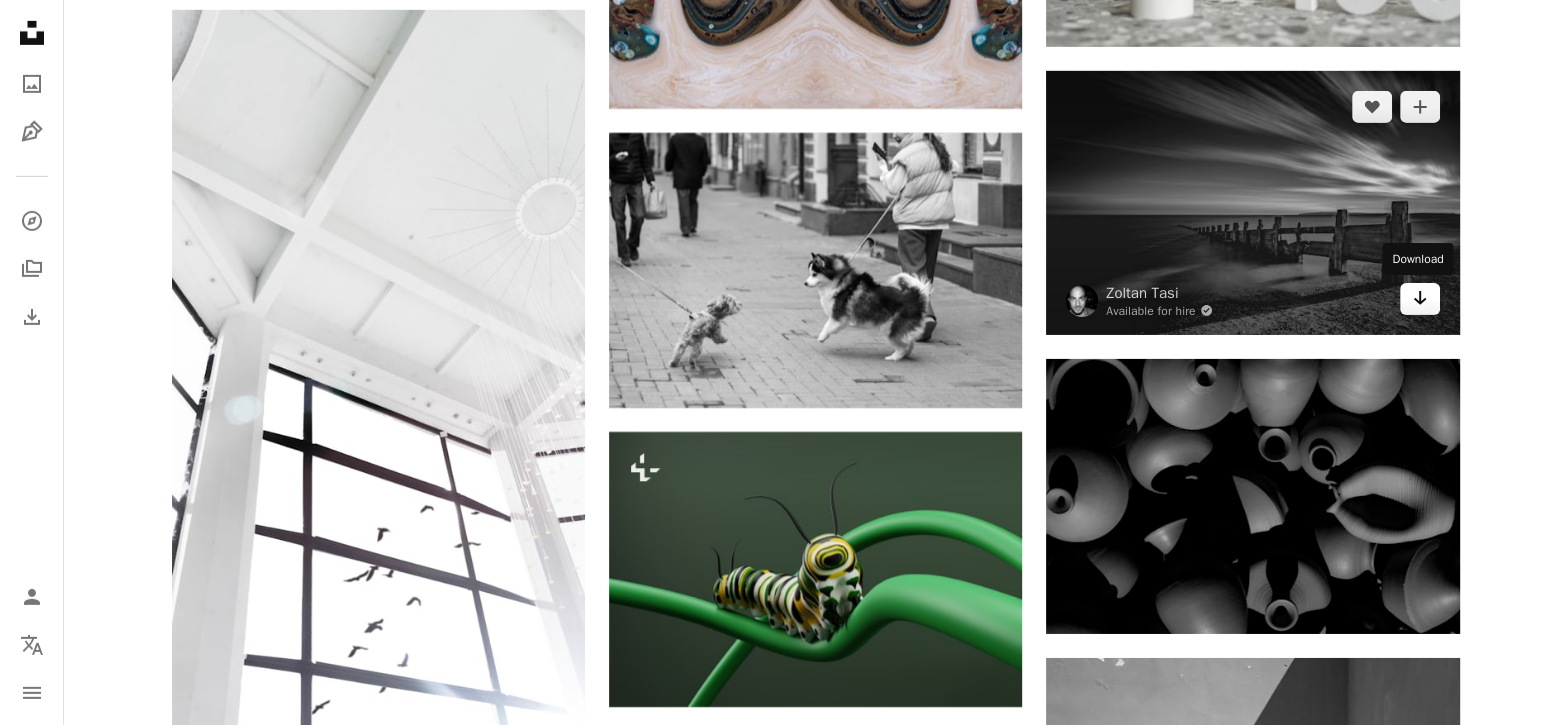 click on "Arrow pointing down" 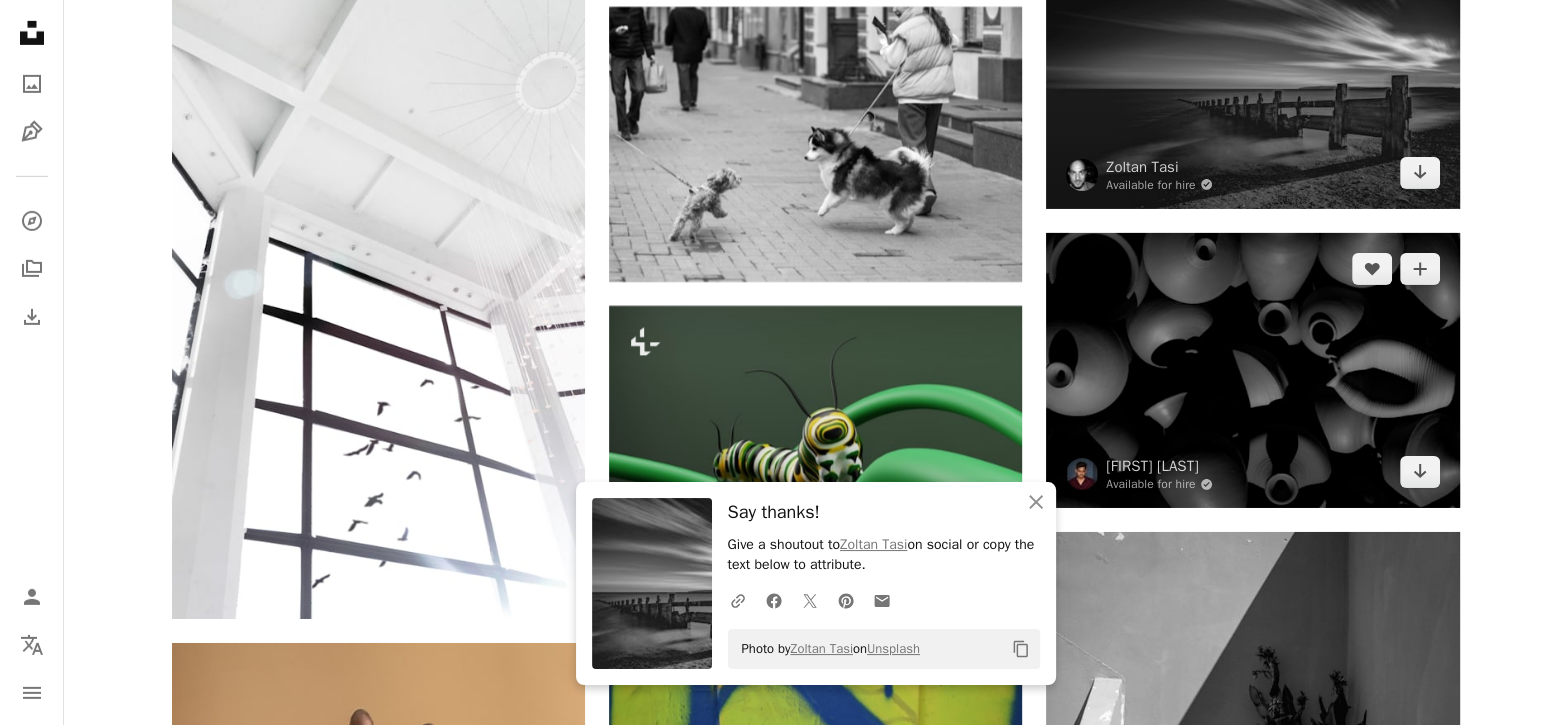 scroll, scrollTop: 6666, scrollLeft: 0, axis: vertical 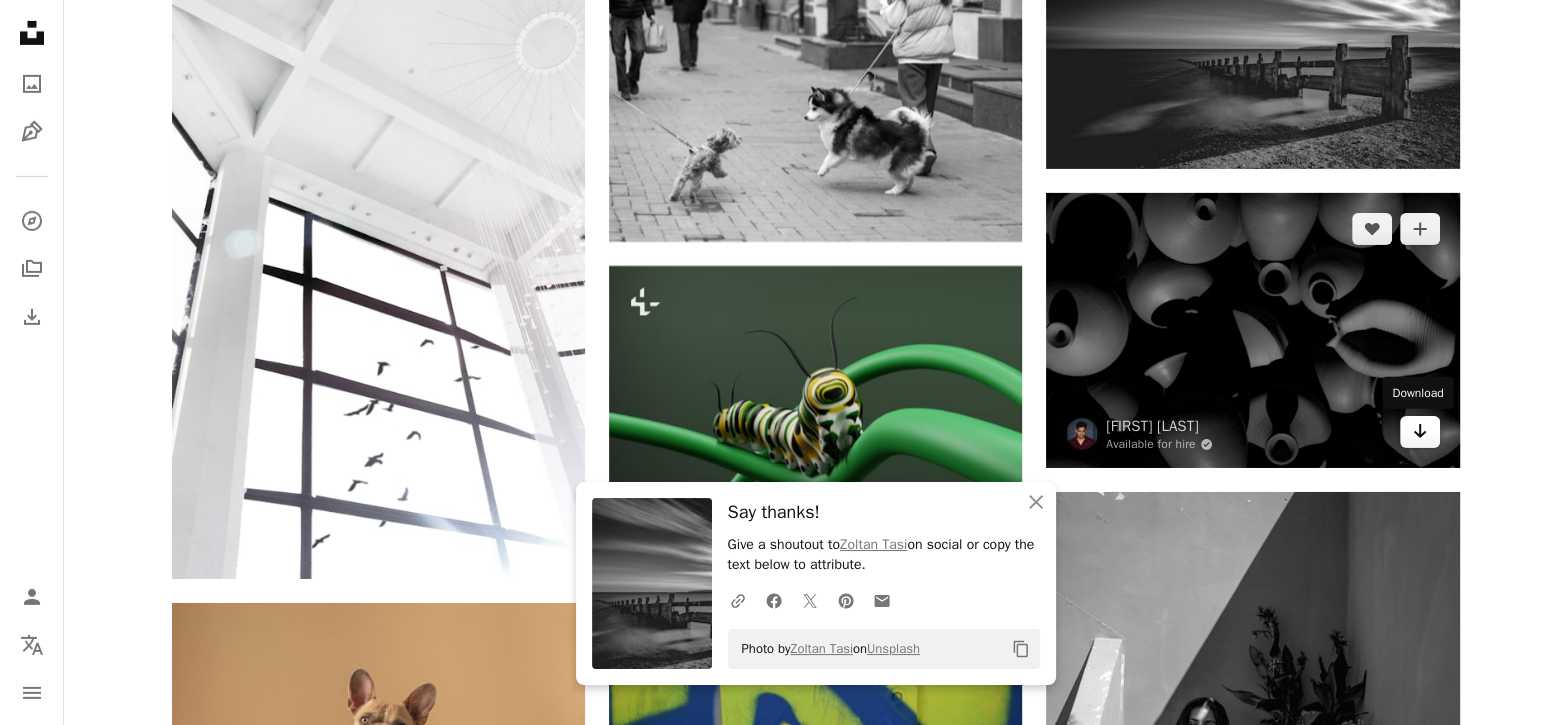 click on "Arrow pointing down" 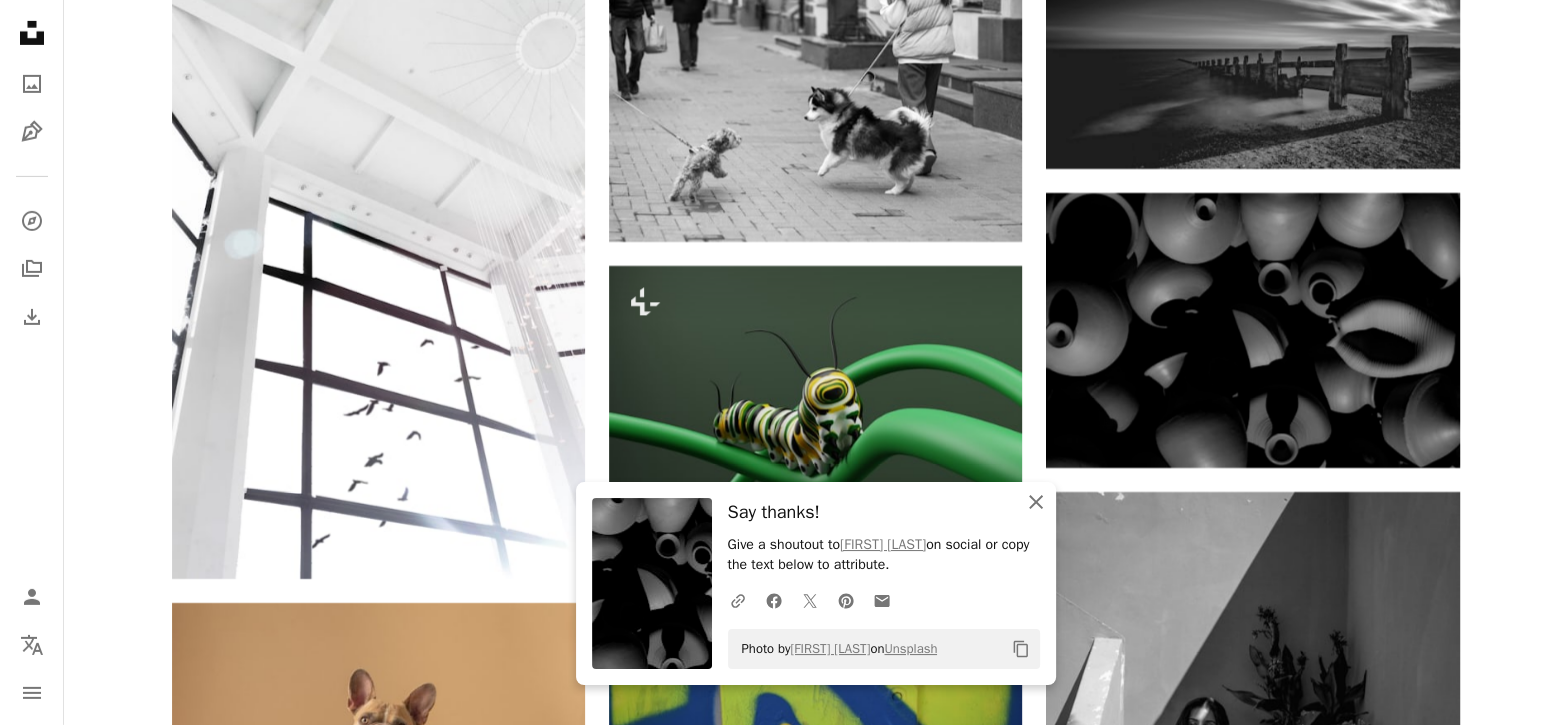 click on "An X shape" 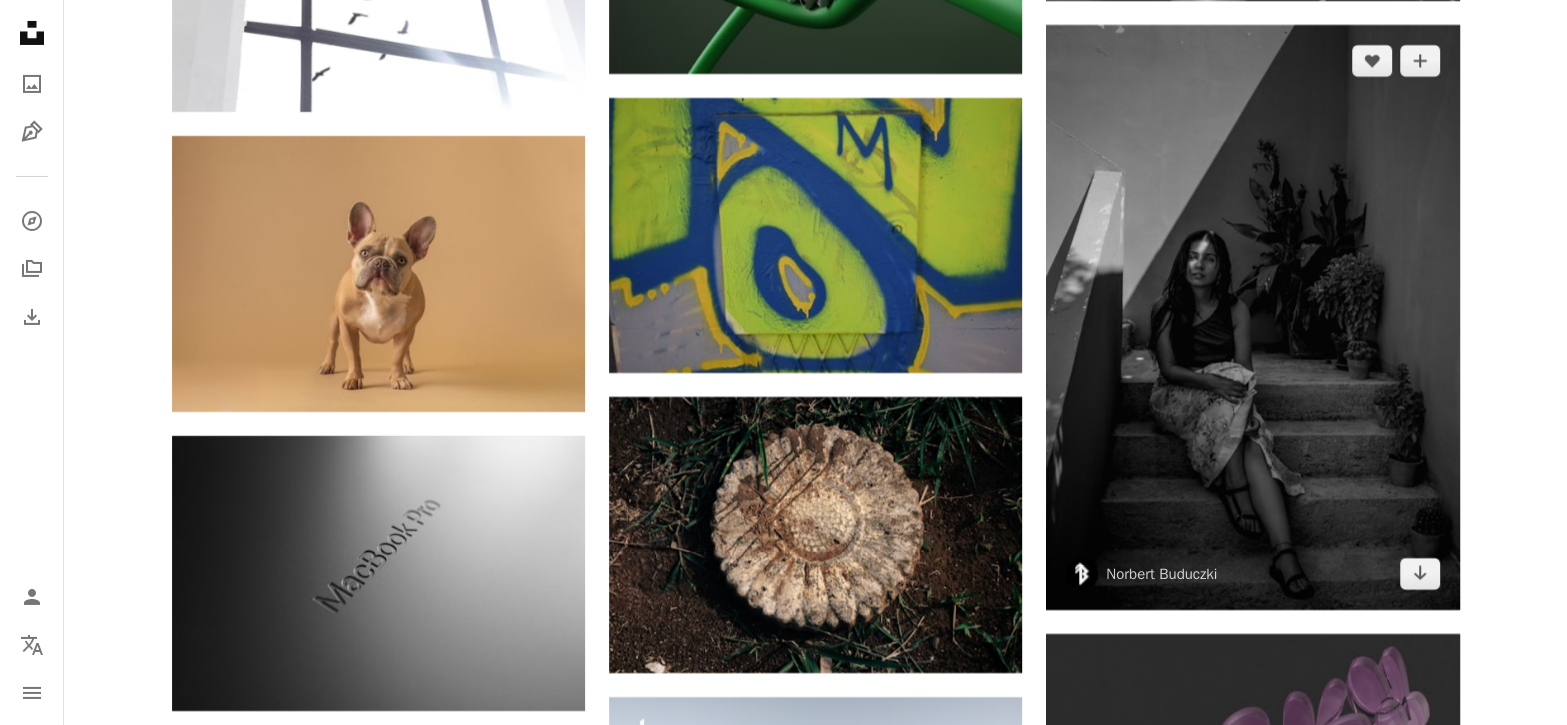 scroll, scrollTop: 7167, scrollLeft: 0, axis: vertical 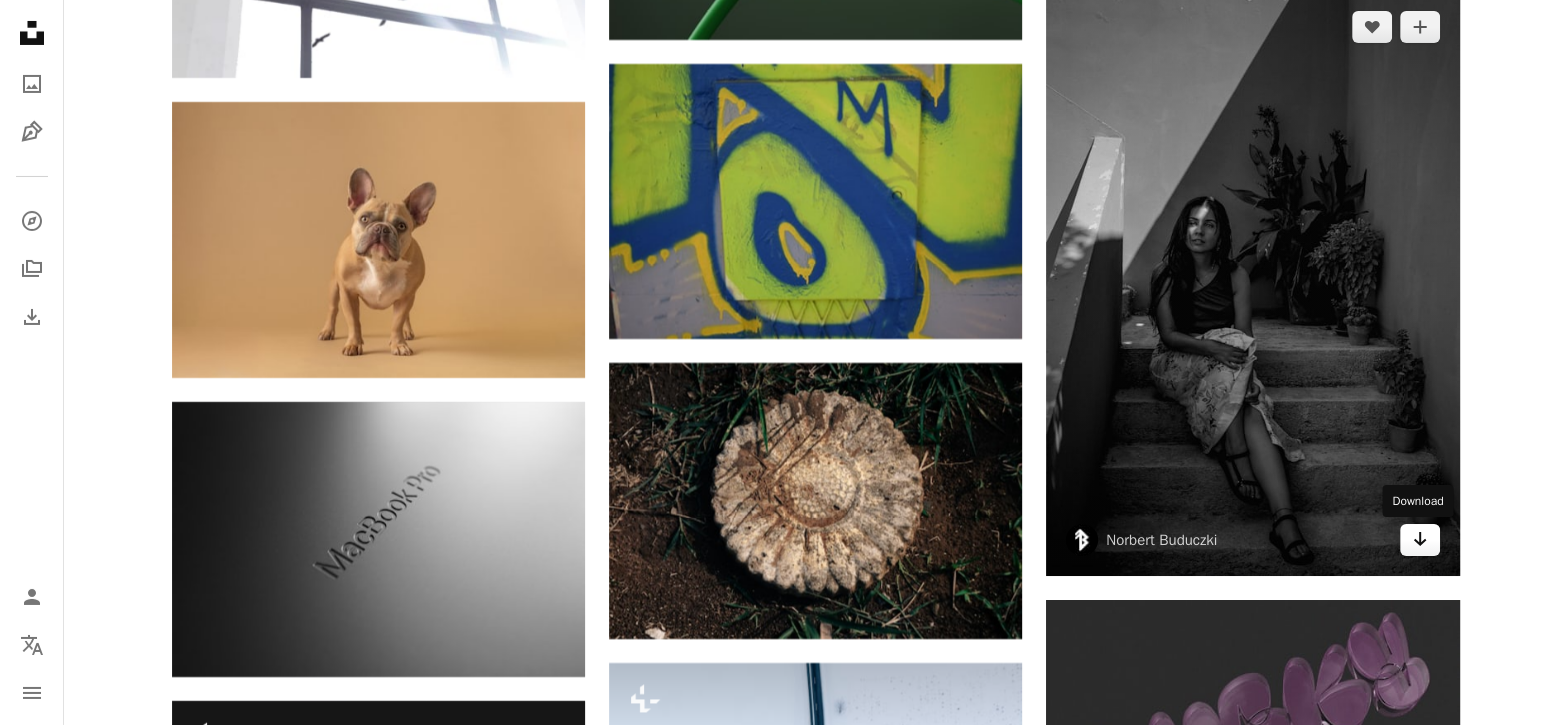 click on "Arrow pointing down" 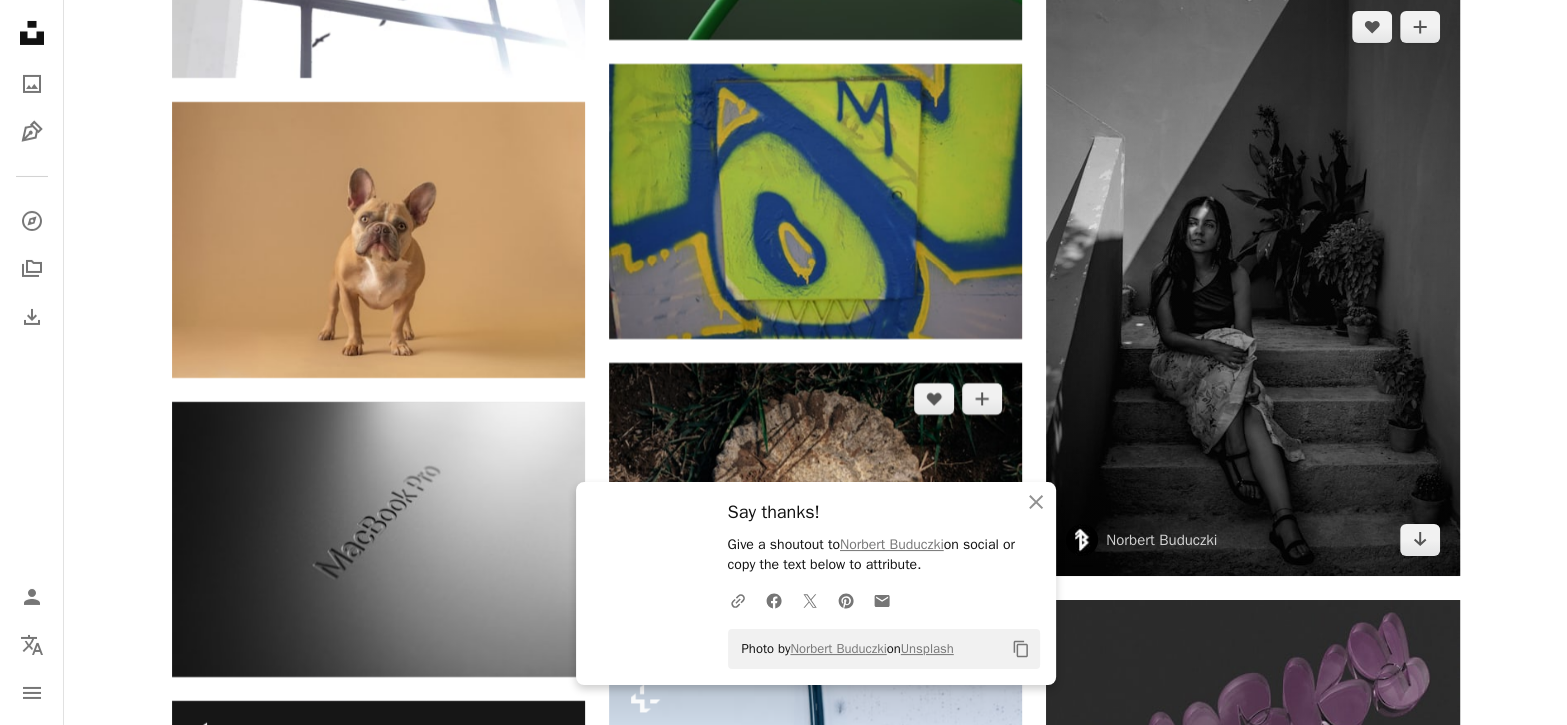 scroll, scrollTop: 7333, scrollLeft: 0, axis: vertical 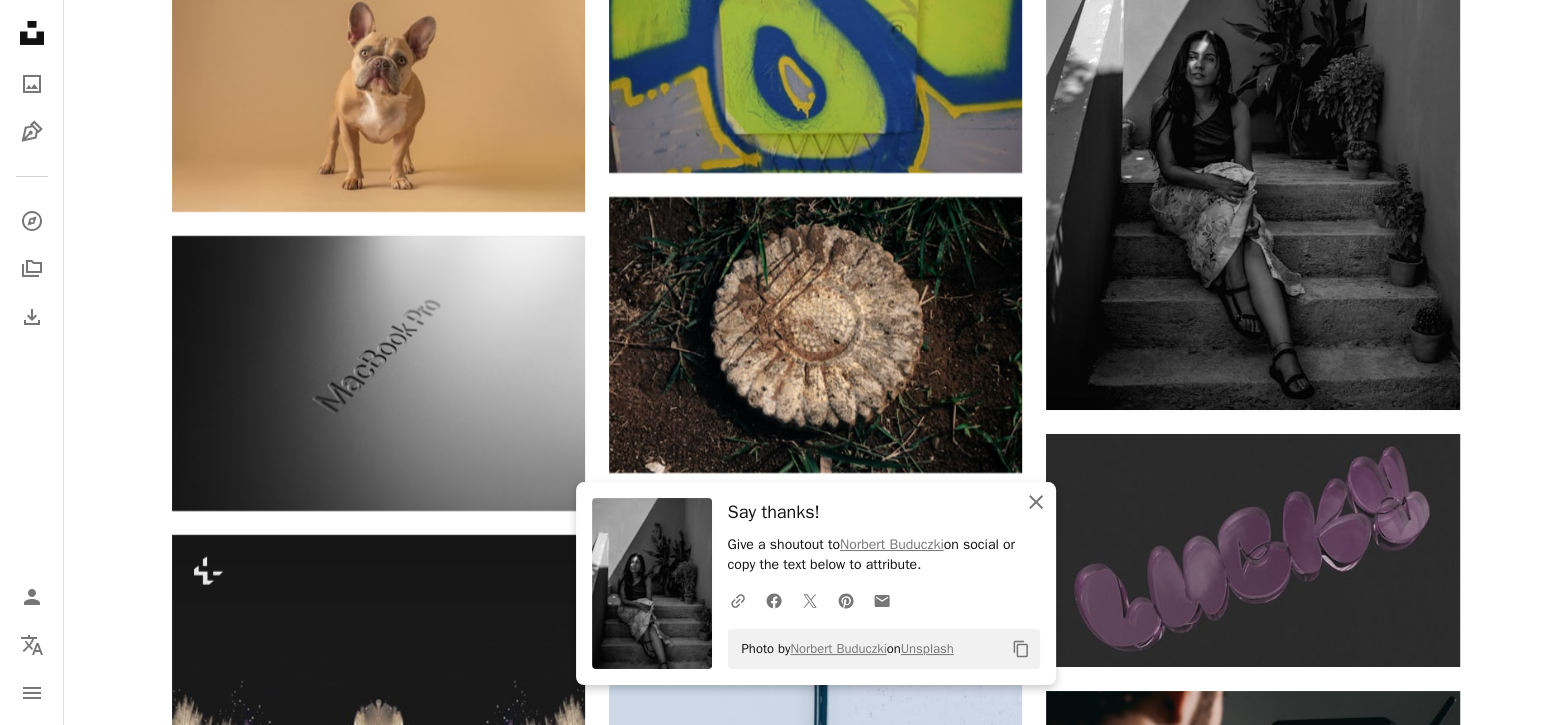 click on "An X shape" 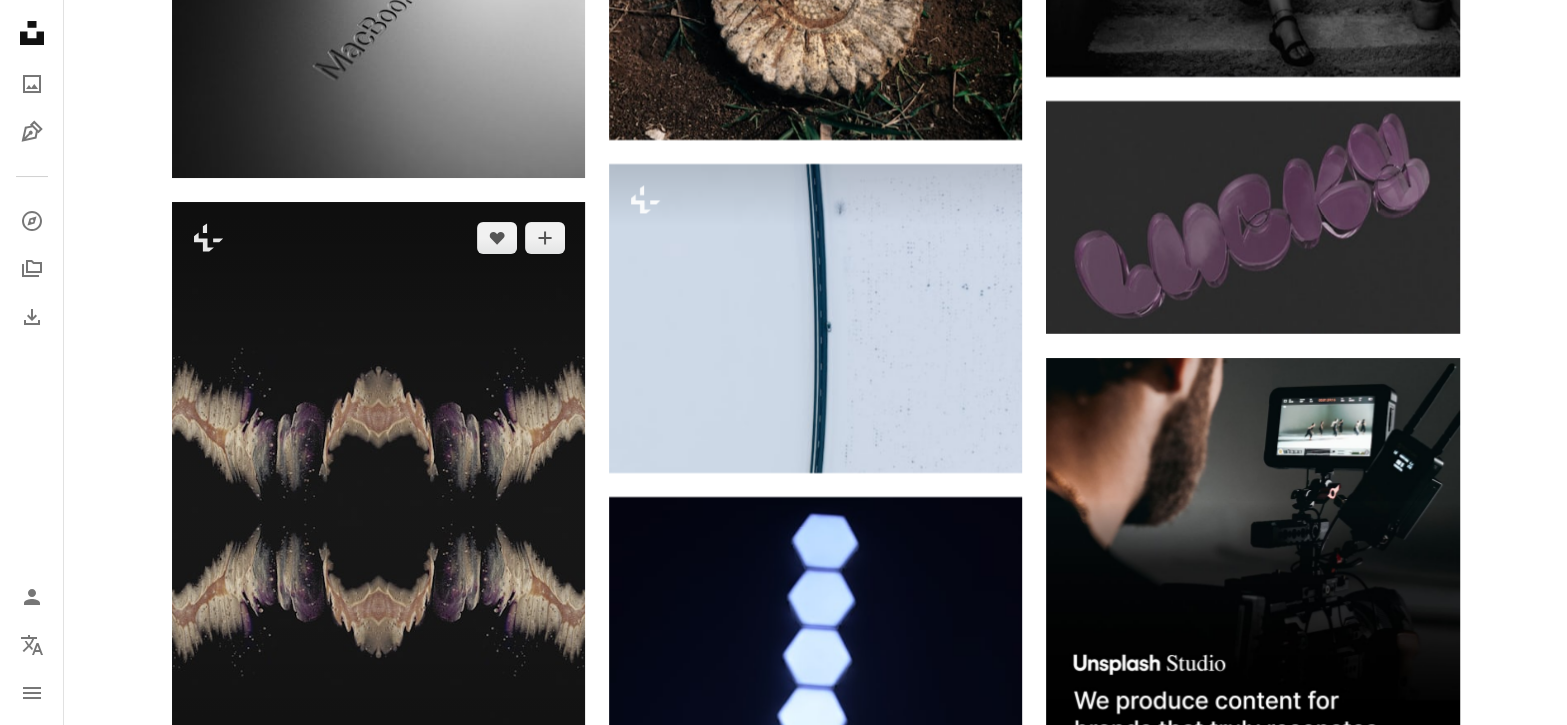 scroll, scrollTop: 7833, scrollLeft: 0, axis: vertical 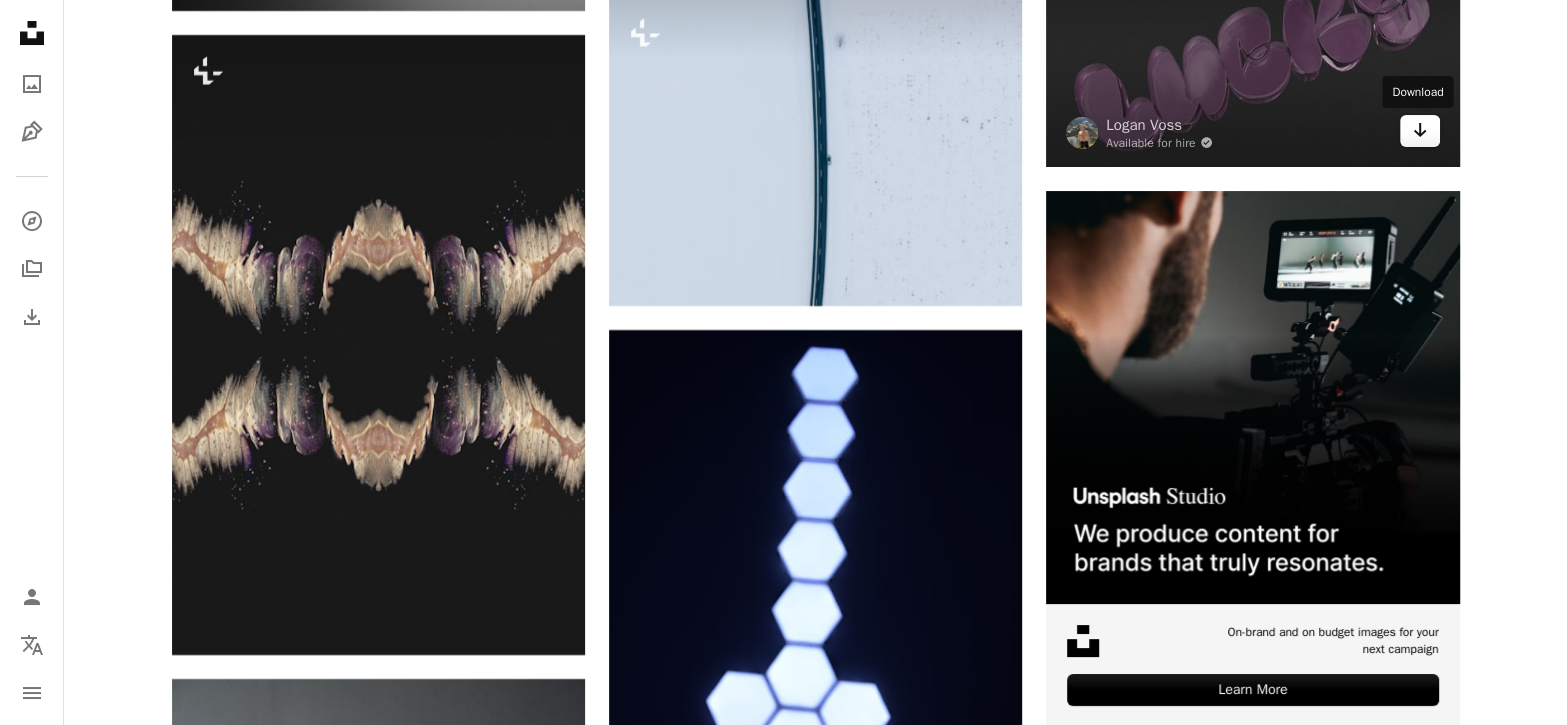click on "Arrow pointing down" 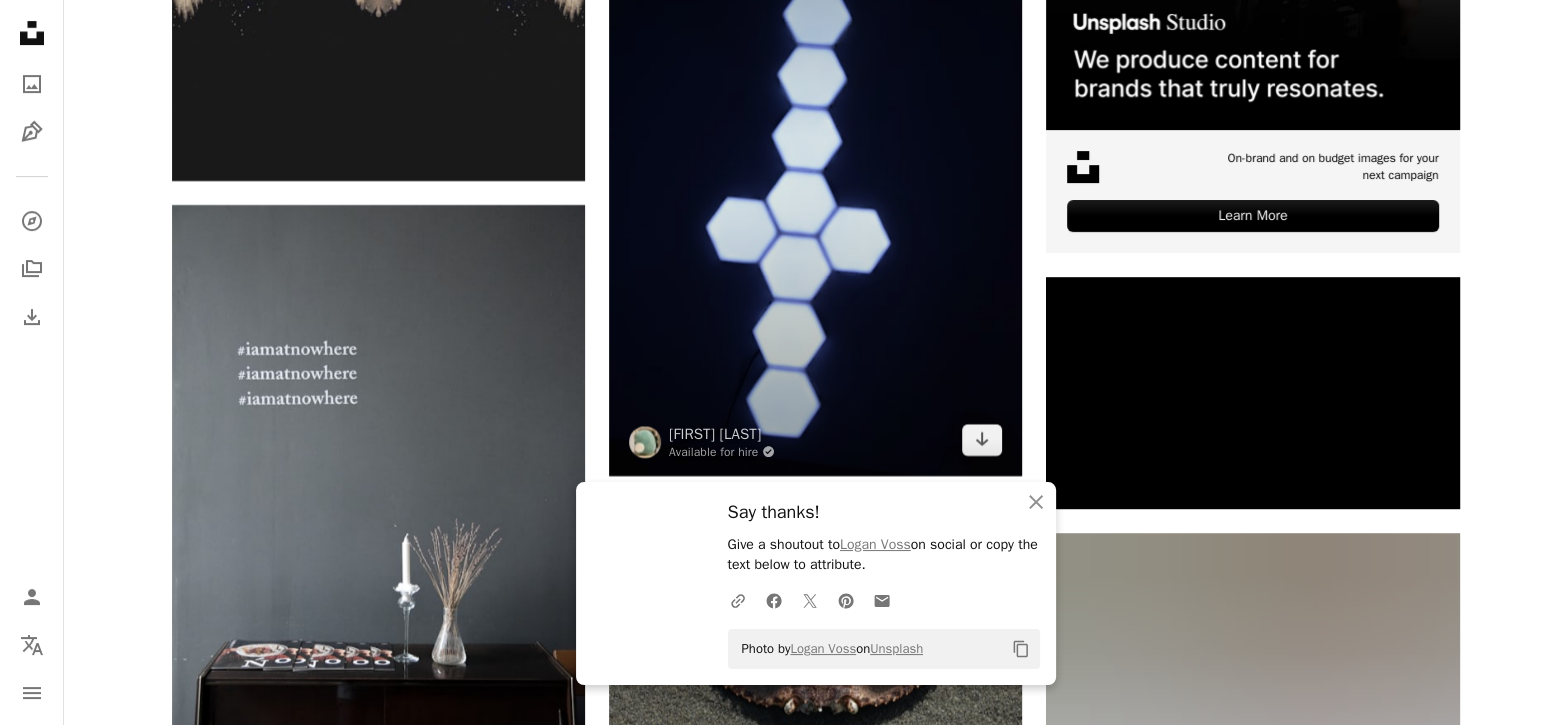 scroll, scrollTop: 8333, scrollLeft: 0, axis: vertical 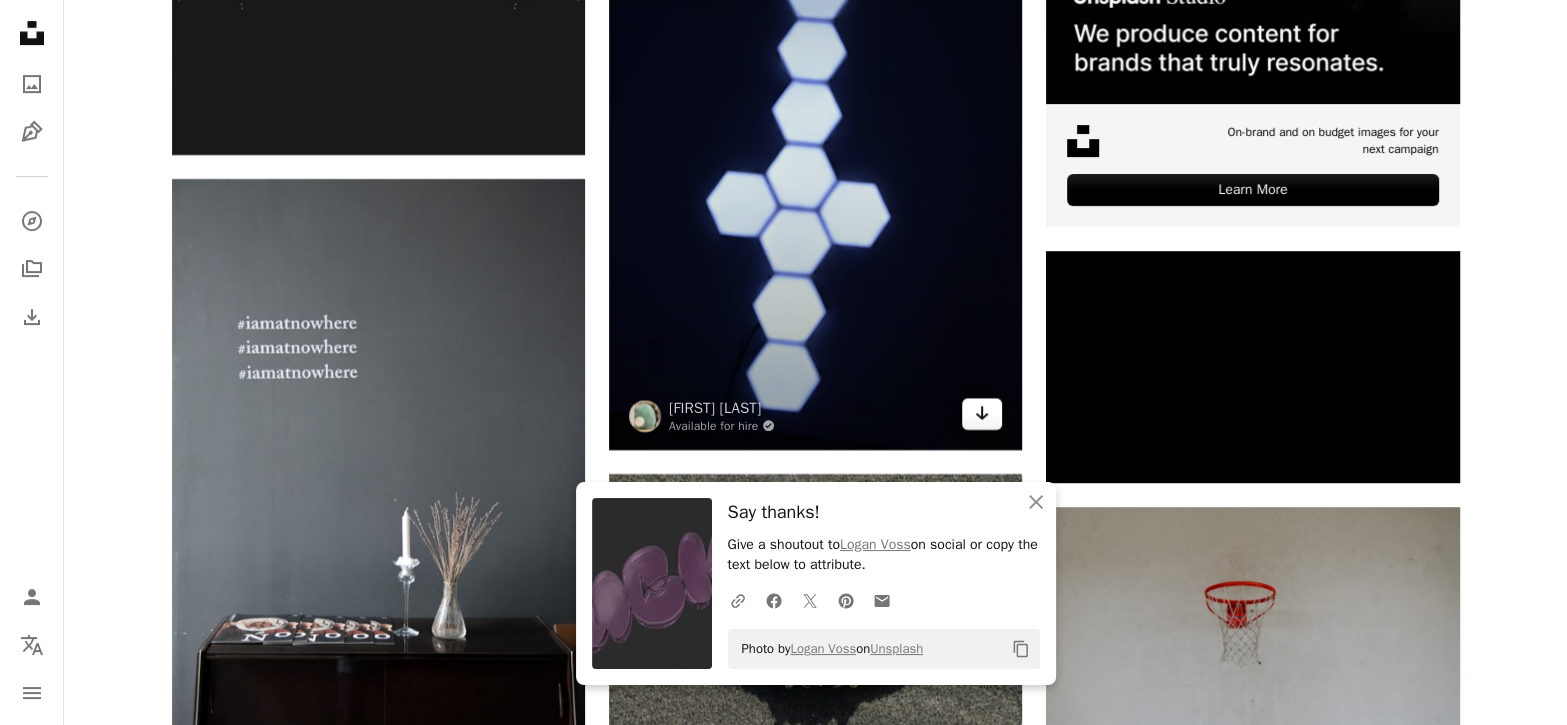 click on "Arrow pointing down" 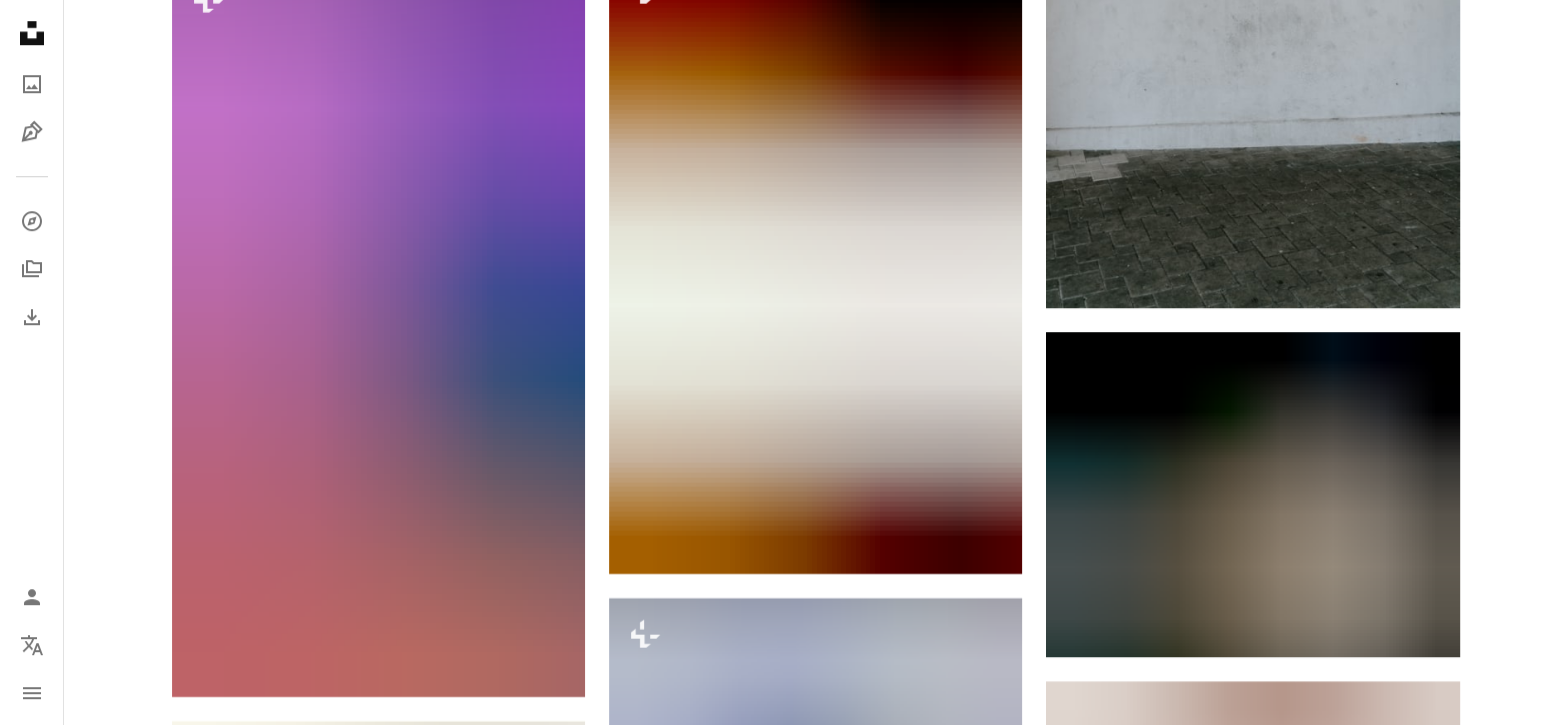 scroll, scrollTop: 9333, scrollLeft: 0, axis: vertical 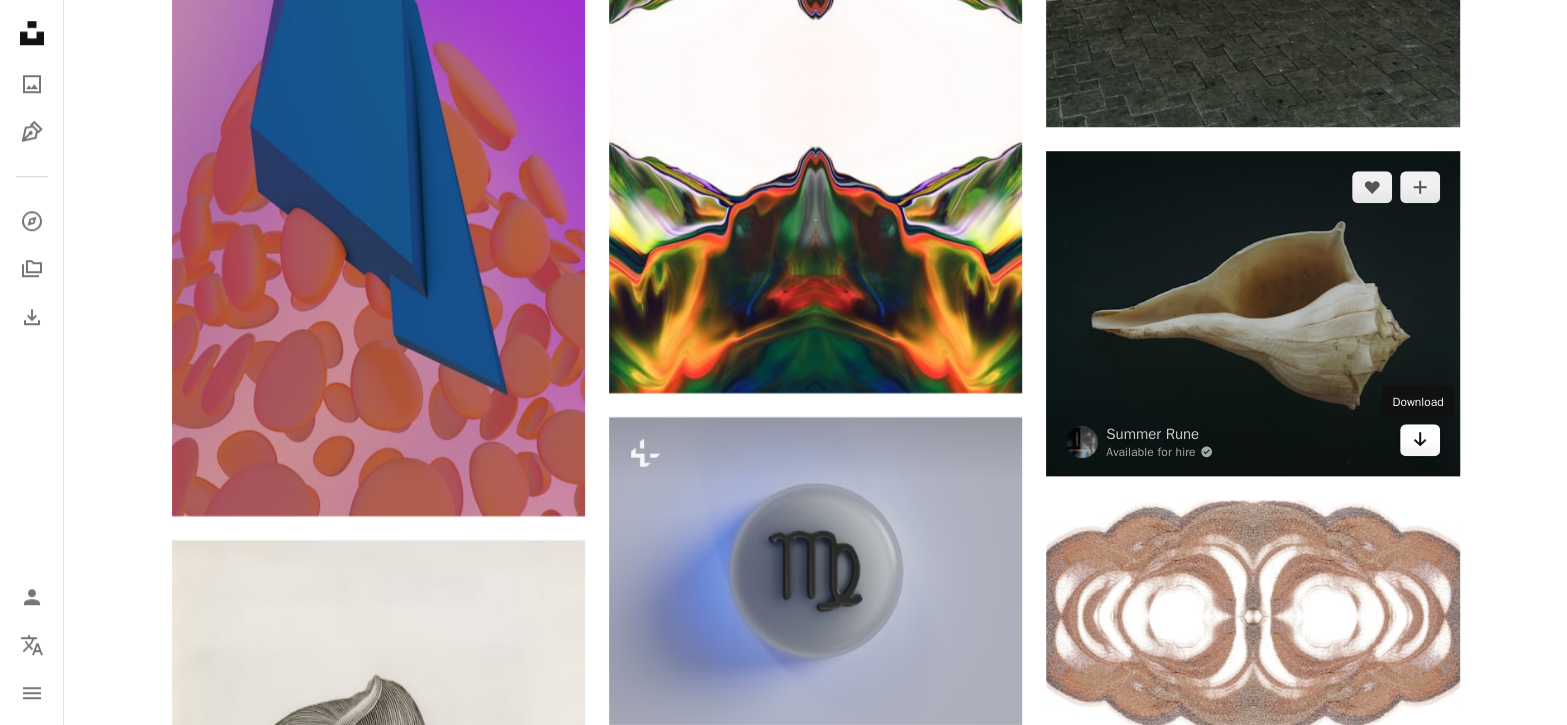 click on "Arrow pointing down" at bounding box center (1420, 440) 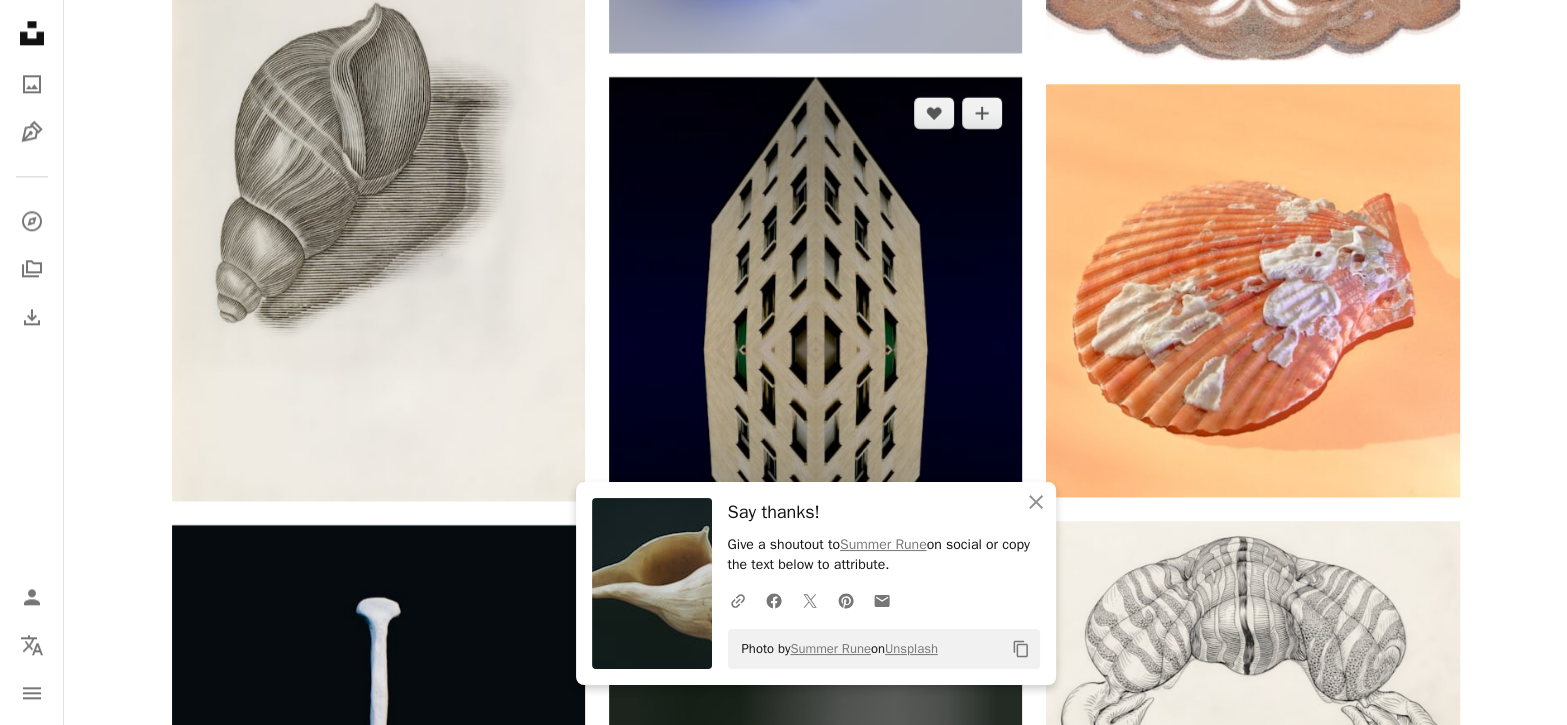 scroll, scrollTop: 10166, scrollLeft: 0, axis: vertical 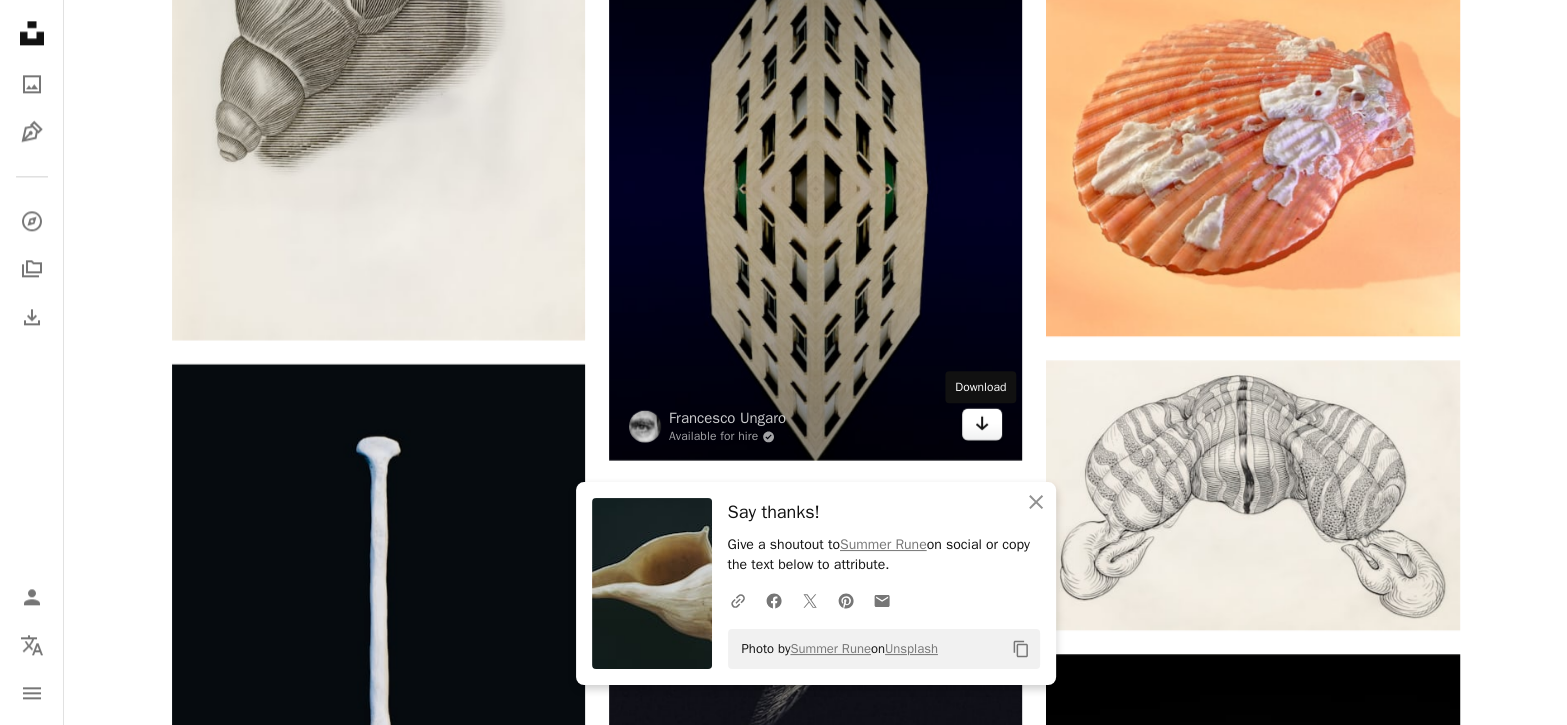 drag, startPoint x: 986, startPoint y: 436, endPoint x: 973, endPoint y: 433, distance: 13.341664 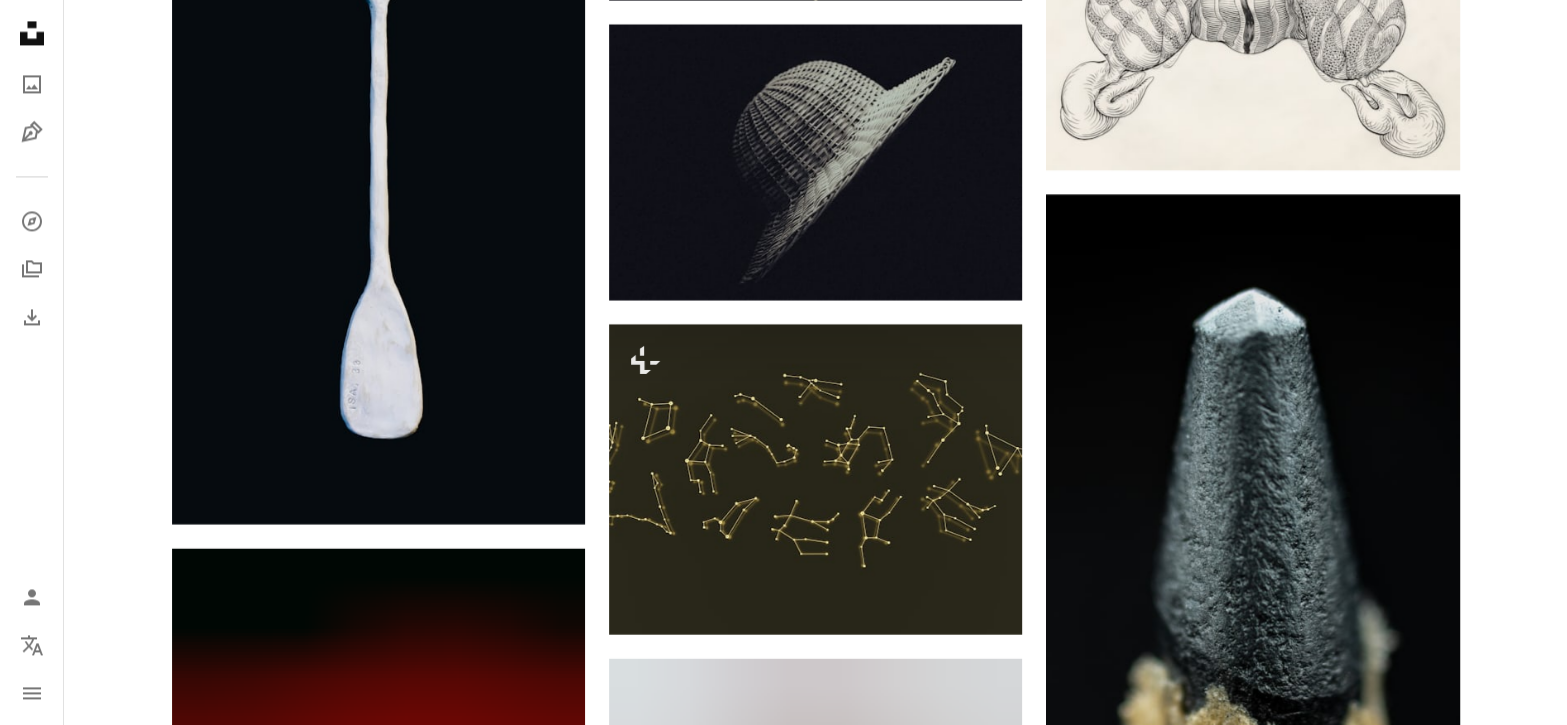 scroll, scrollTop: 10667, scrollLeft: 0, axis: vertical 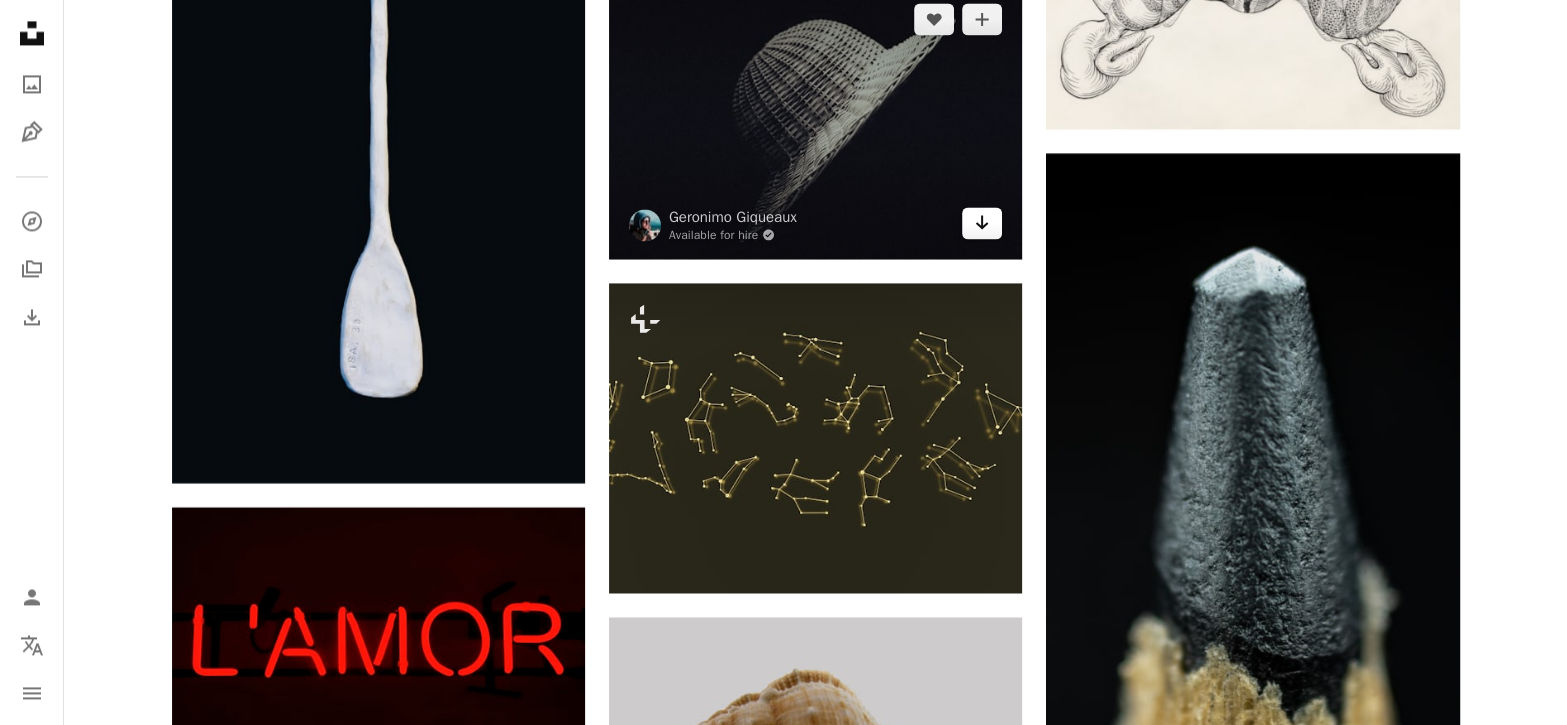 click on "Arrow pointing down" 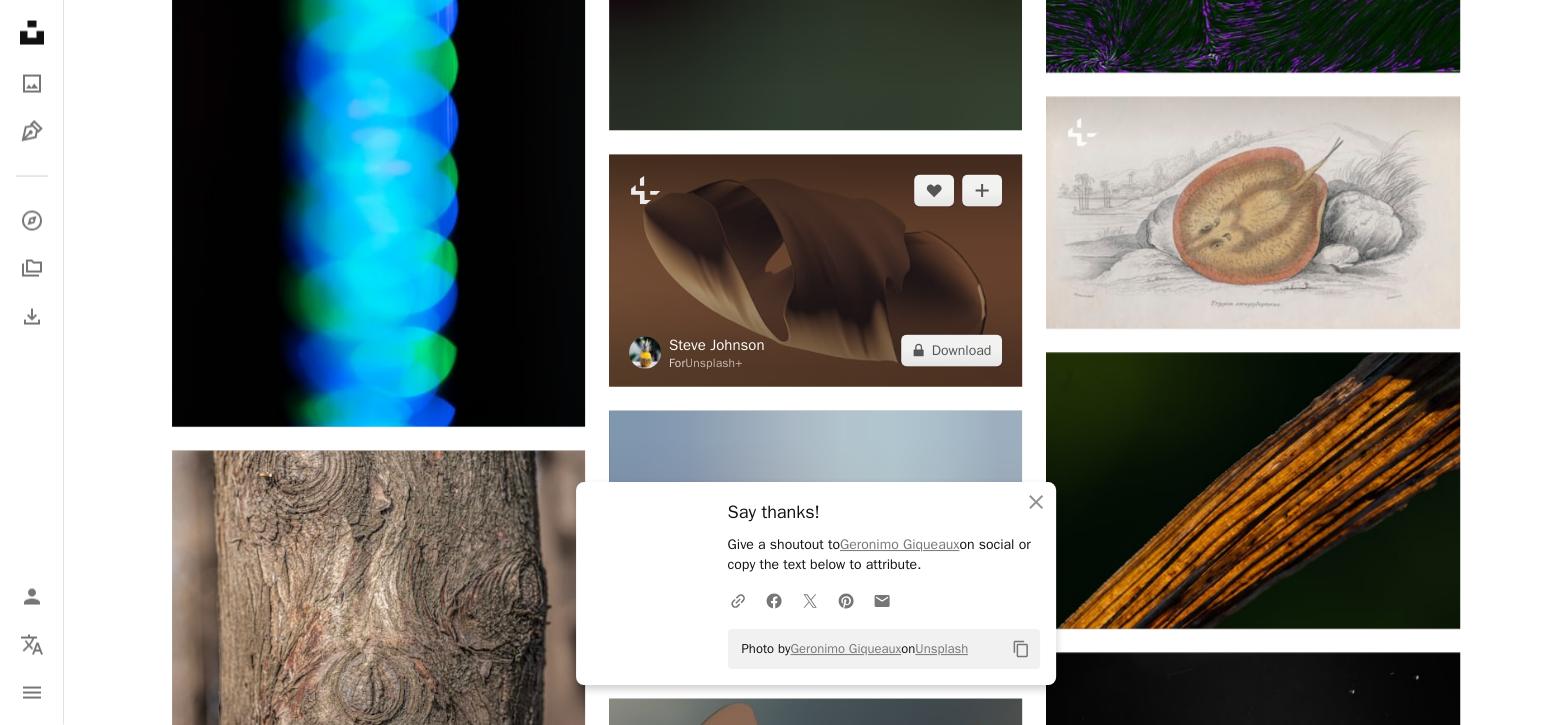scroll, scrollTop: 11833, scrollLeft: 0, axis: vertical 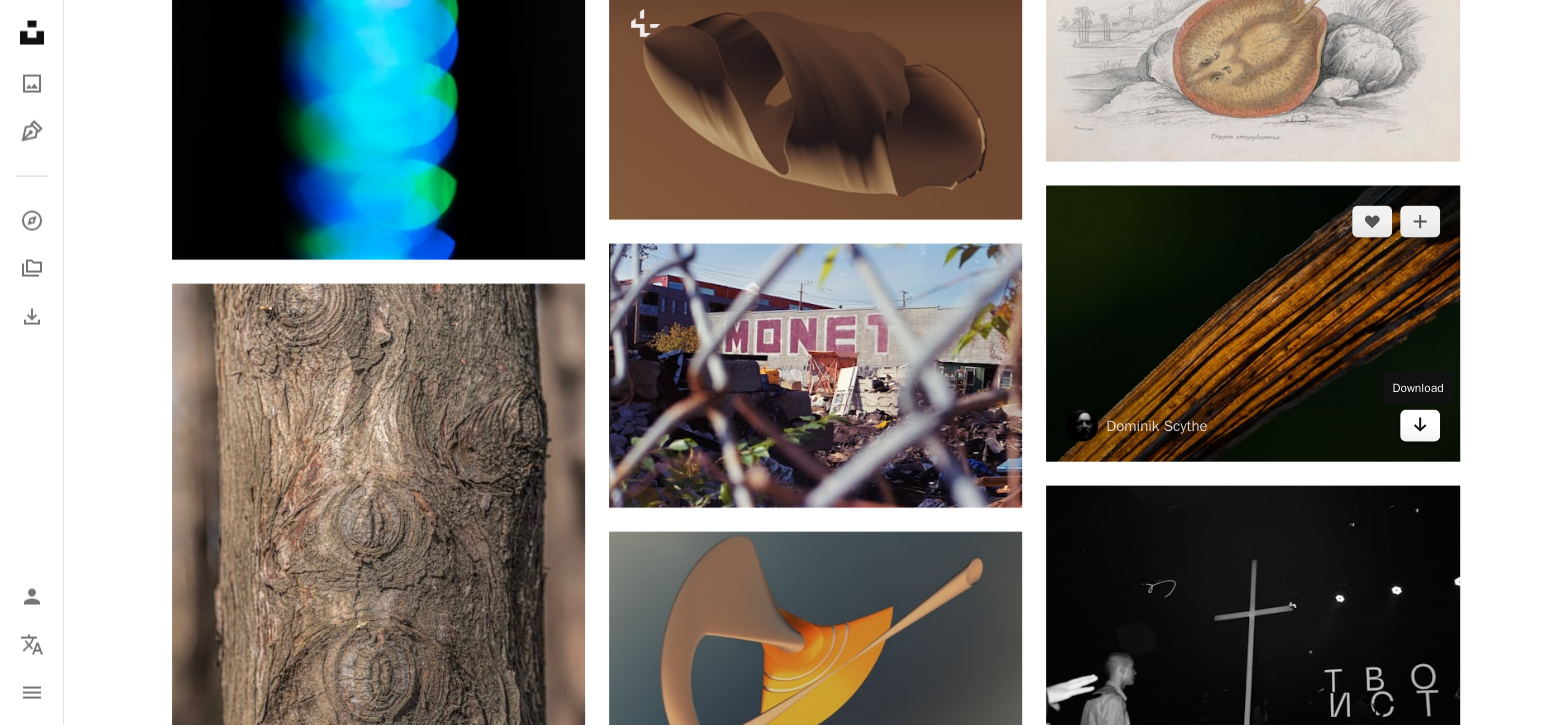 click on "Arrow pointing down" 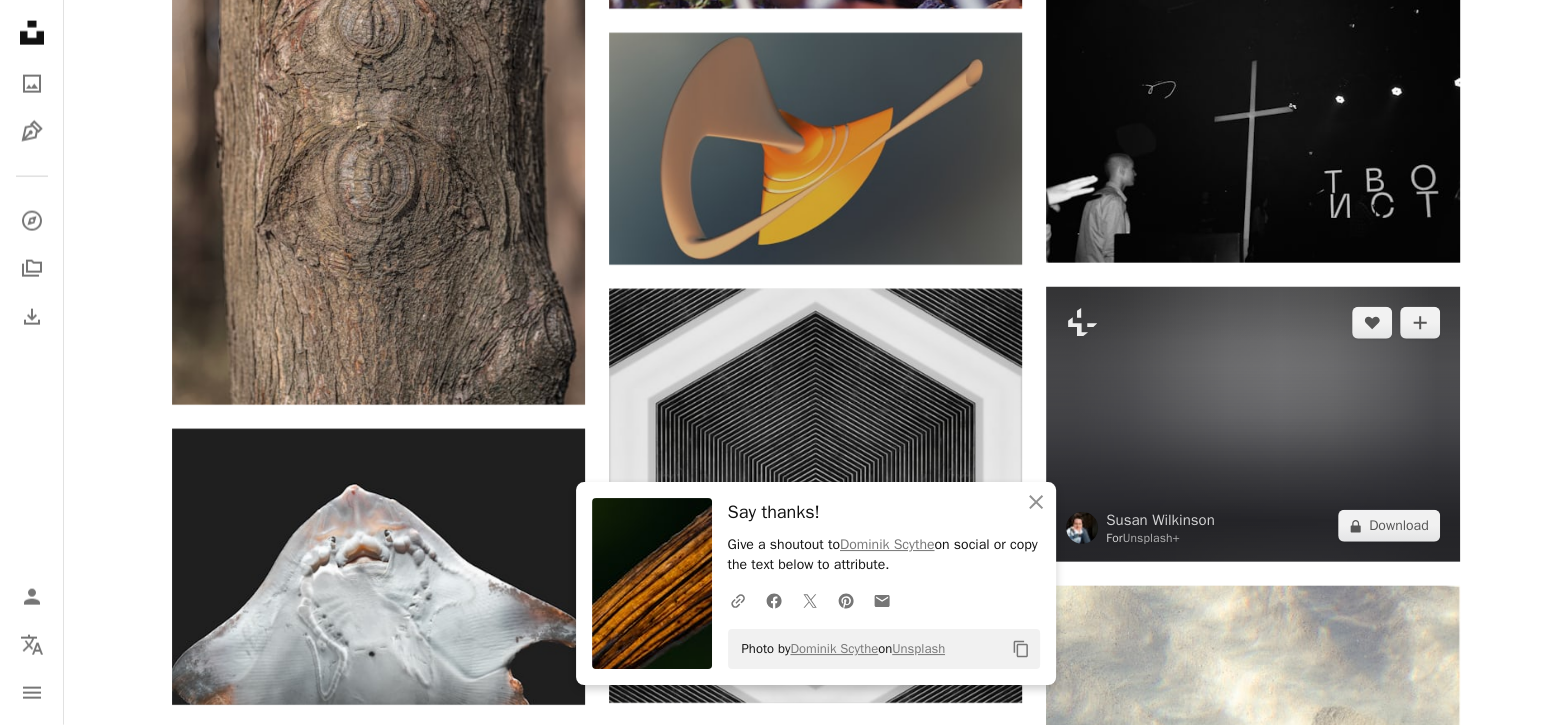 scroll, scrollTop: 12333, scrollLeft: 0, axis: vertical 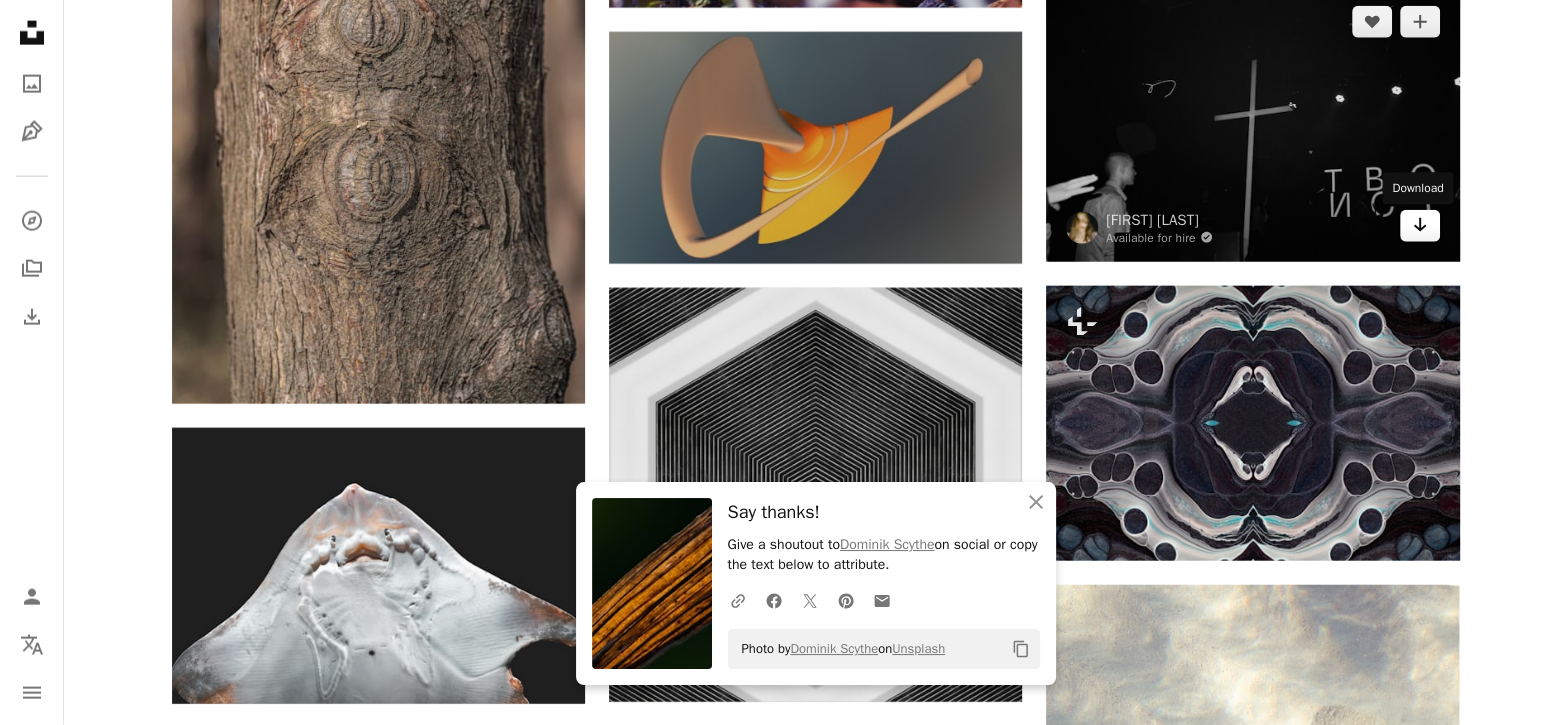 click on "Arrow pointing down" 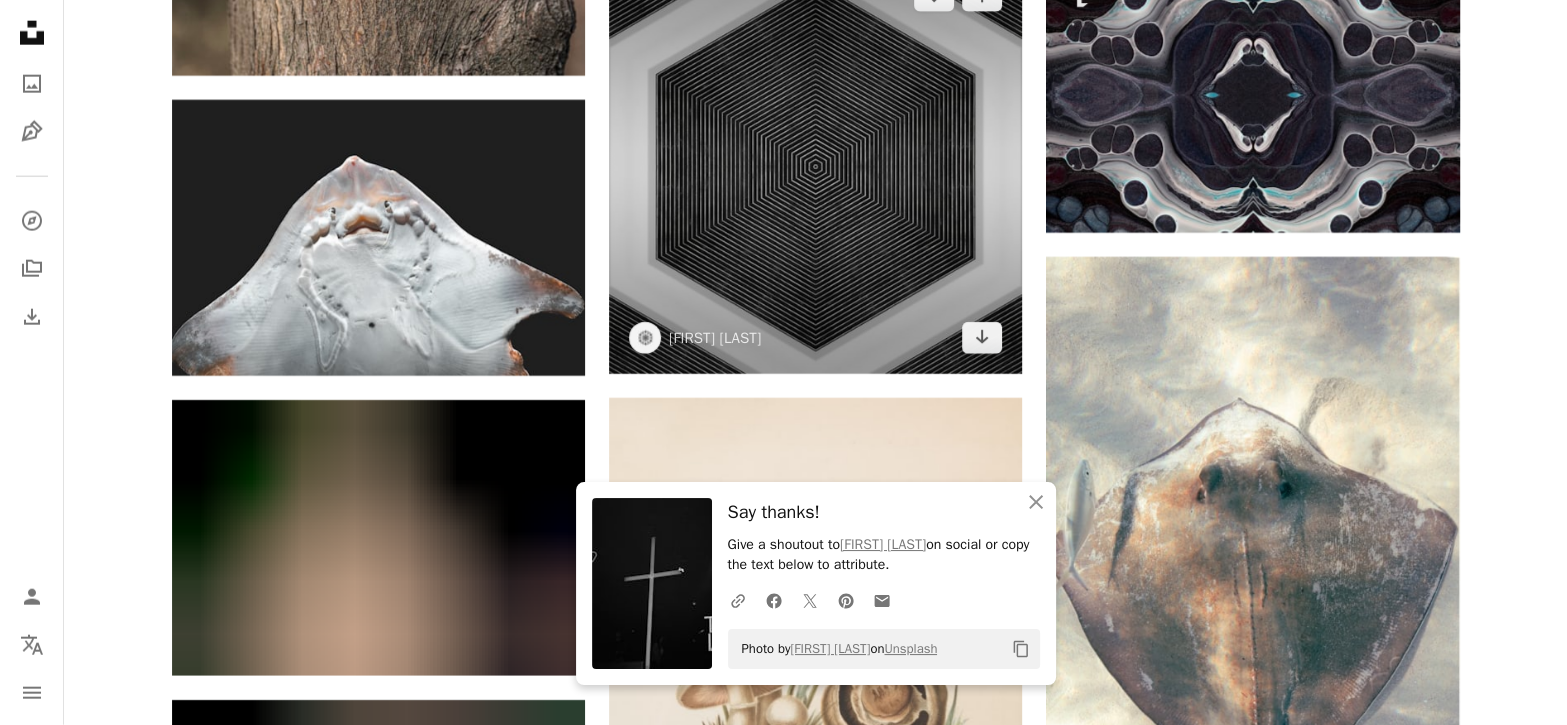 scroll, scrollTop: 12666, scrollLeft: 0, axis: vertical 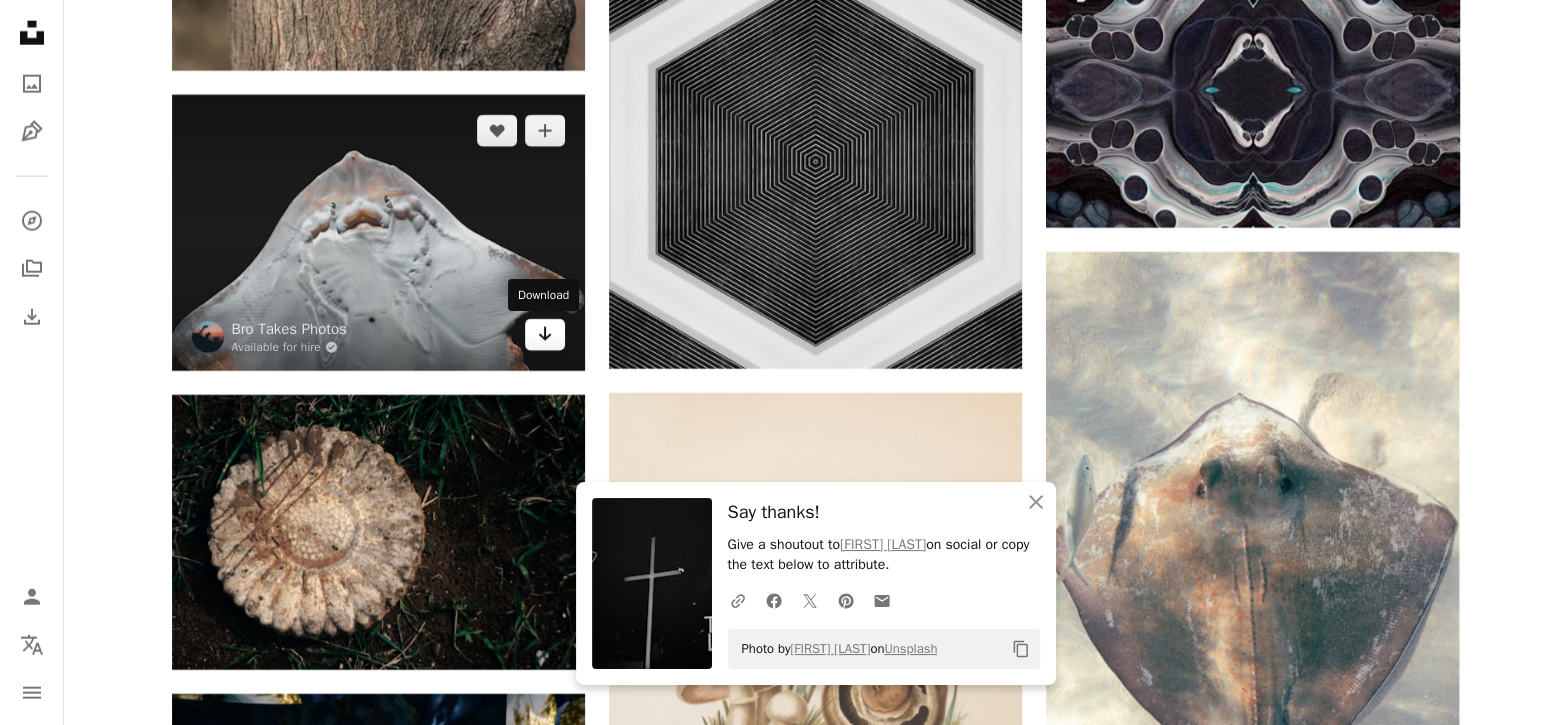 click on "Arrow pointing down" 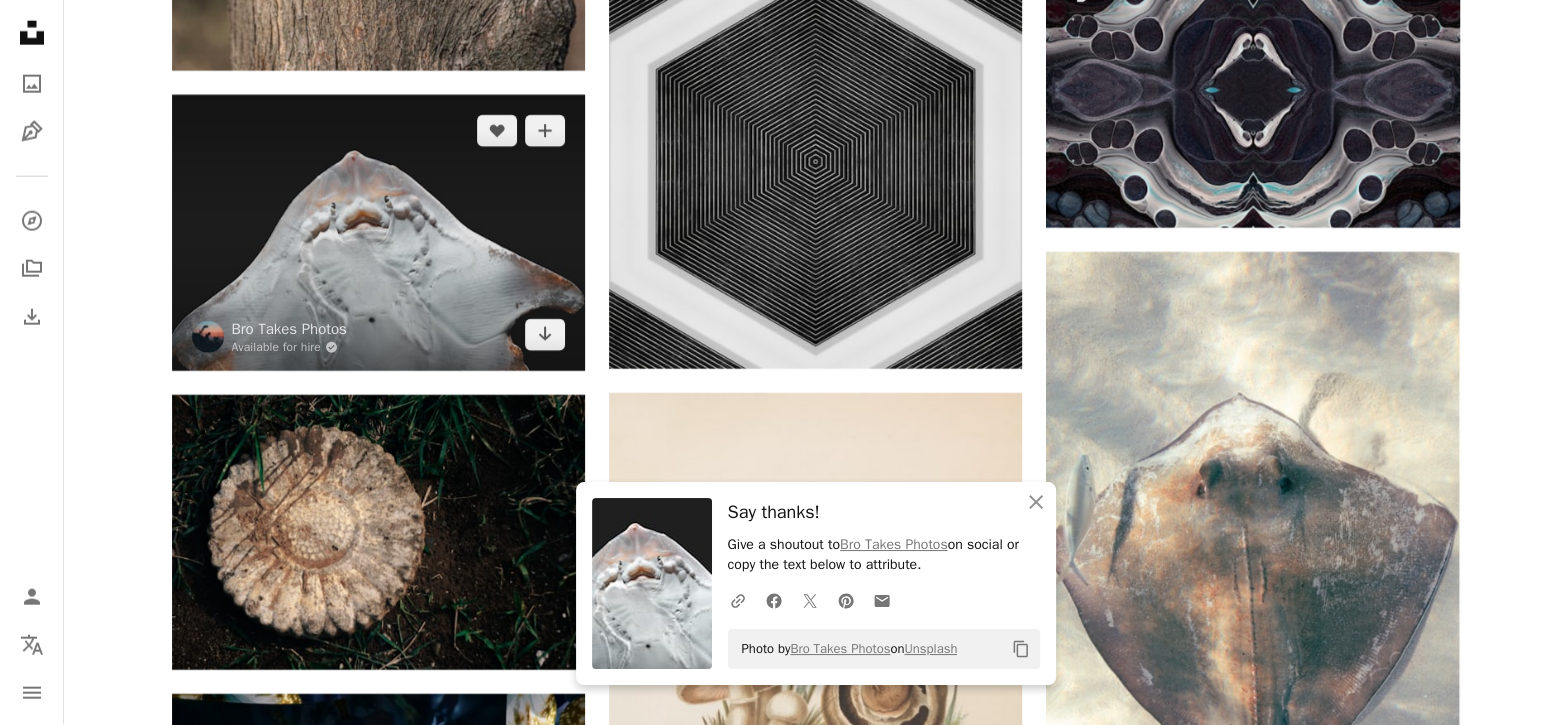 scroll, scrollTop: 13000, scrollLeft: 0, axis: vertical 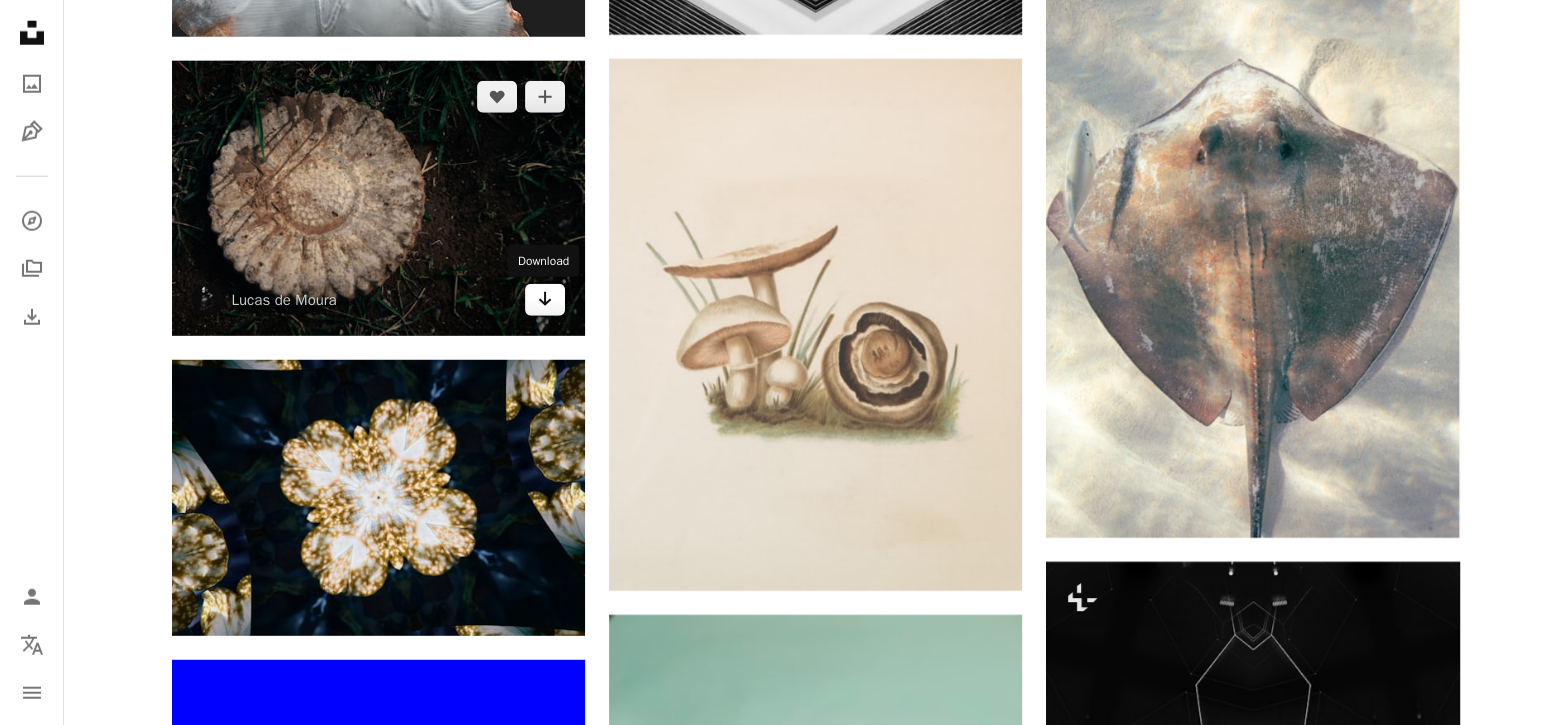 click on "Arrow pointing down" 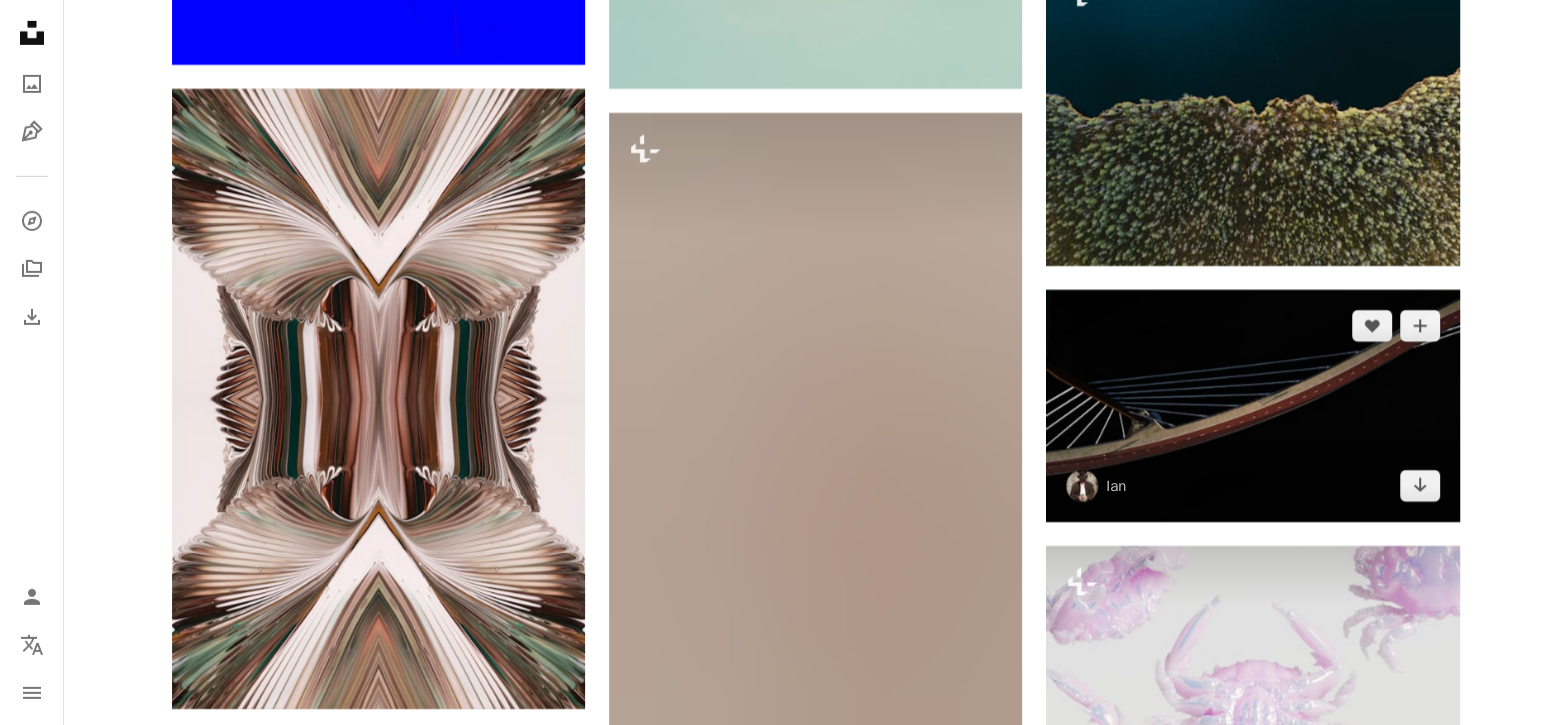 scroll, scrollTop: 14166, scrollLeft: 0, axis: vertical 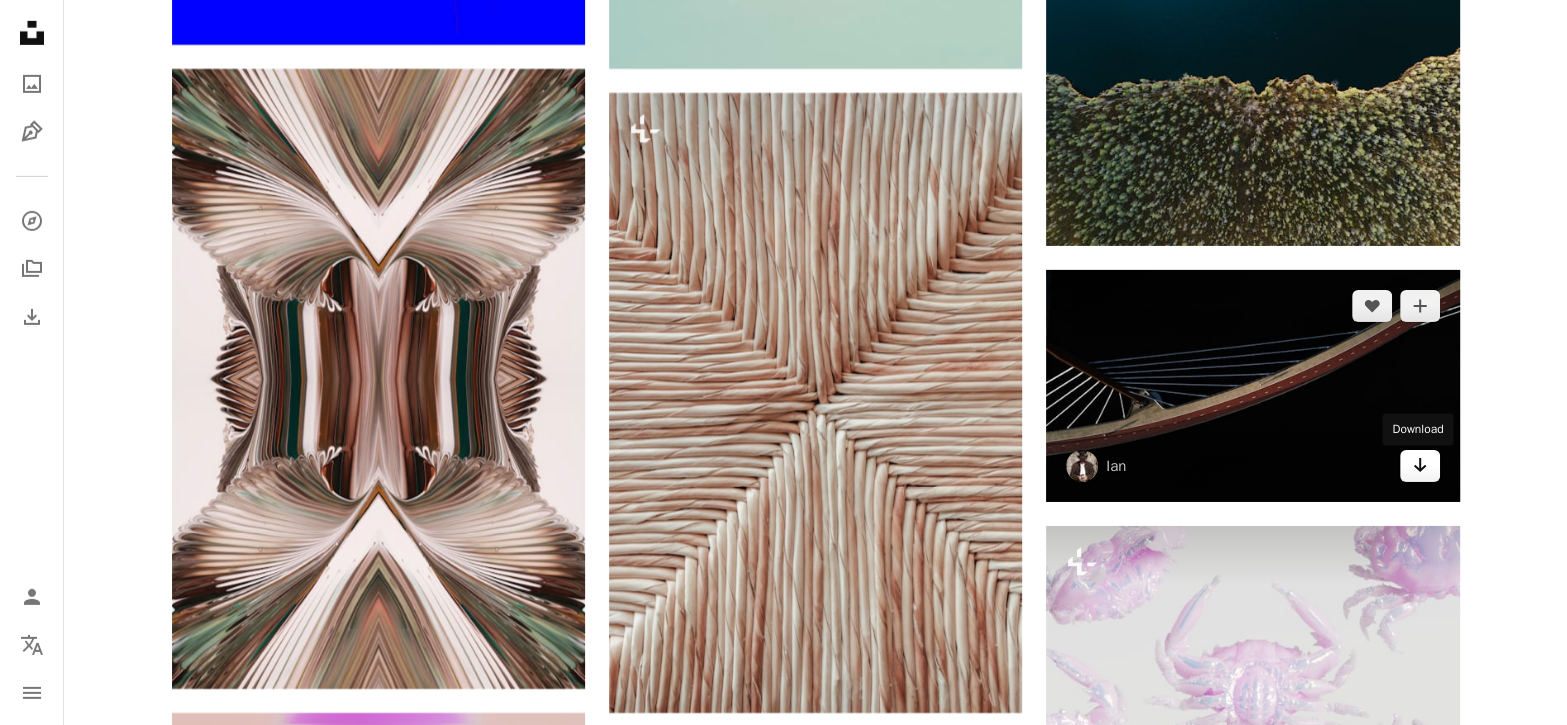 click on "Arrow pointing down" at bounding box center (1420, 466) 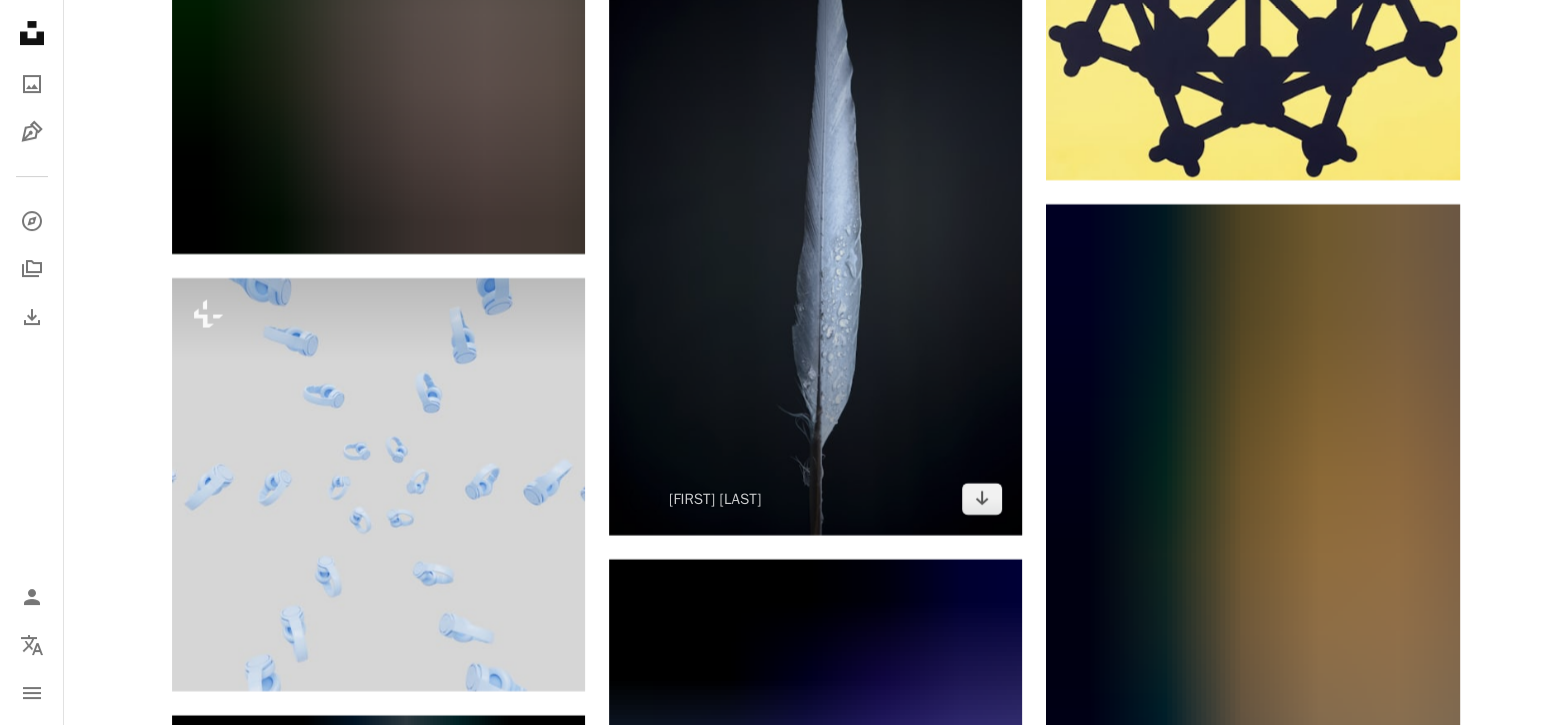 scroll, scrollTop: 15833, scrollLeft: 0, axis: vertical 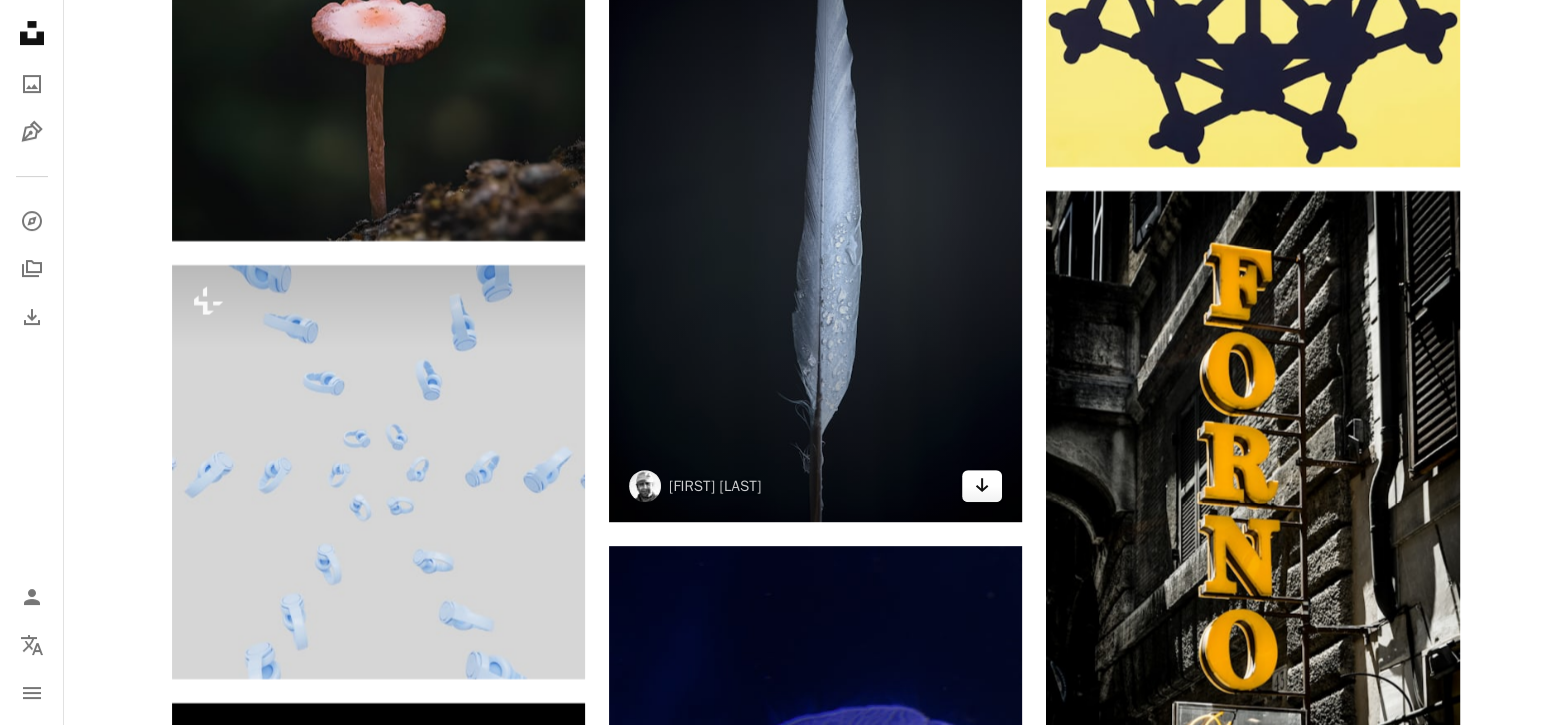 click on "Arrow pointing down" 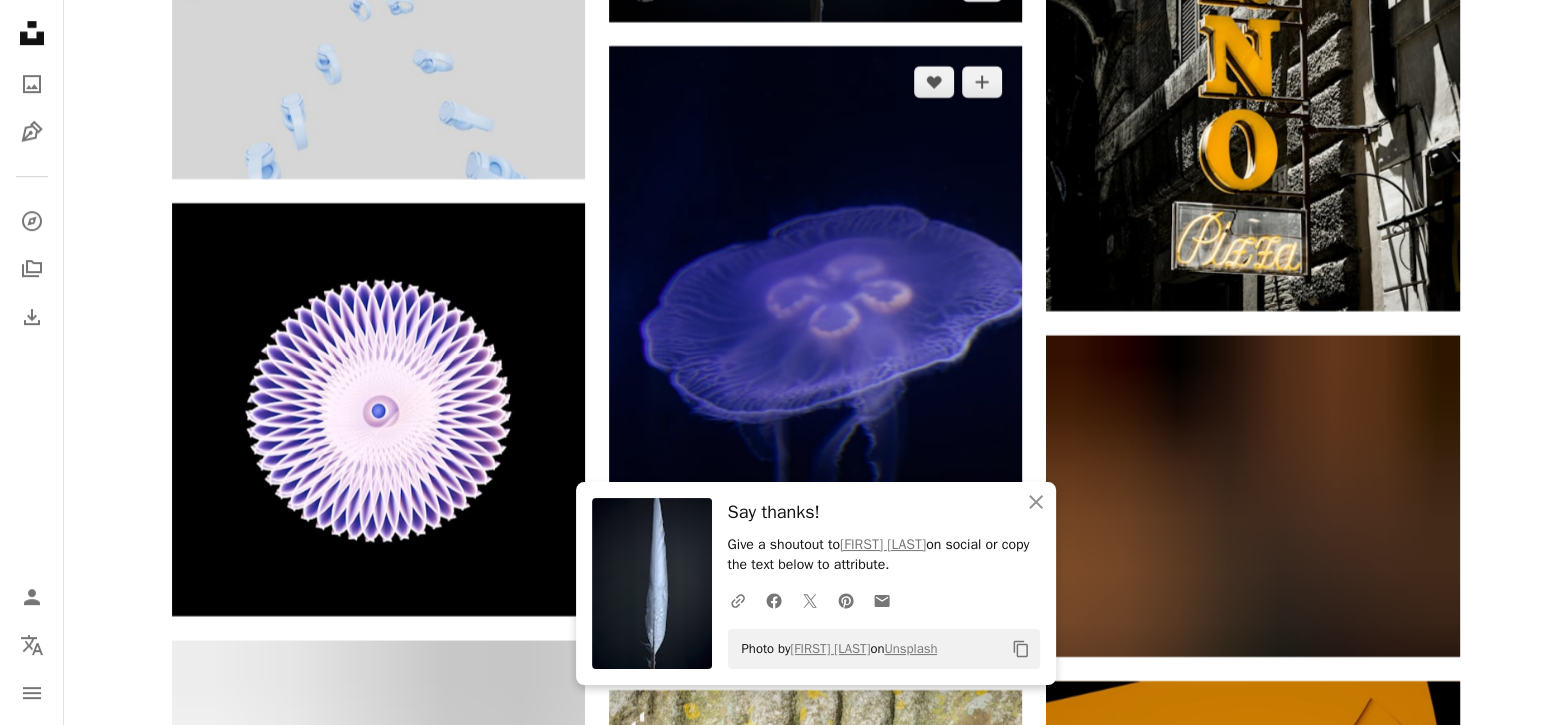 scroll, scrollTop: 16500, scrollLeft: 0, axis: vertical 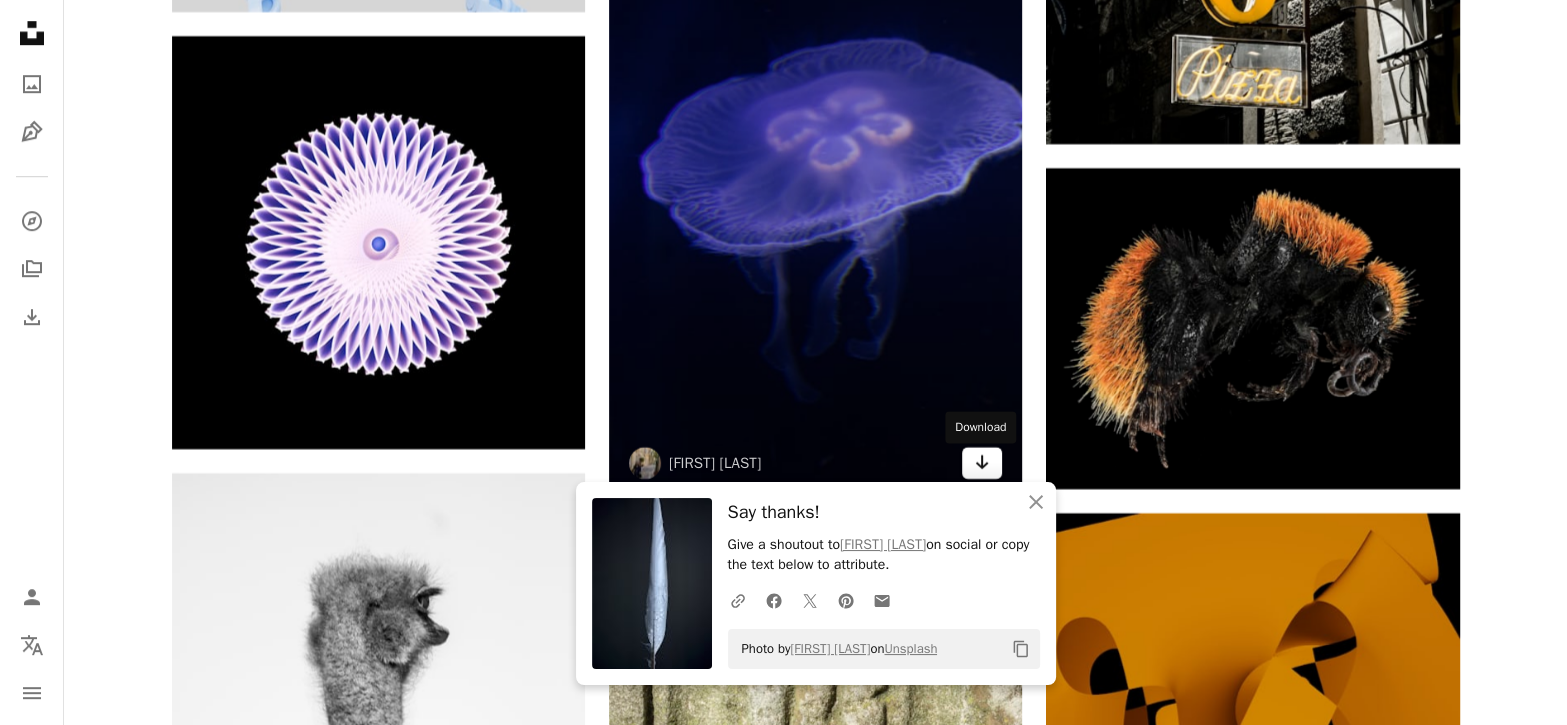 click on "Arrow pointing down" 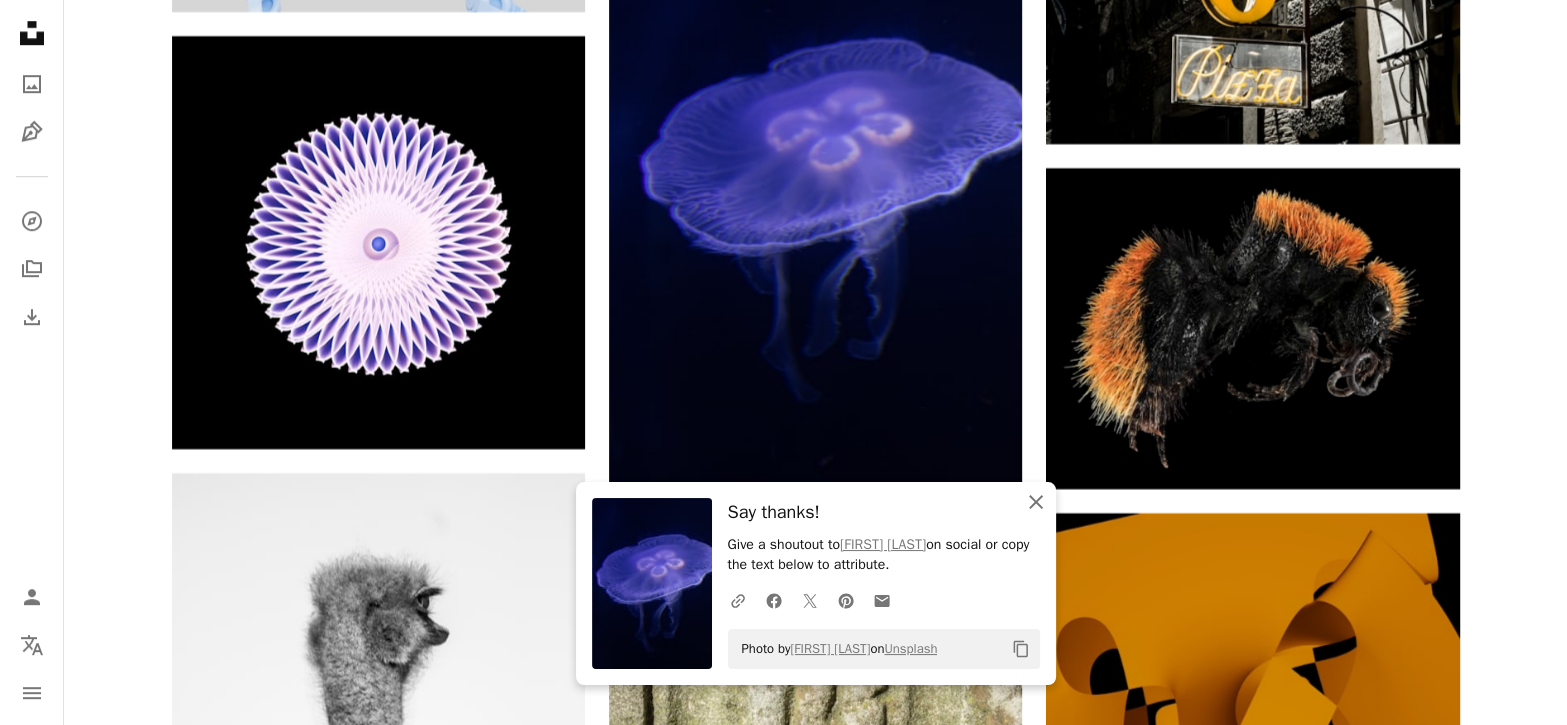 click on "An X shape" 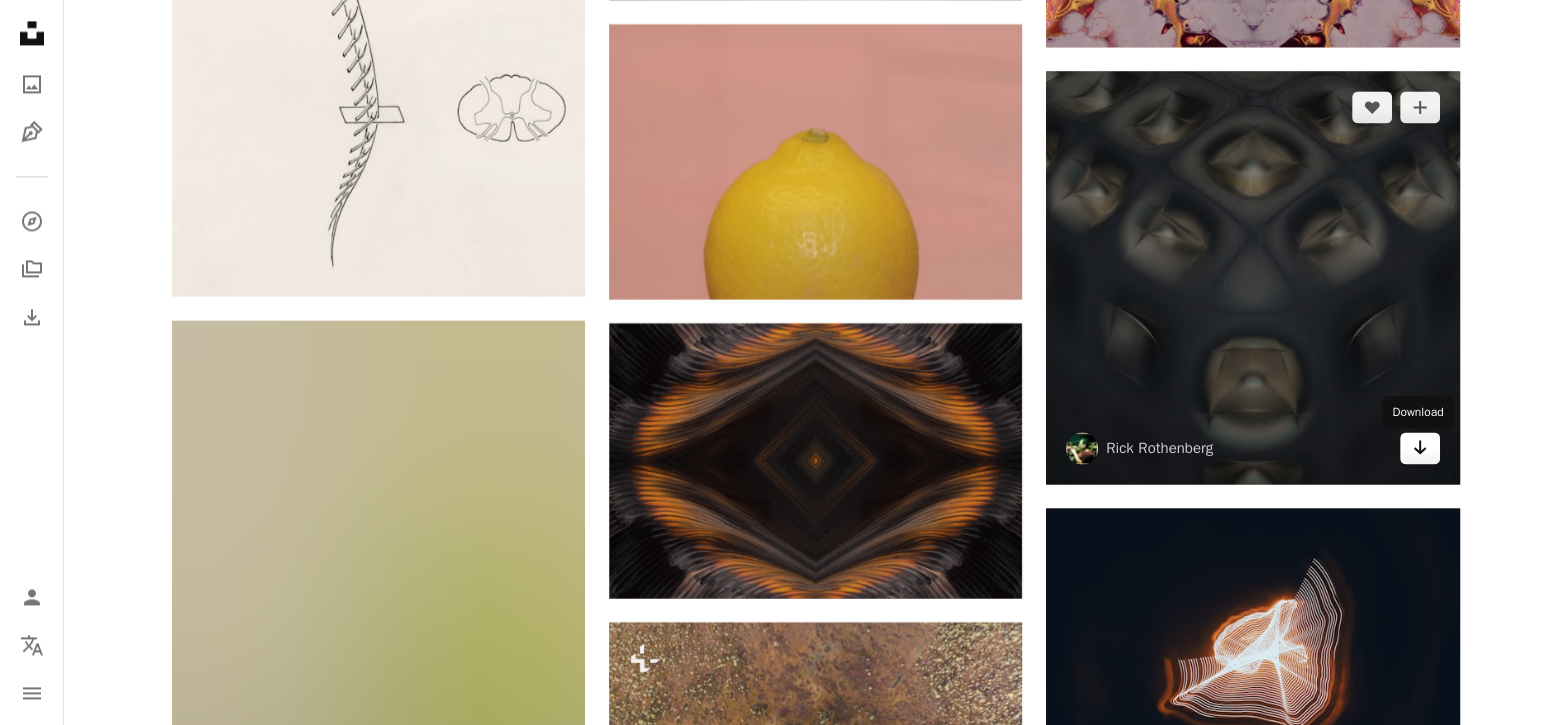 scroll, scrollTop: 18500, scrollLeft: 0, axis: vertical 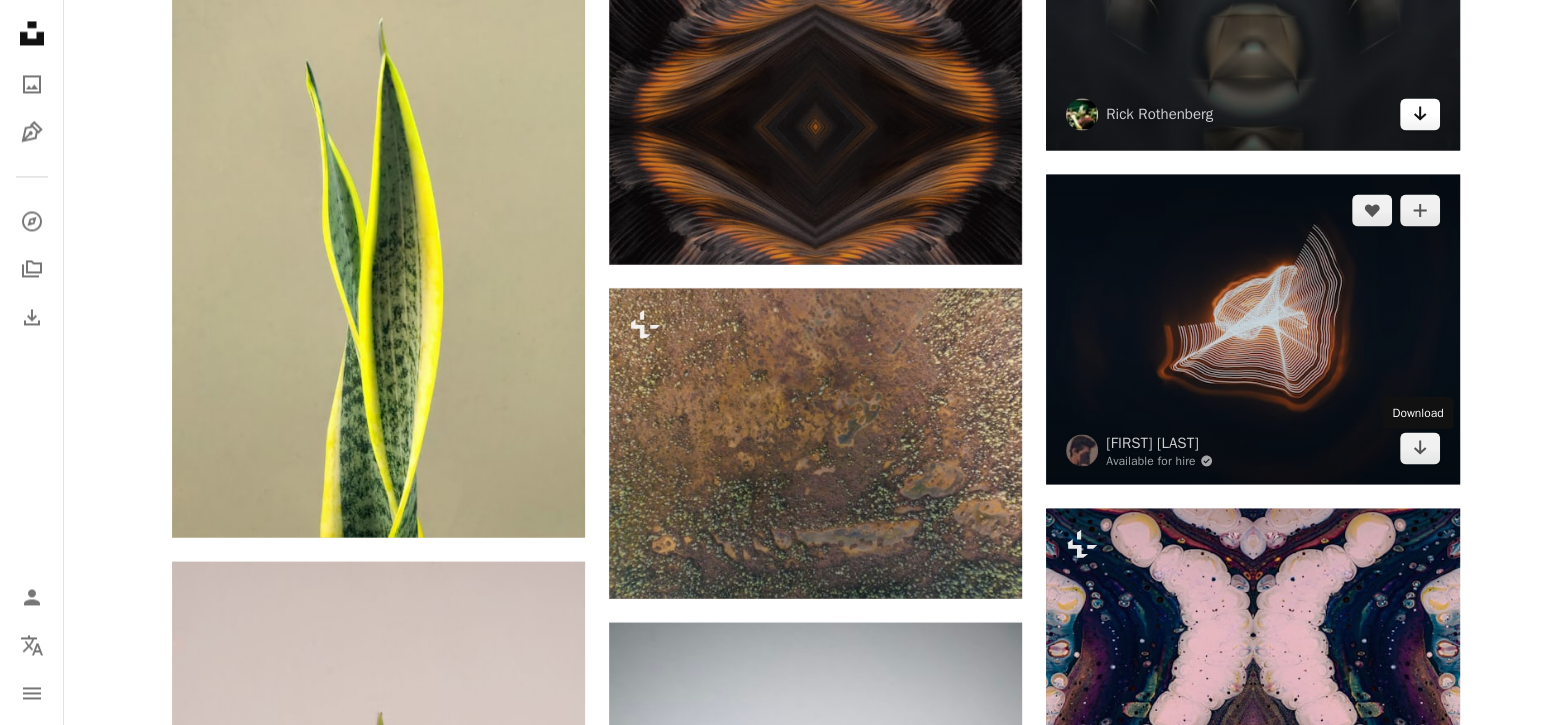 click on "Arrow pointing down" 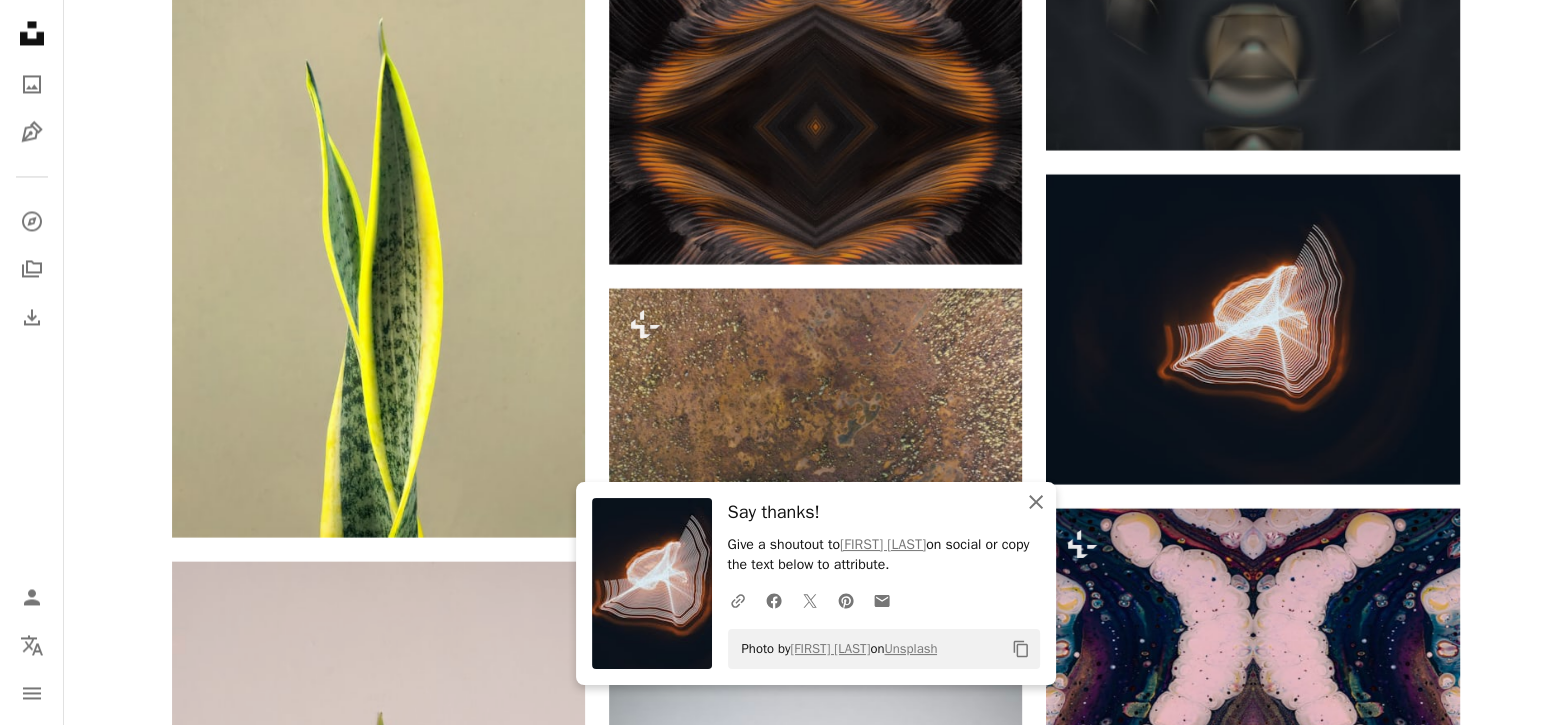 click on "An X shape" 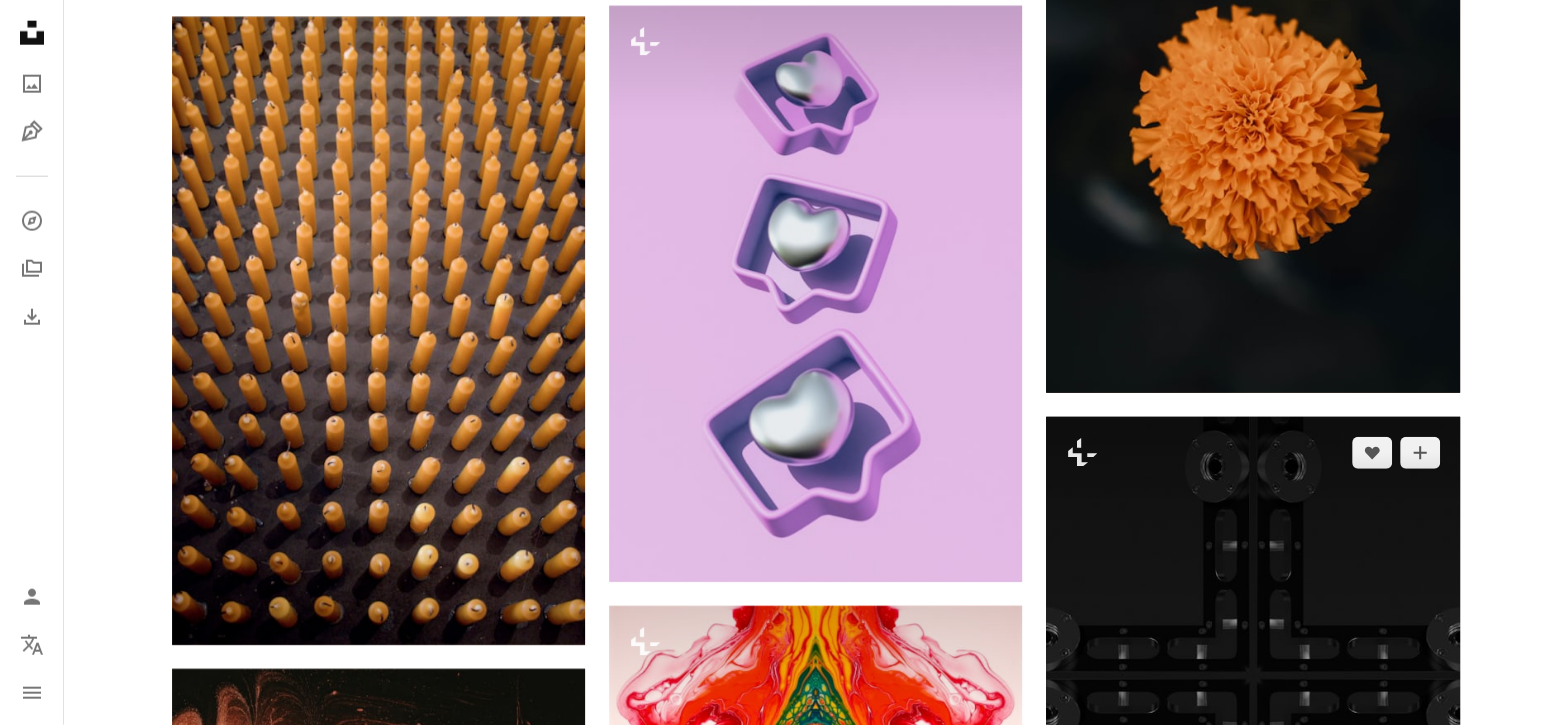 scroll, scrollTop: 20833, scrollLeft: 0, axis: vertical 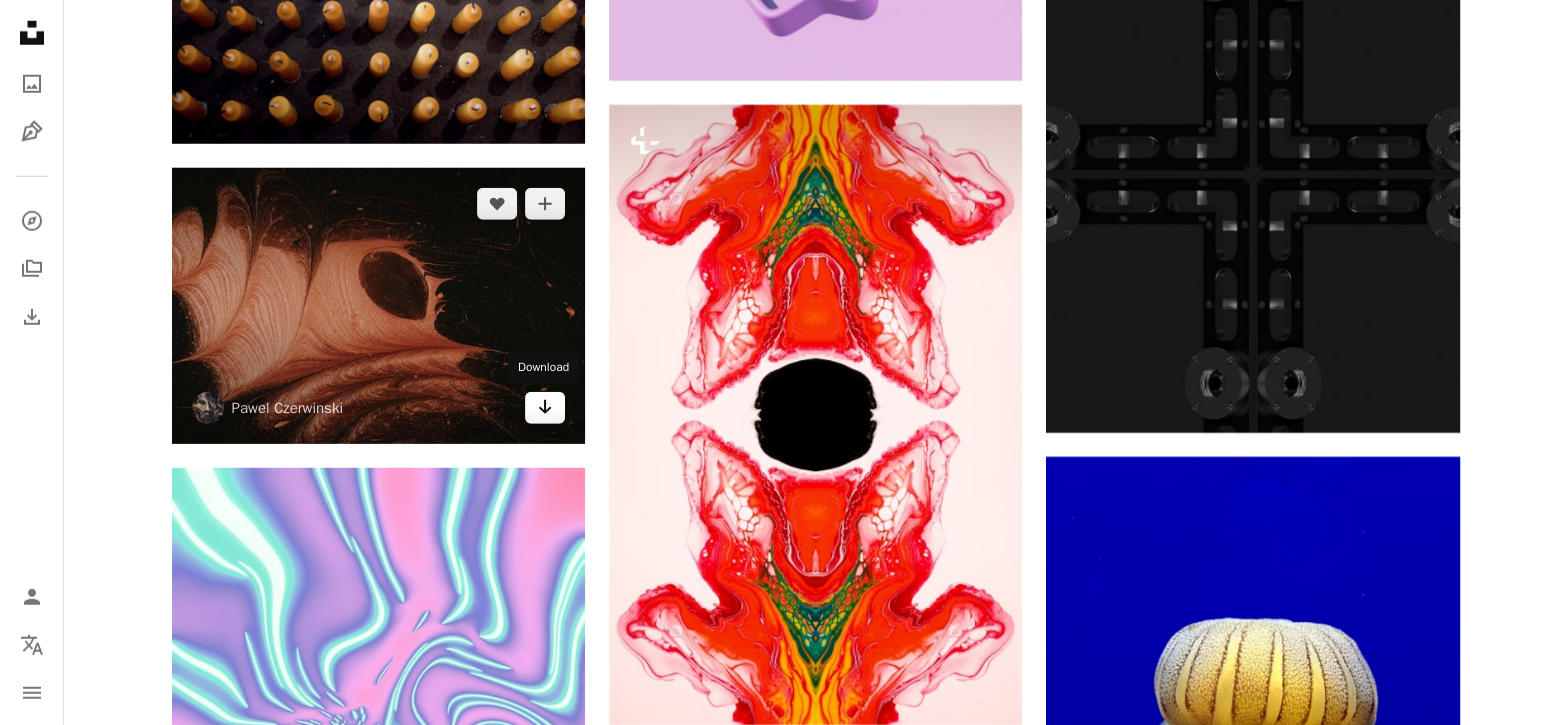 click on "Arrow pointing down" 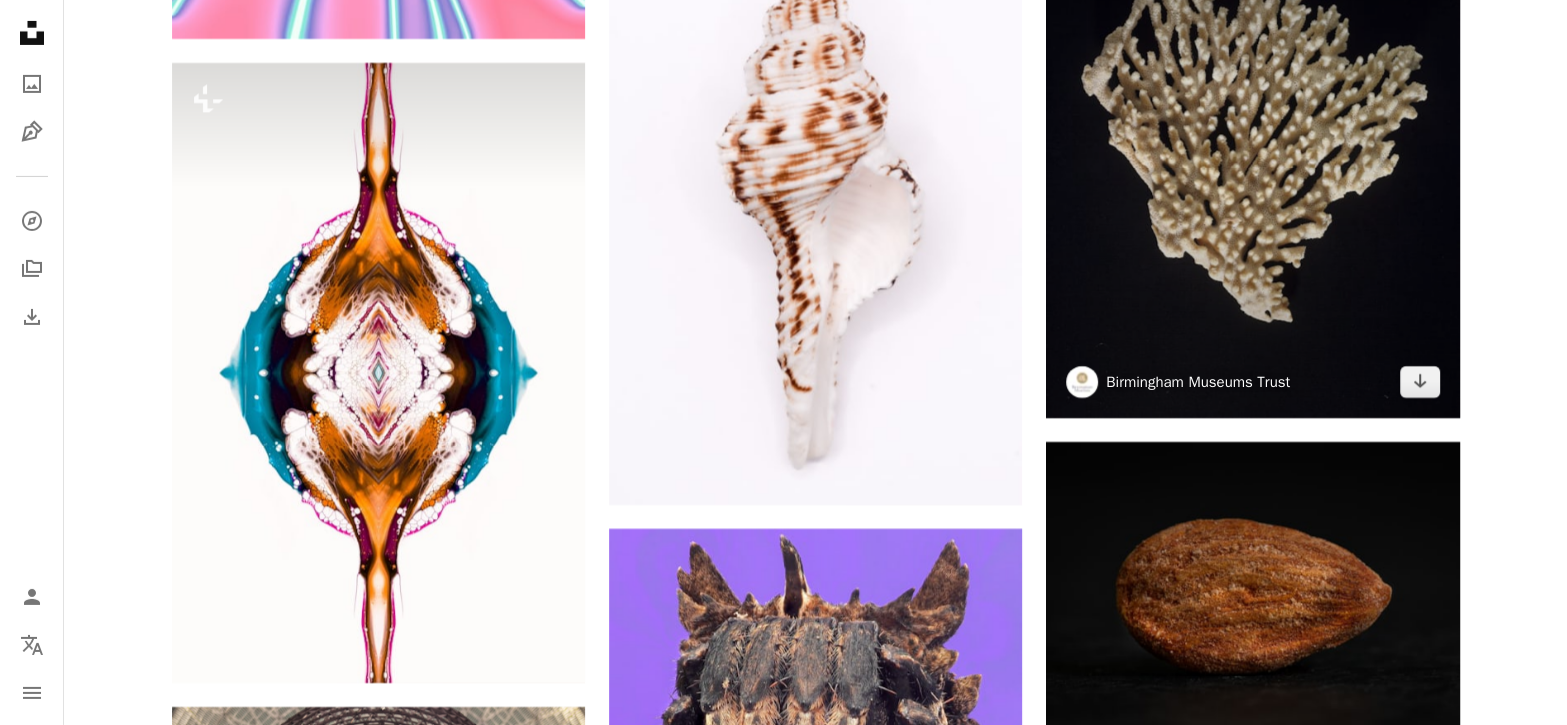 scroll, scrollTop: 22000, scrollLeft: 0, axis: vertical 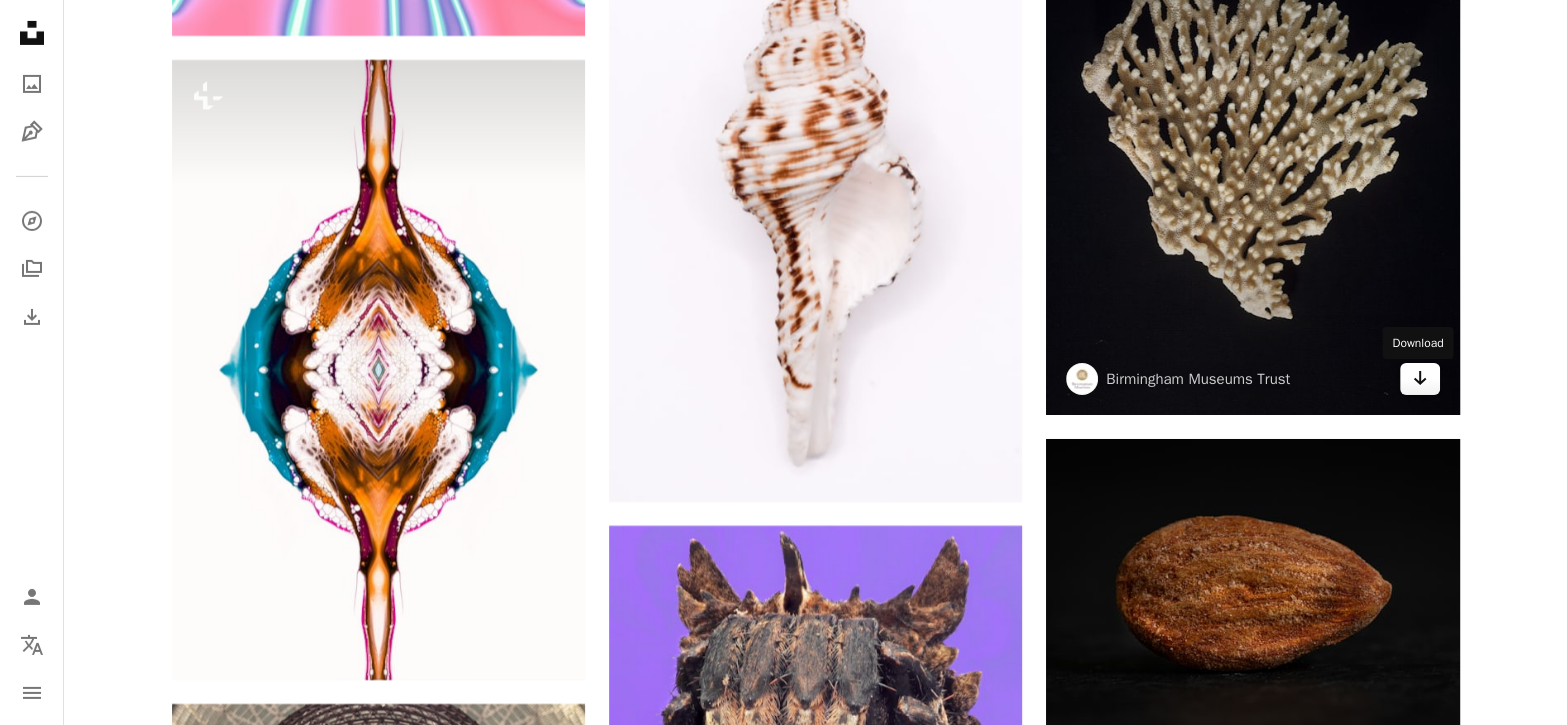click on "Arrow pointing down" 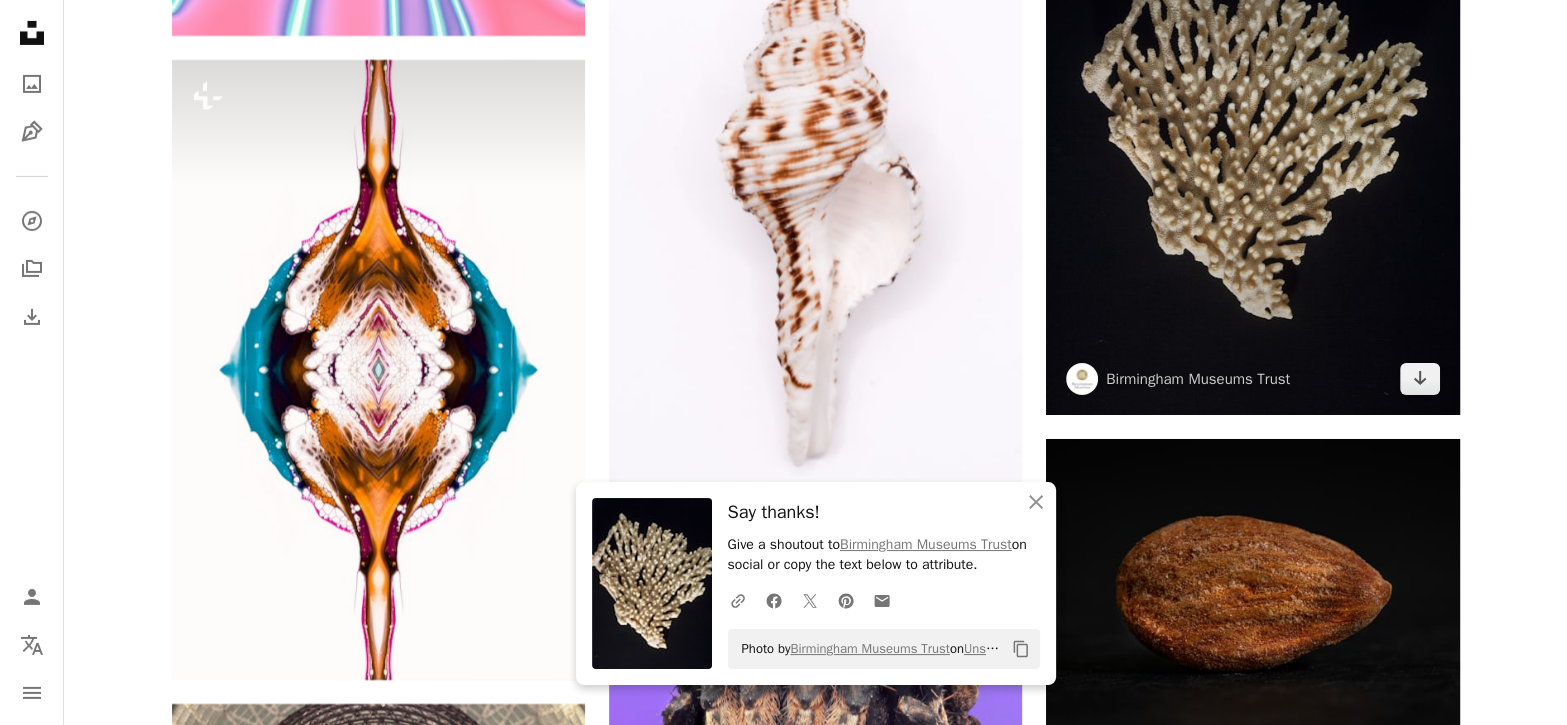 scroll, scrollTop: 22333, scrollLeft: 0, axis: vertical 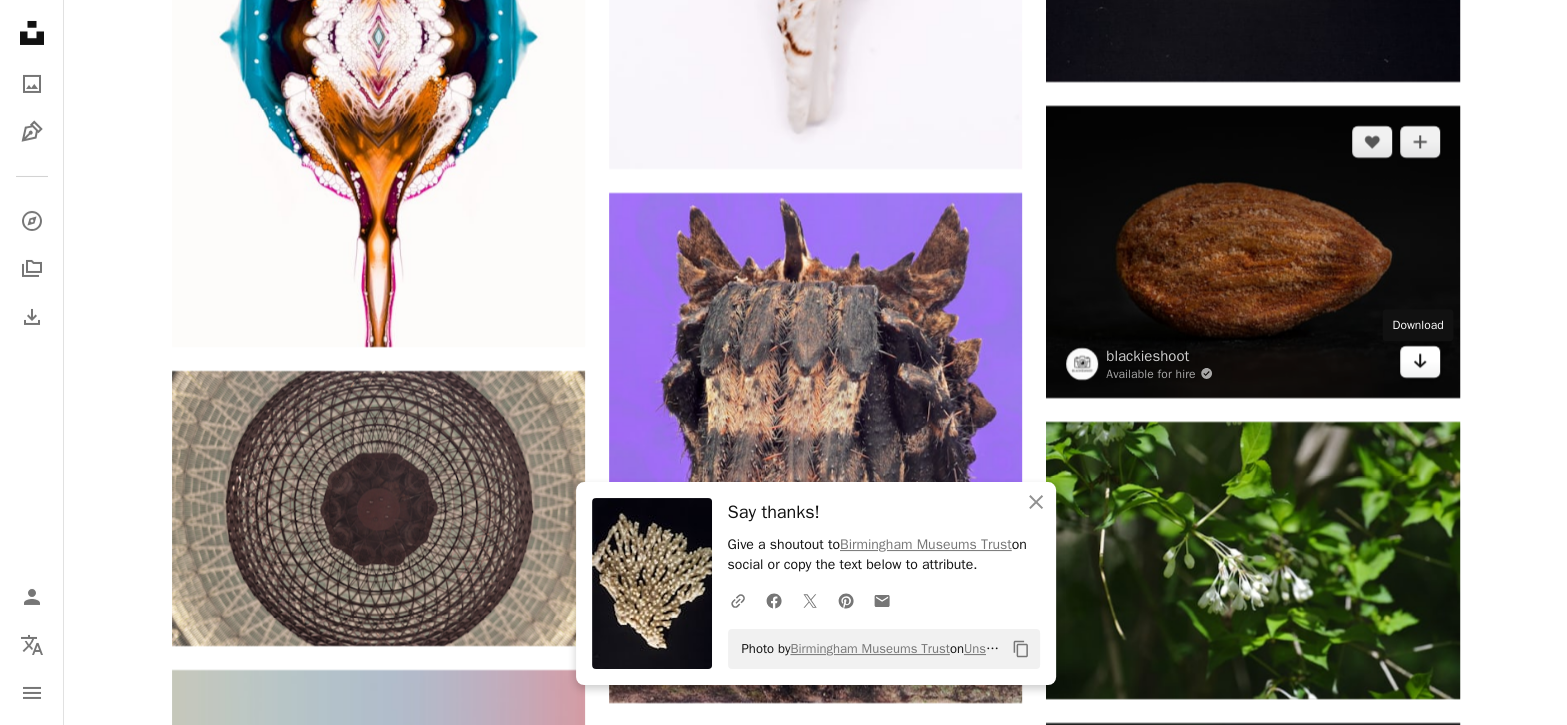 click on "Arrow pointing down" 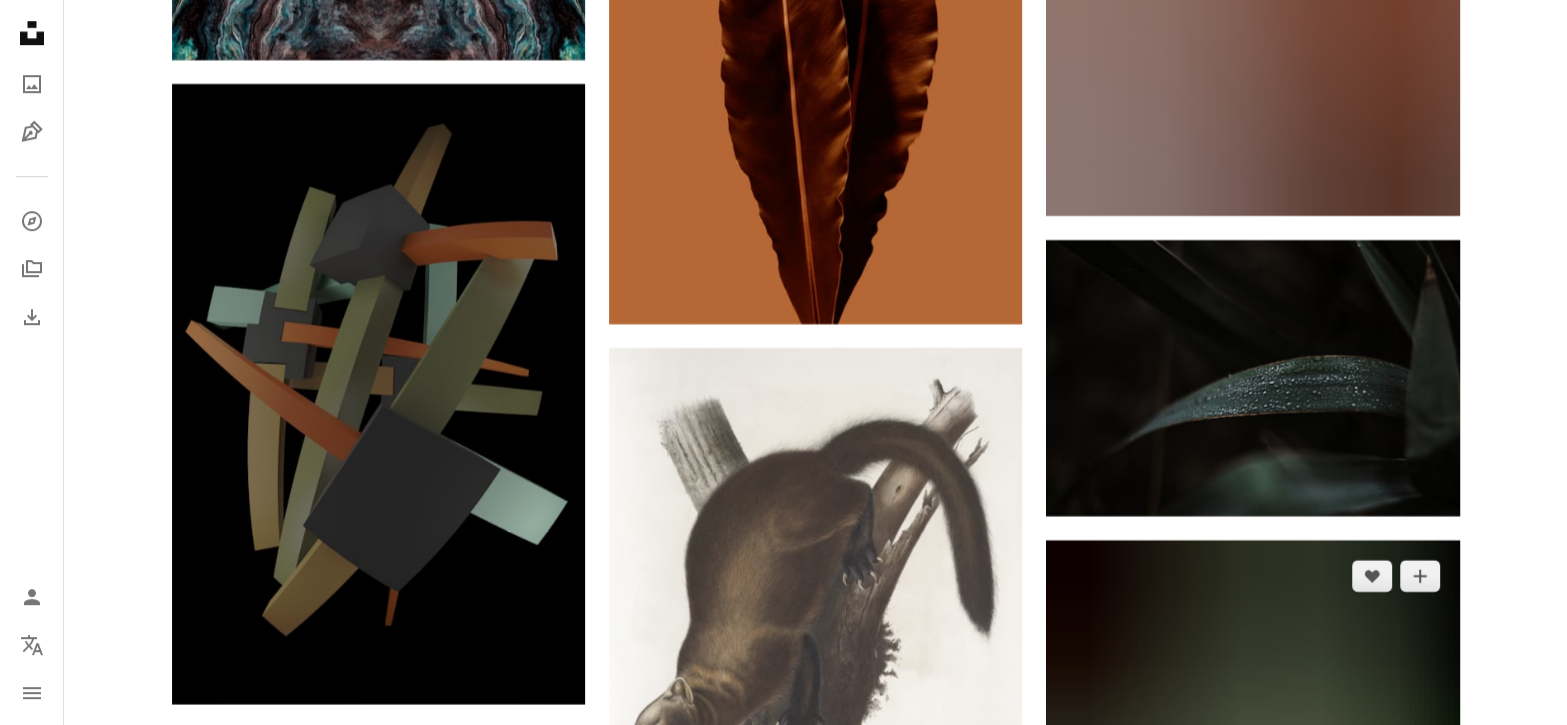 scroll, scrollTop: 24166, scrollLeft: 0, axis: vertical 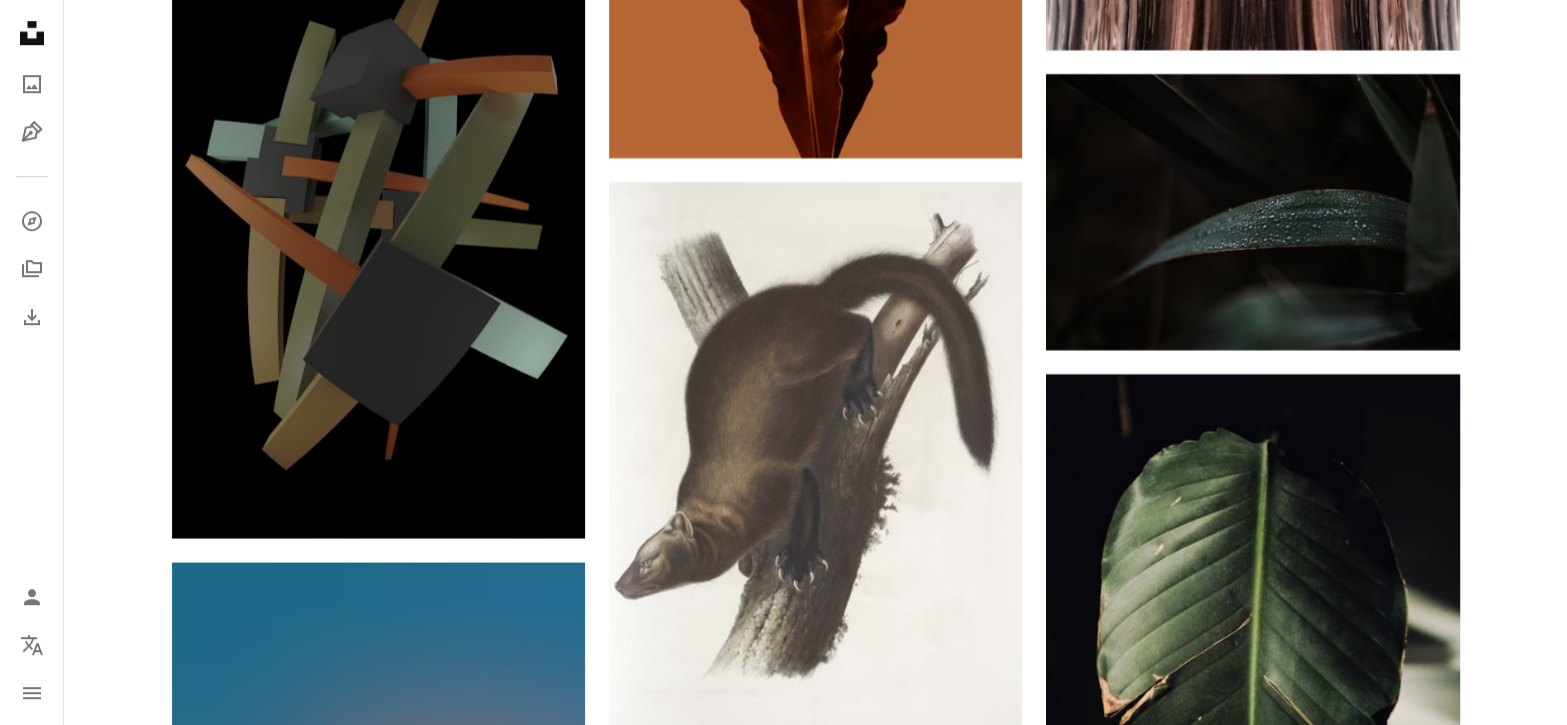 click on "[FIRST] [LAST] Available for hire
[FIRST] [LAST] Available for hire
[FIRST] [LAST] Available for hire
[FIRST] [LAST] Available for hire
[FIRST] [LAST] Available for hire" at bounding box center [815, -9151] 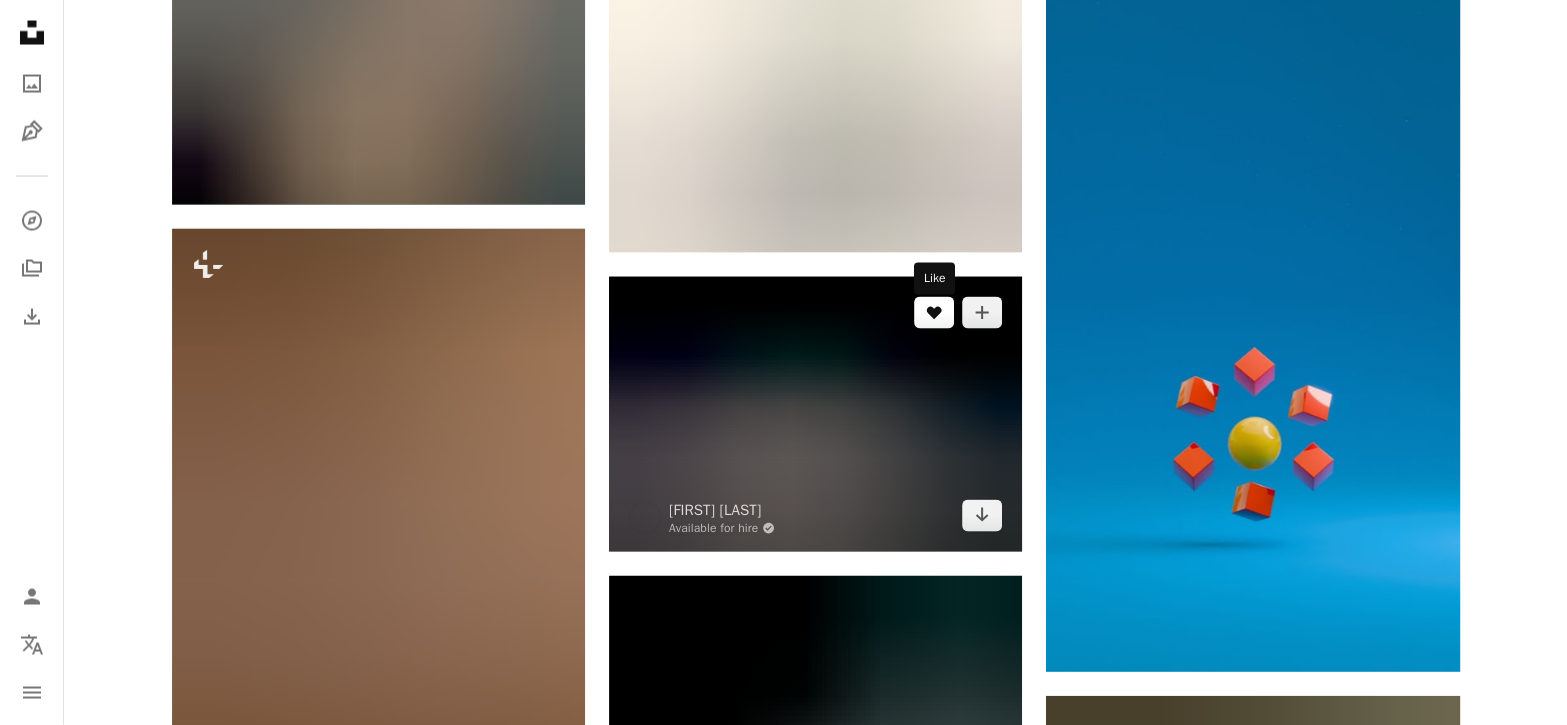 scroll, scrollTop: 26666, scrollLeft: 0, axis: vertical 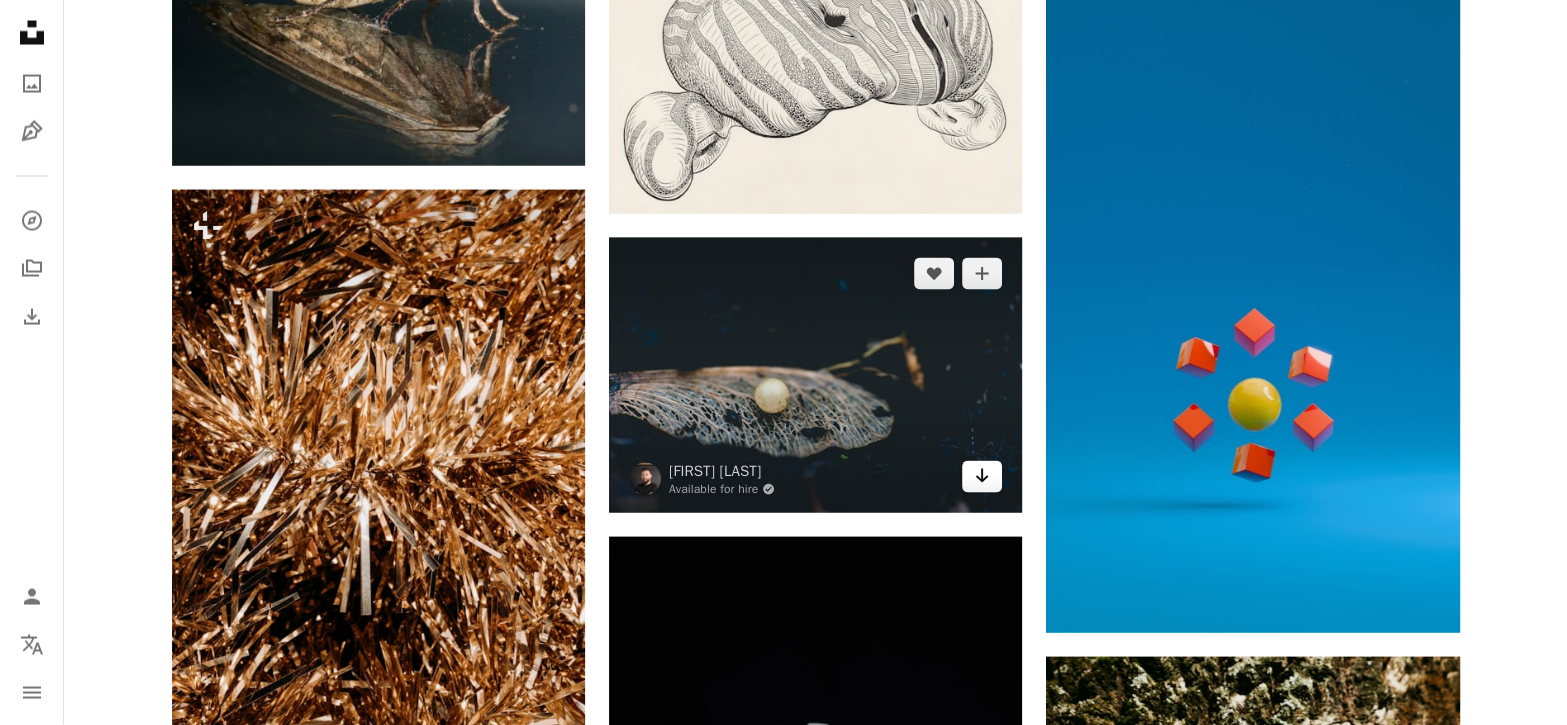 click on "Arrow pointing down" 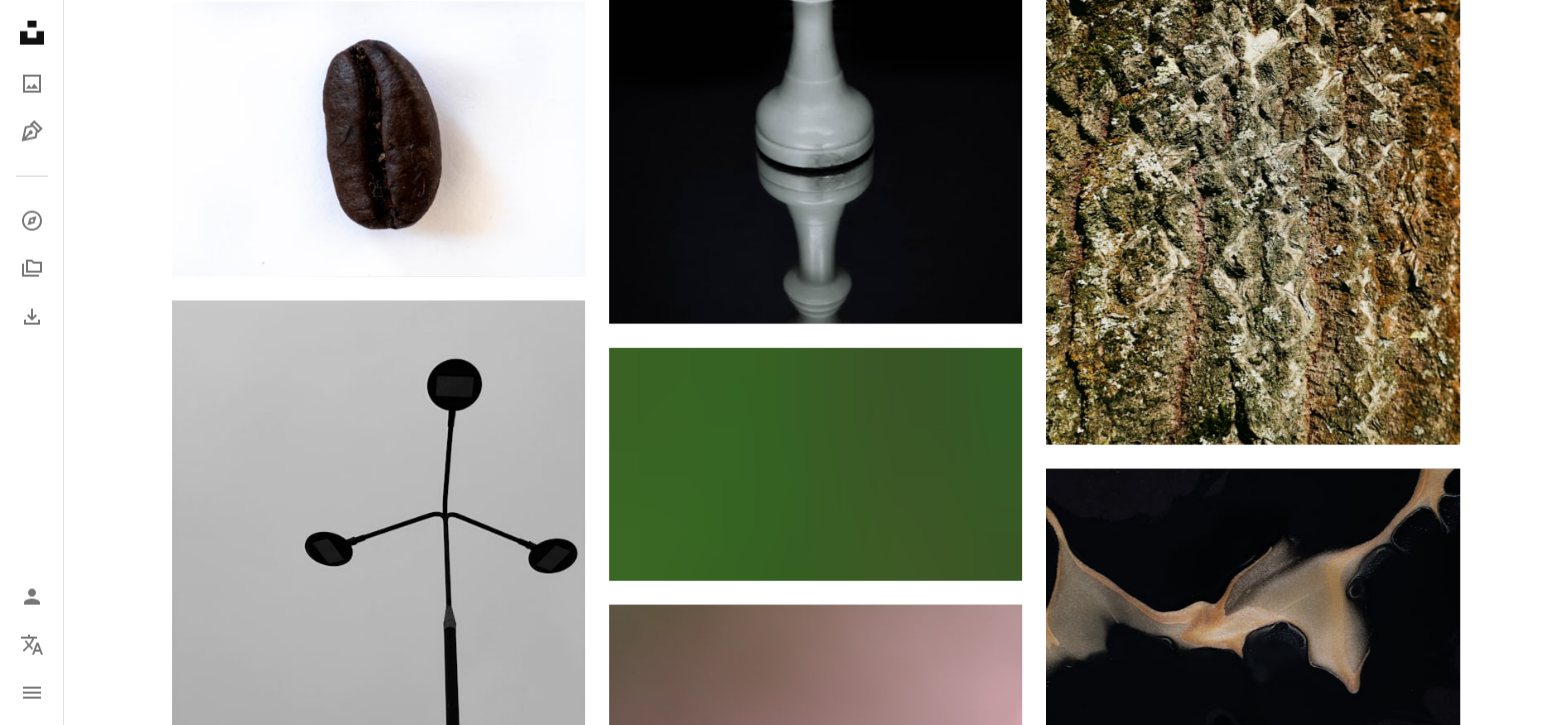 scroll, scrollTop: 27833, scrollLeft: 0, axis: vertical 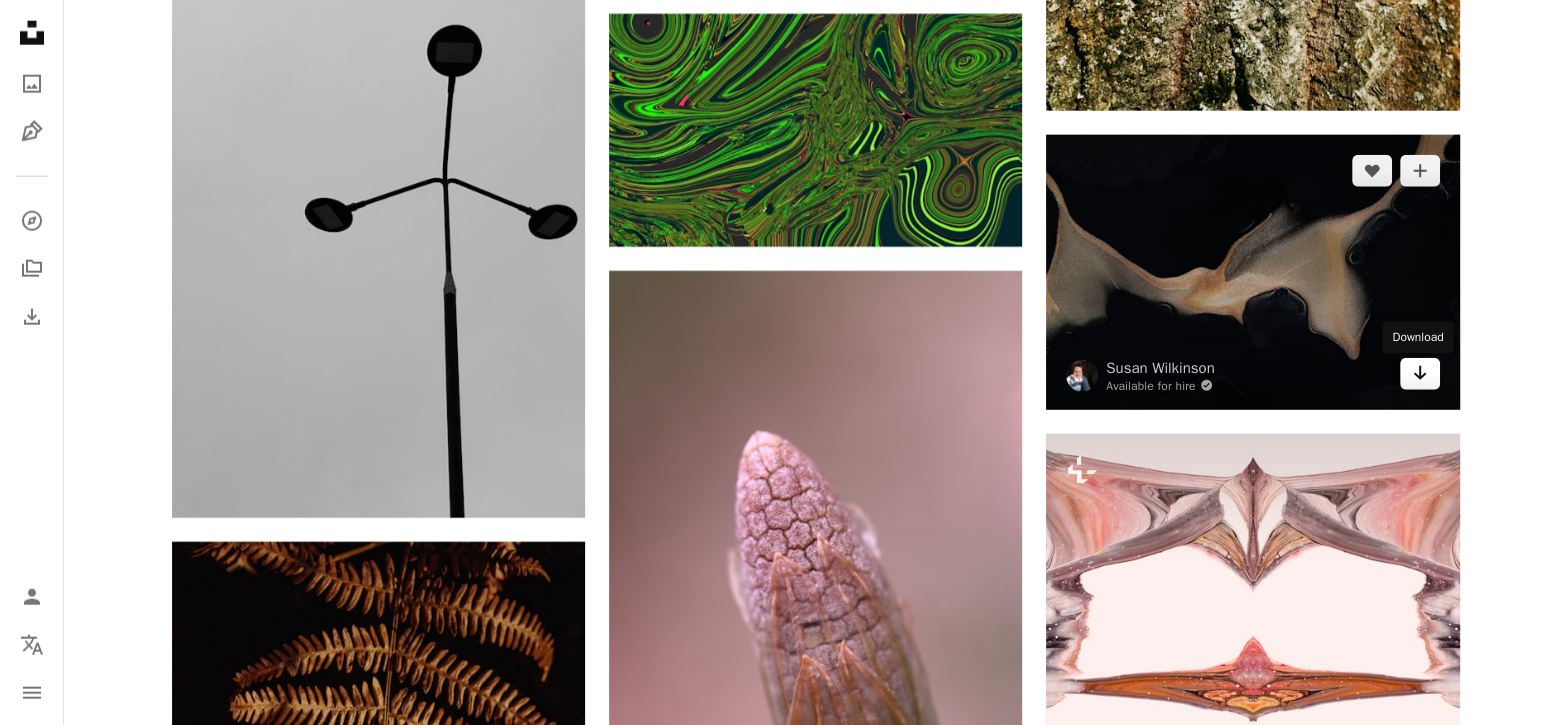 click 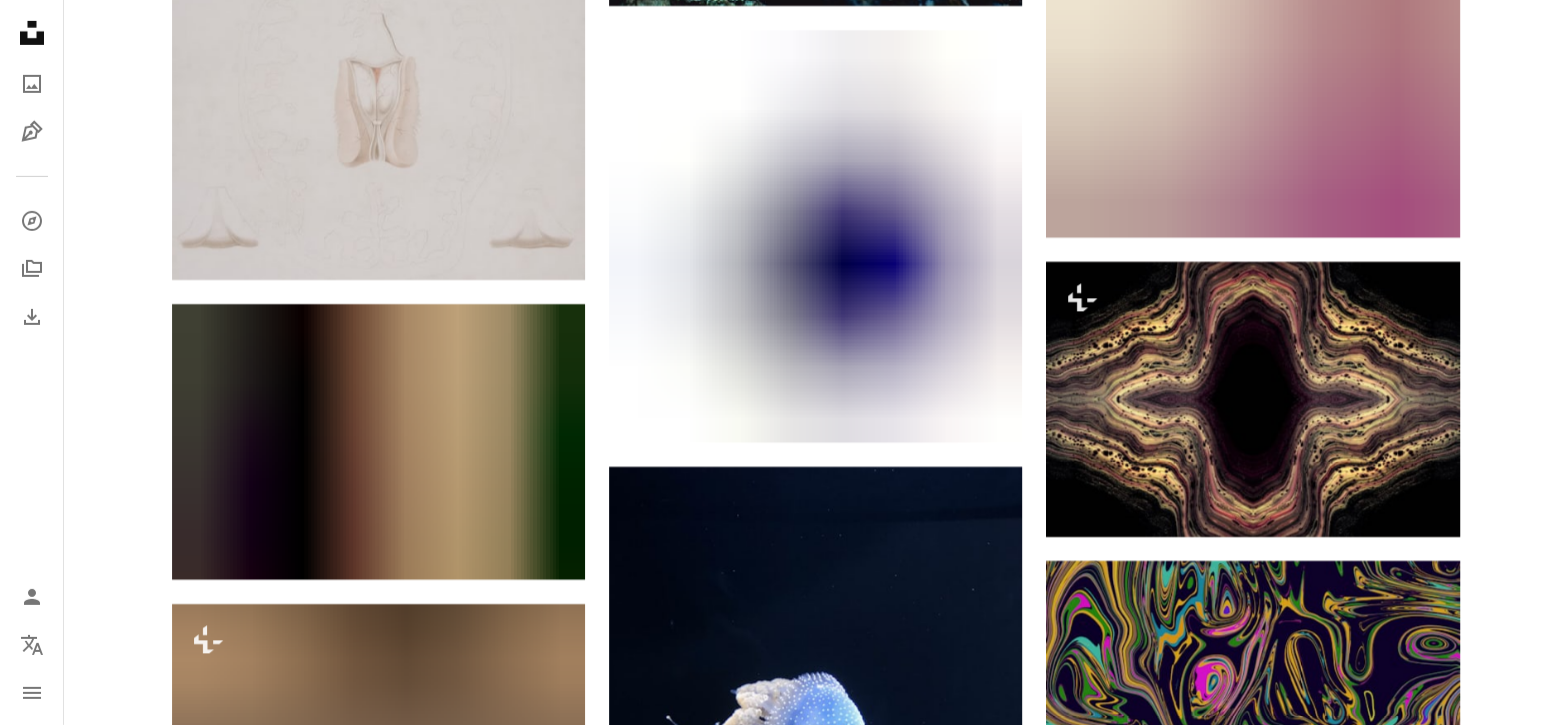 scroll, scrollTop: 29833, scrollLeft: 0, axis: vertical 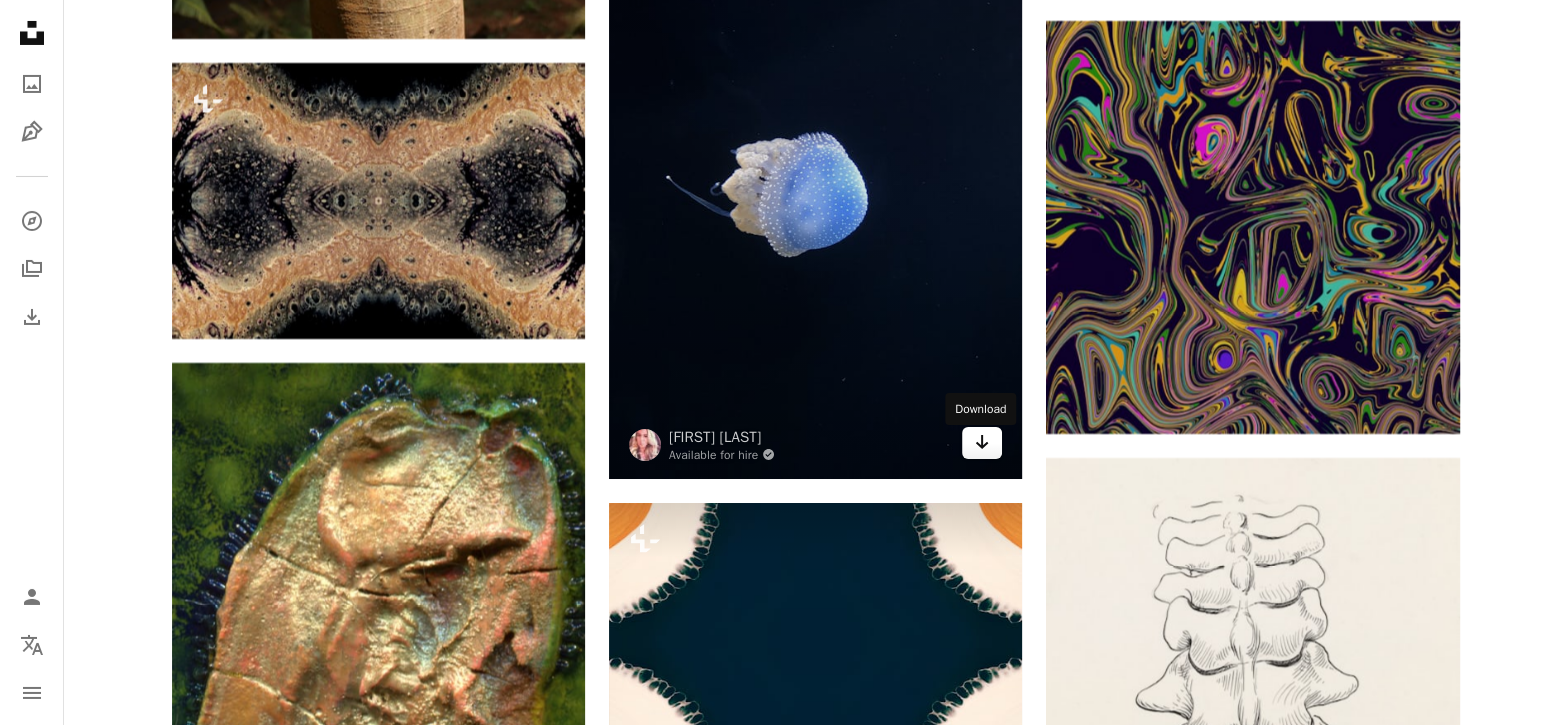 click on "Arrow pointing down" 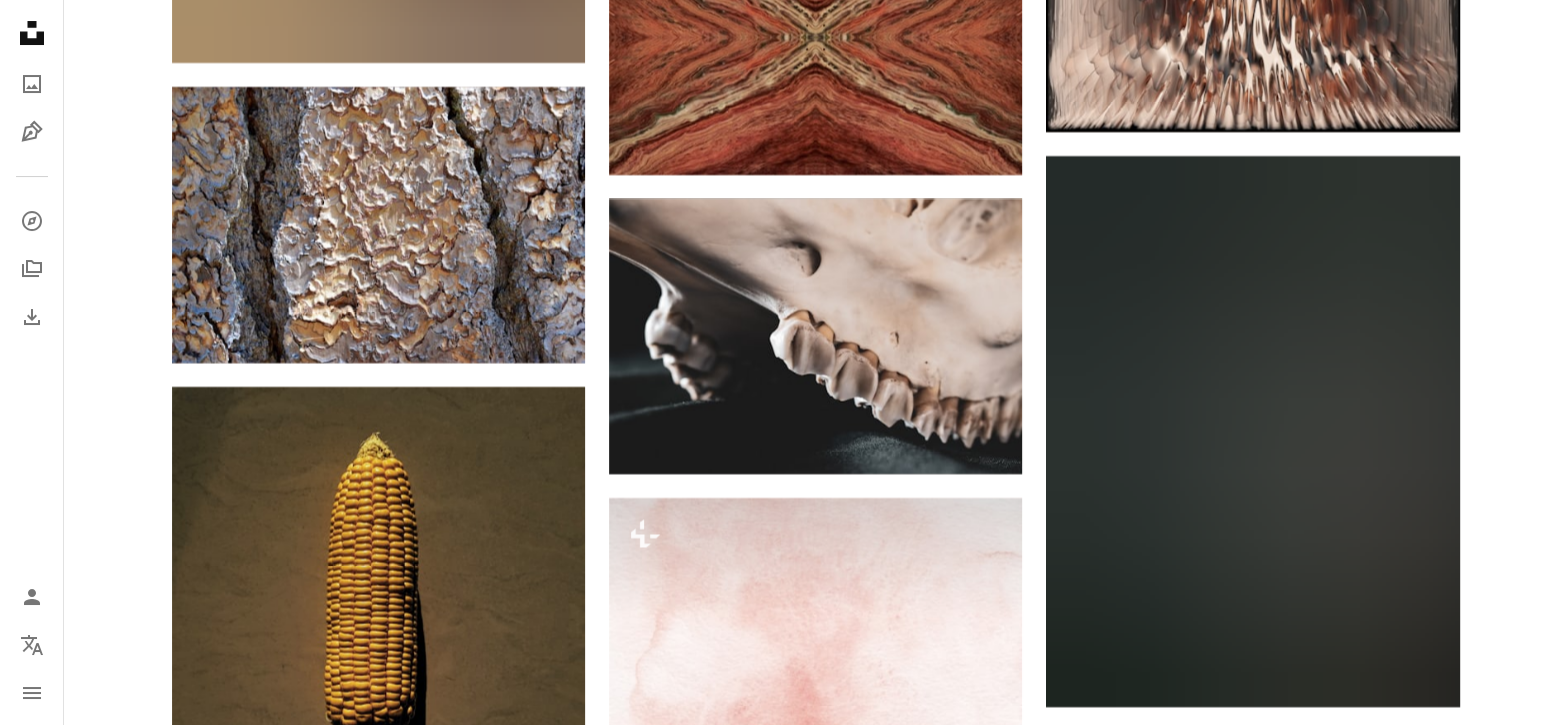 scroll, scrollTop: 38333, scrollLeft: 0, axis: vertical 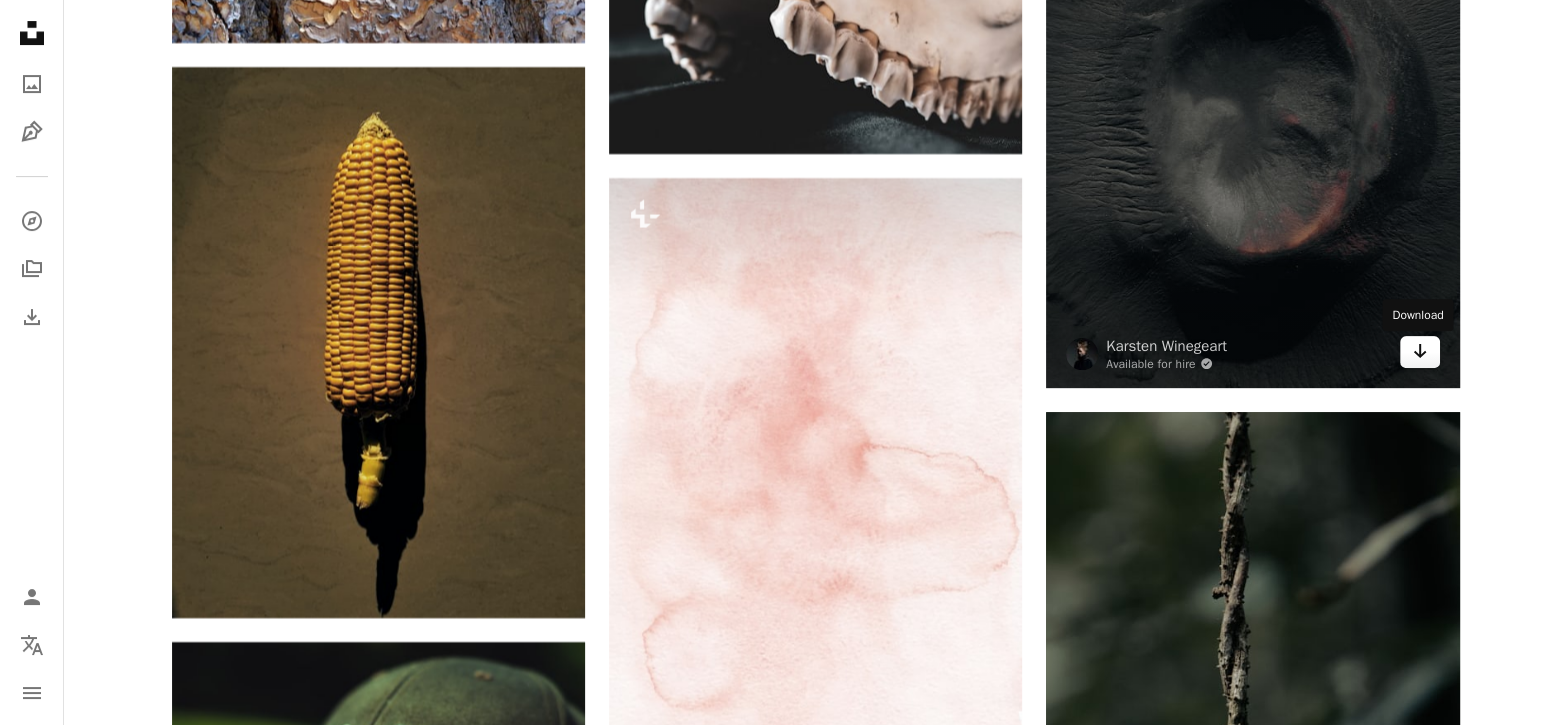 click 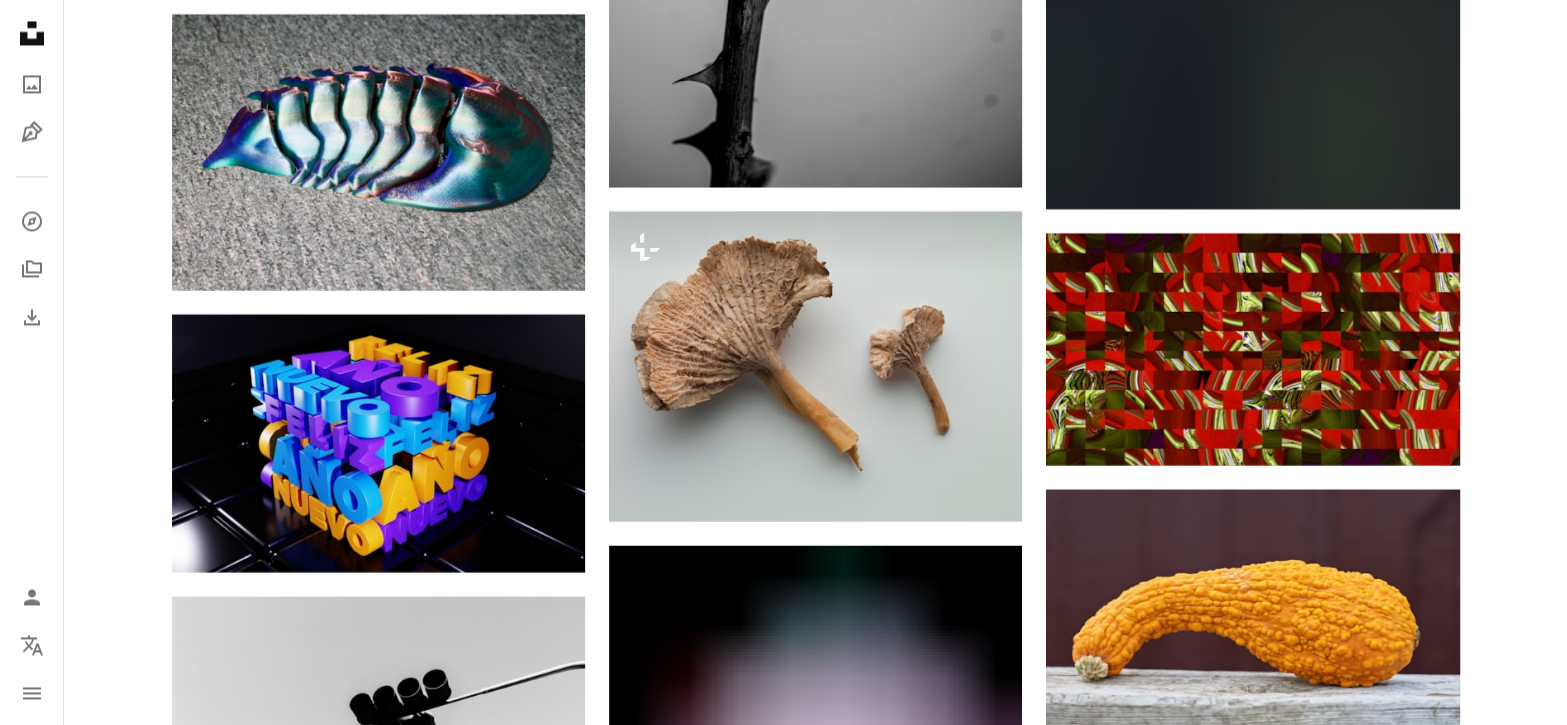 scroll, scrollTop: 41333, scrollLeft: 0, axis: vertical 